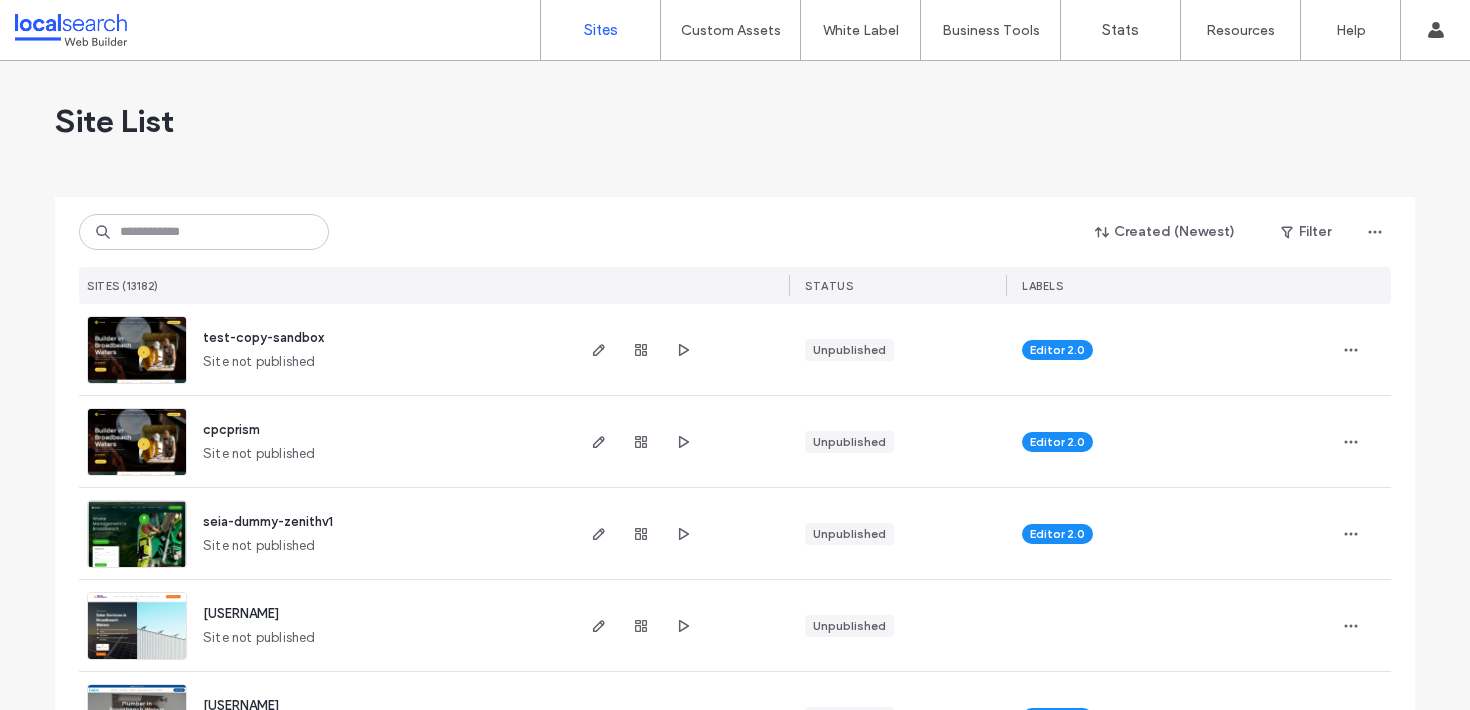scroll, scrollTop: 0, scrollLeft: 0, axis: both 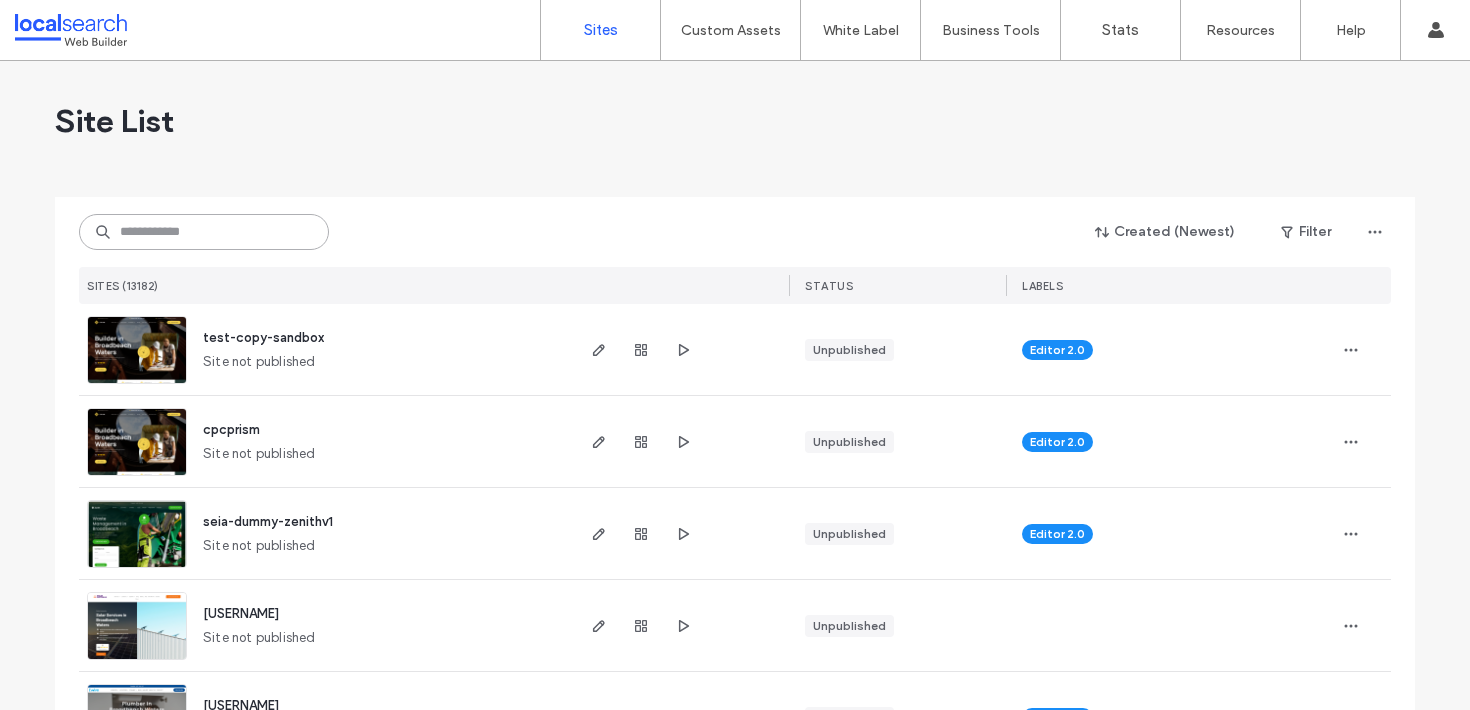 click at bounding box center [204, 232] 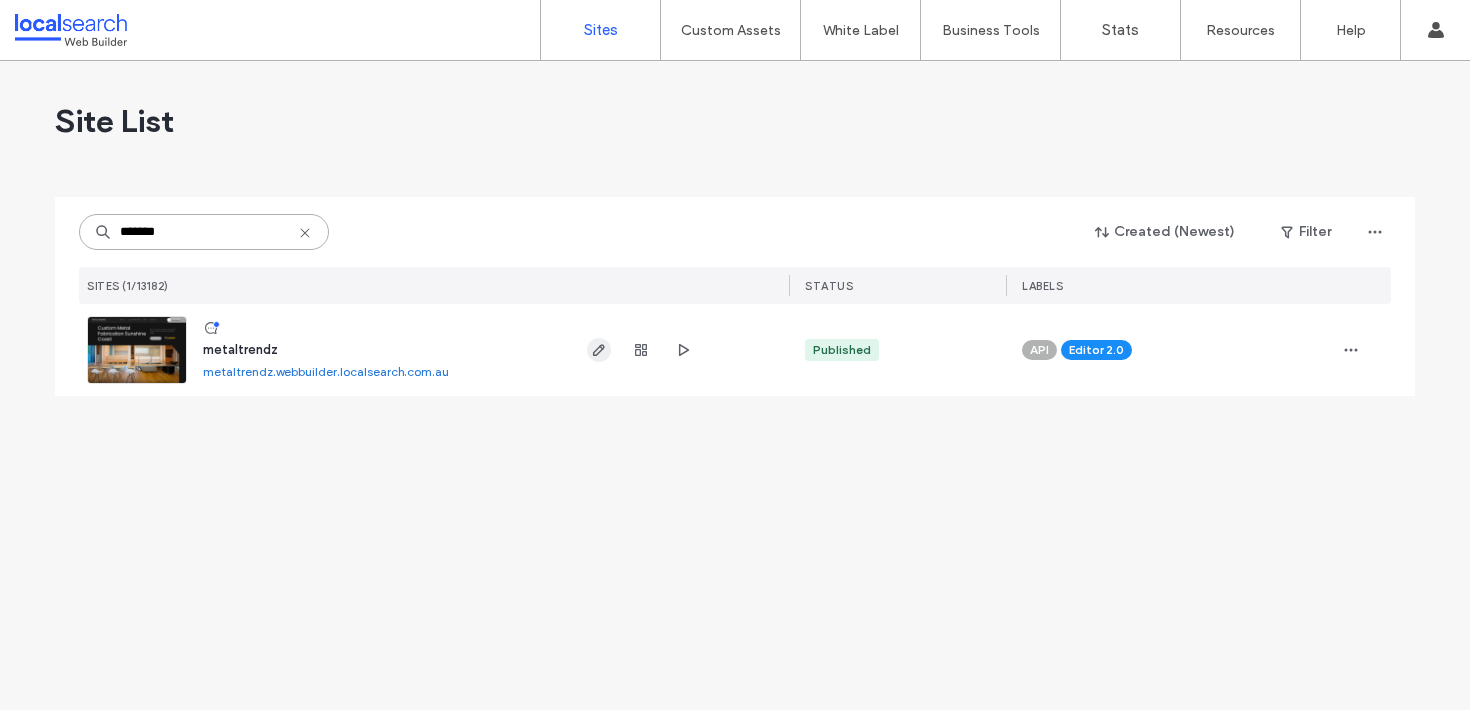 type on "*******" 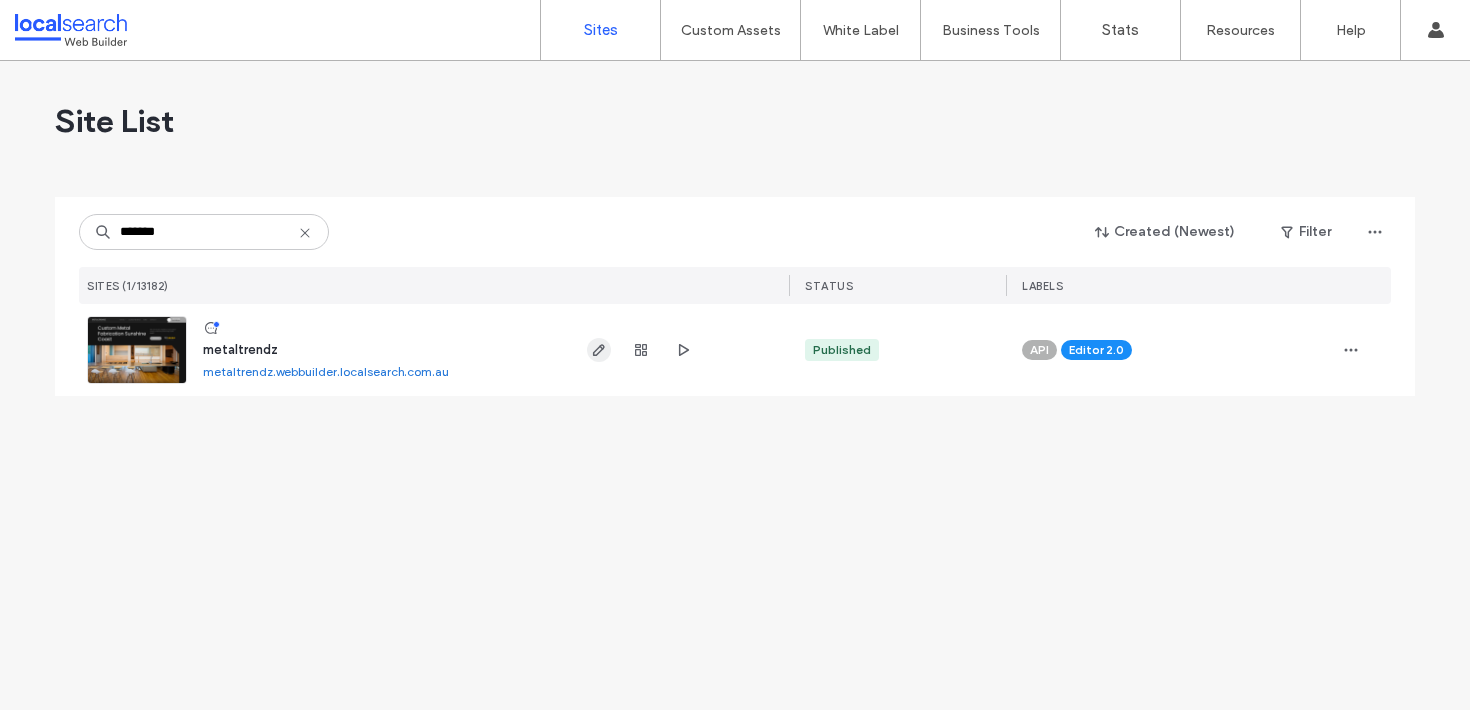 click 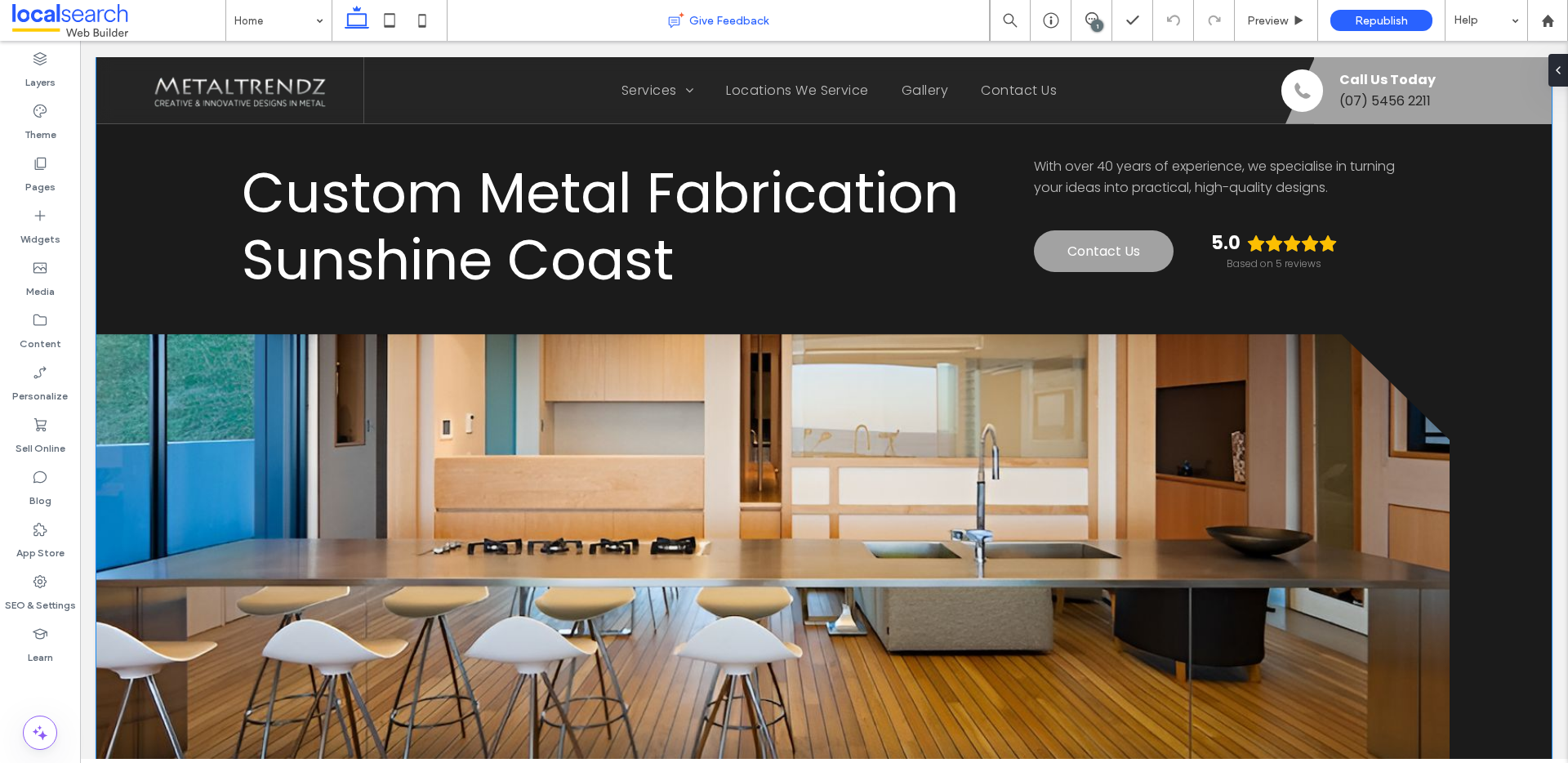 scroll, scrollTop: 0, scrollLeft: 0, axis: both 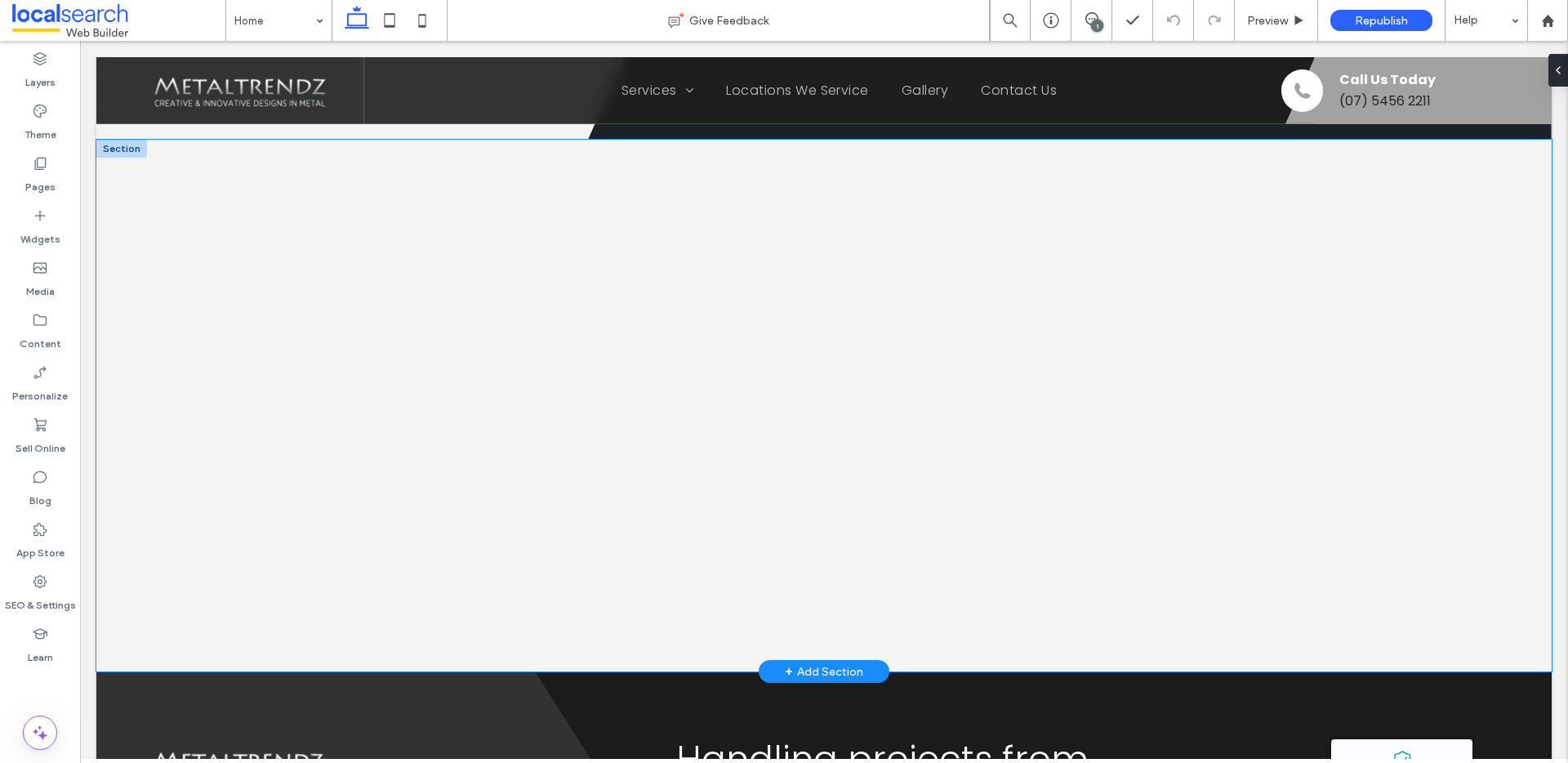 click at bounding box center [824, 405] 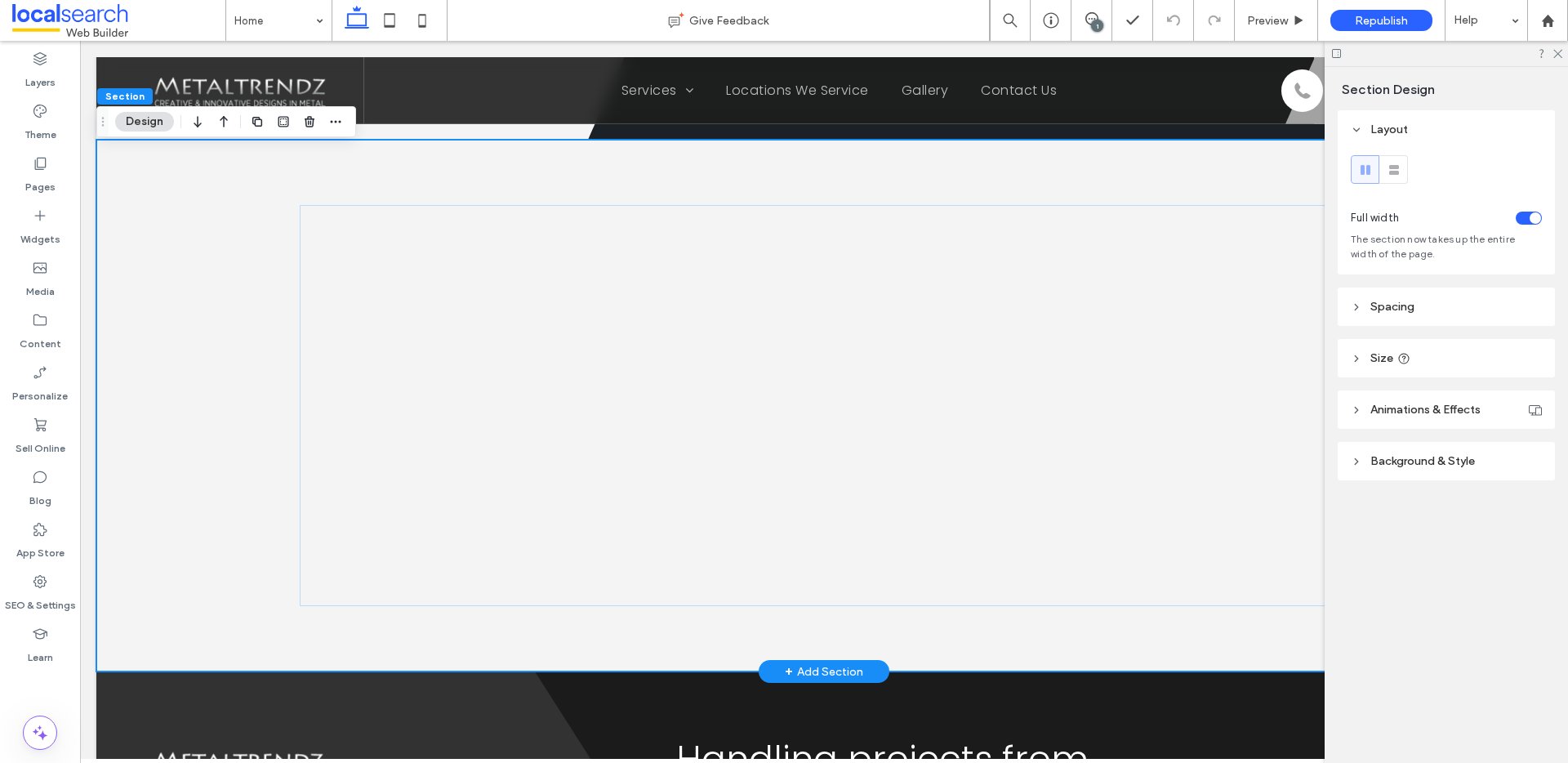 click at bounding box center [824, 405] 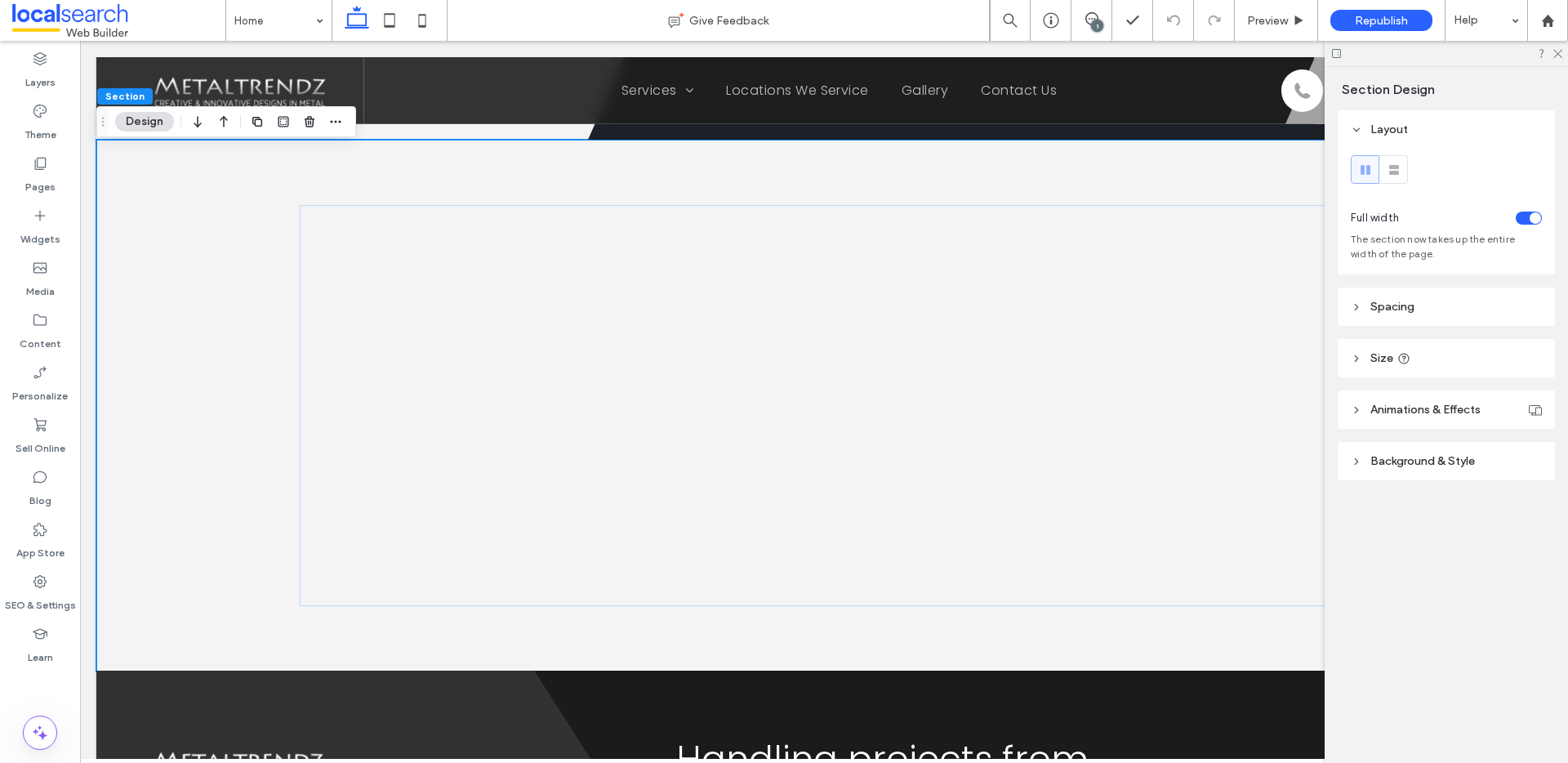 click on "Background & Style" at bounding box center [1446, 461] 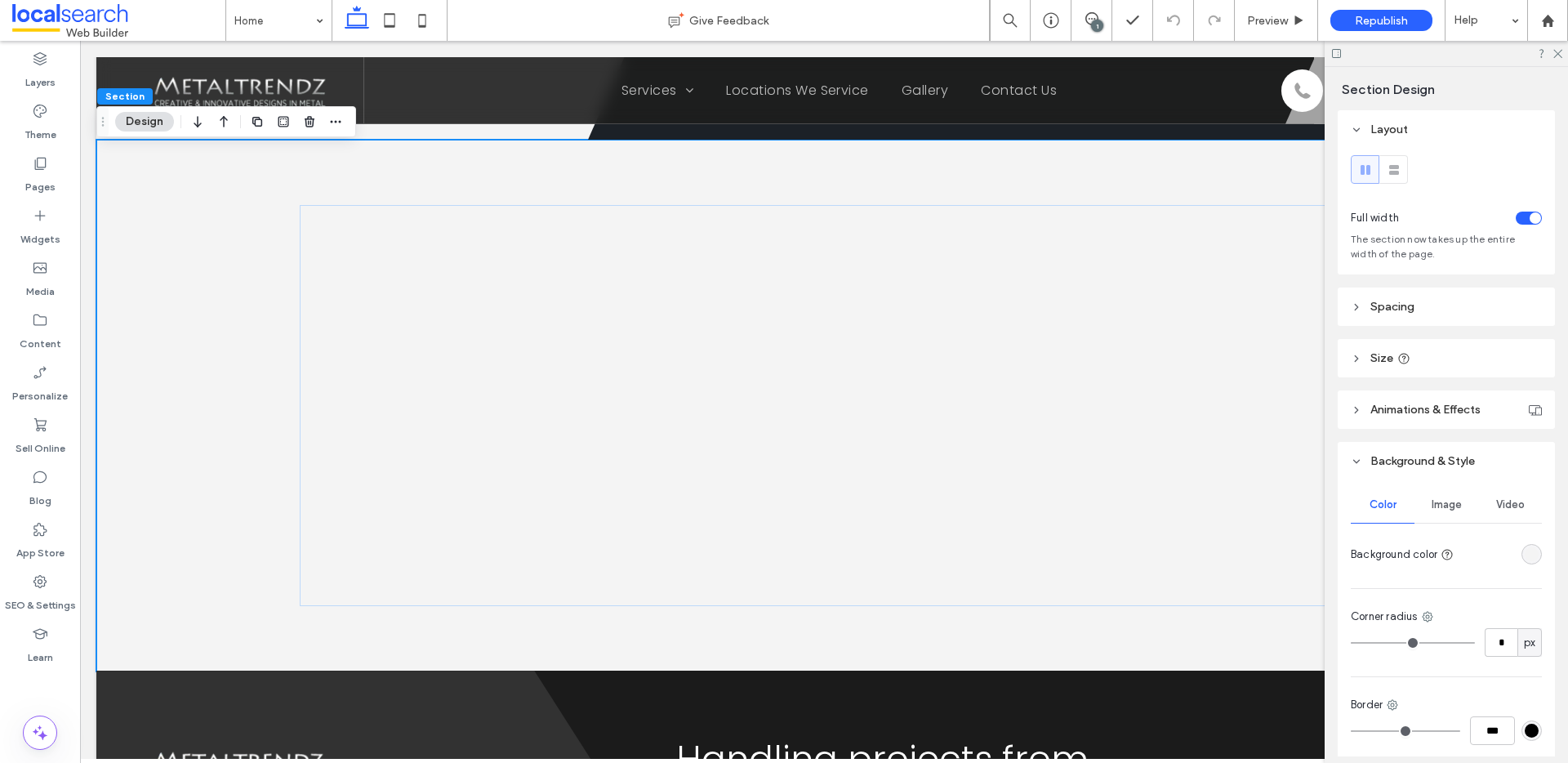 click at bounding box center [1531, 554] 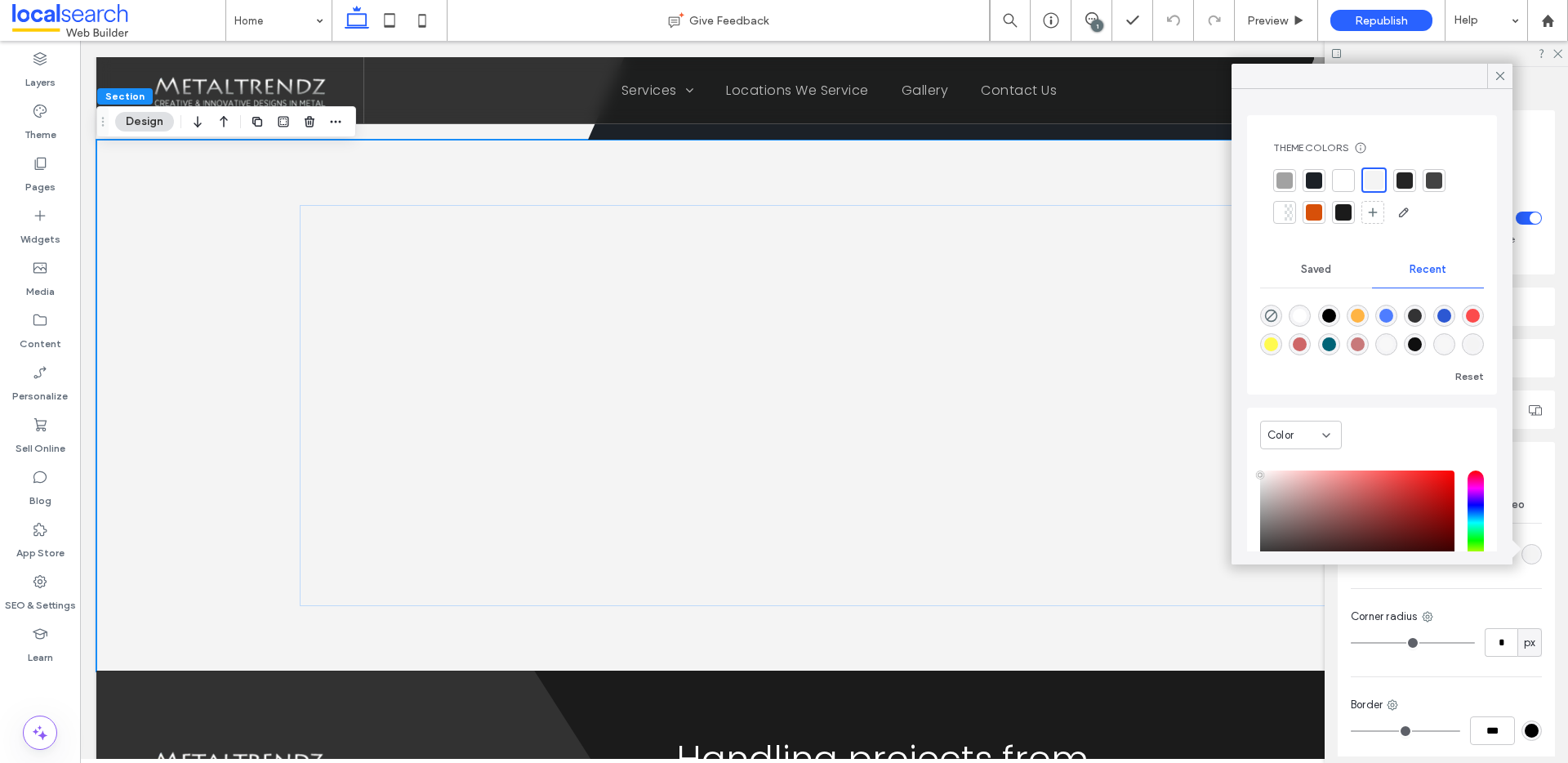click at bounding box center (1405, 181) 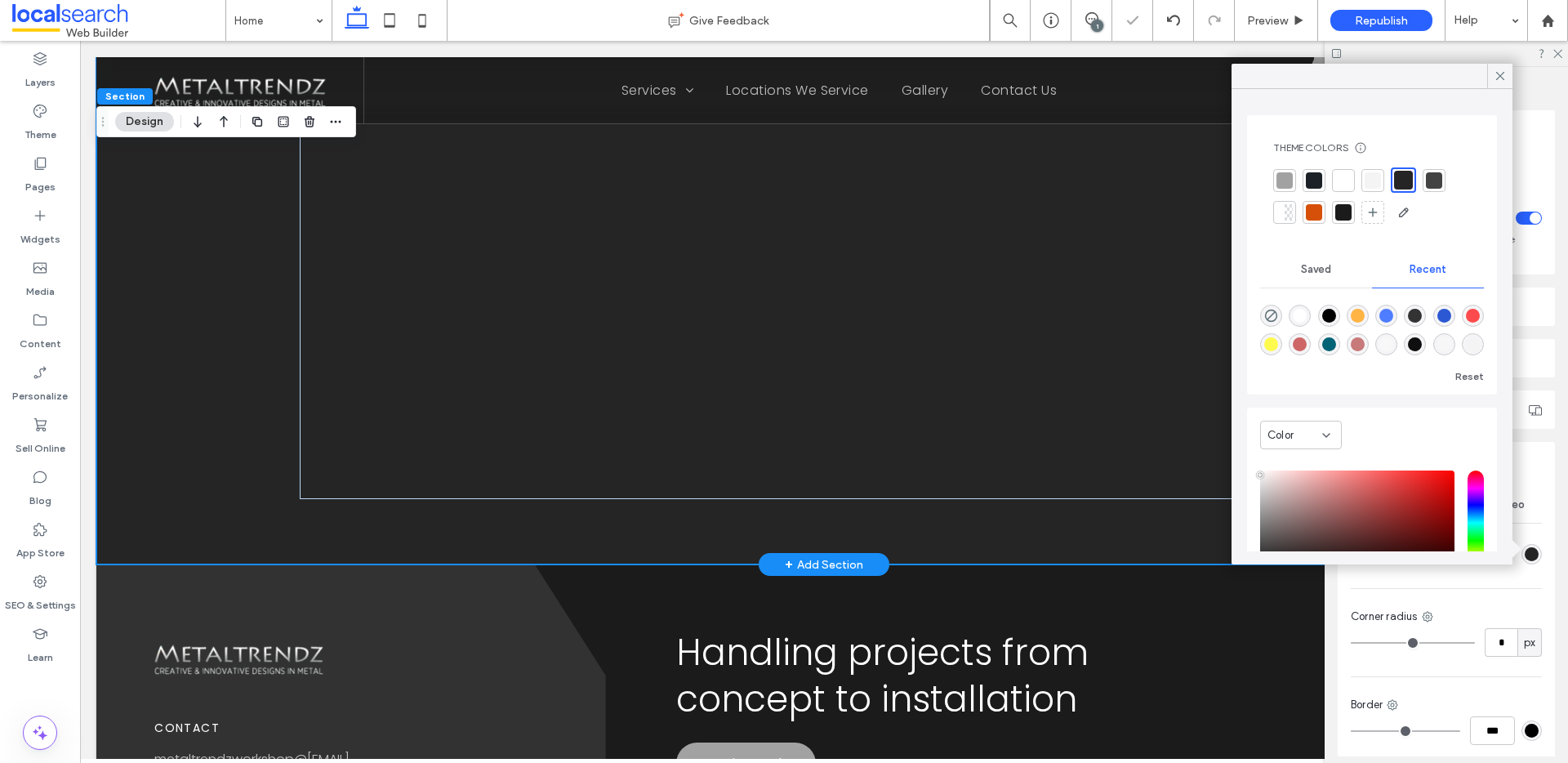scroll, scrollTop: 4901, scrollLeft: 0, axis: vertical 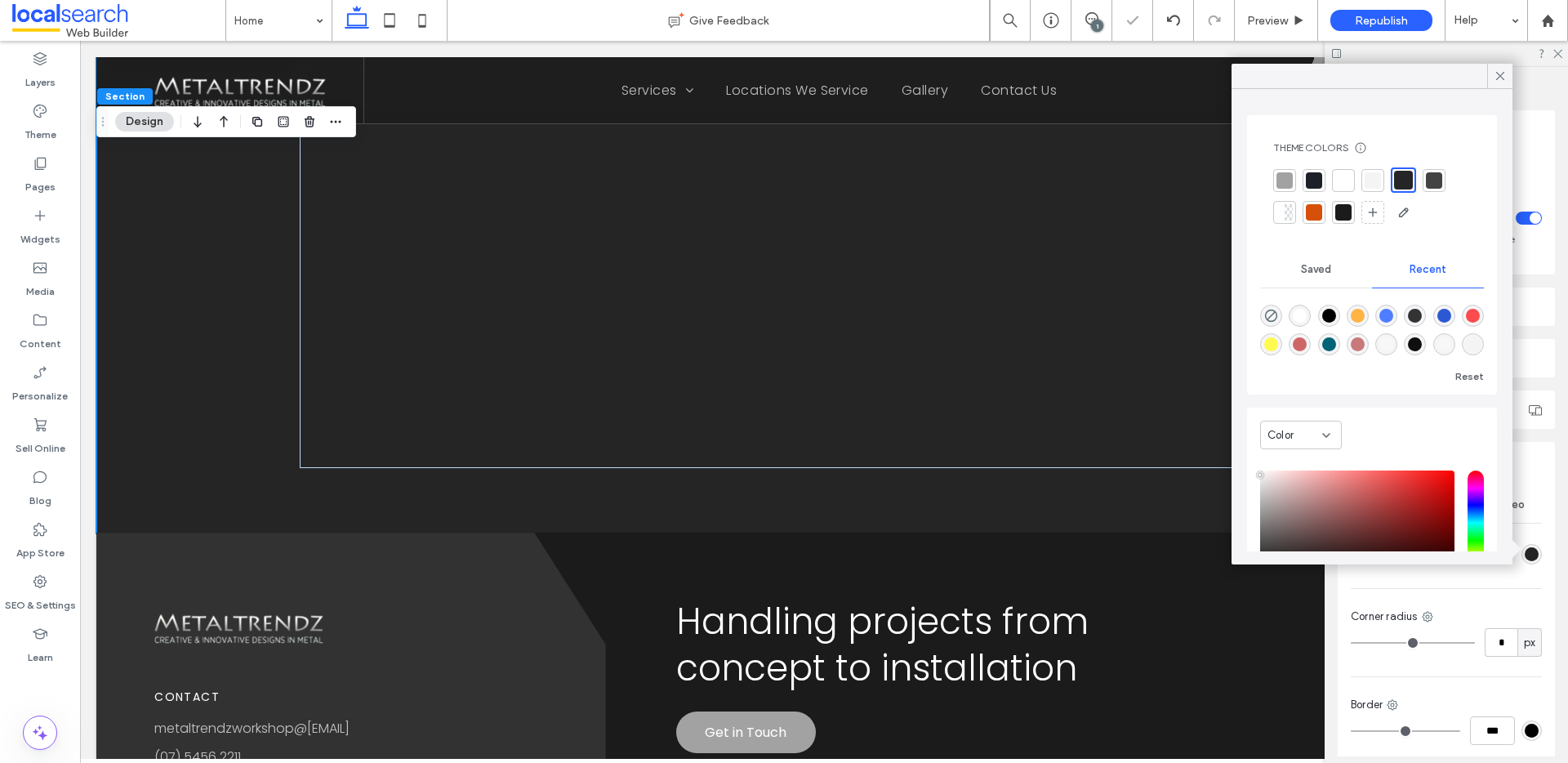 click 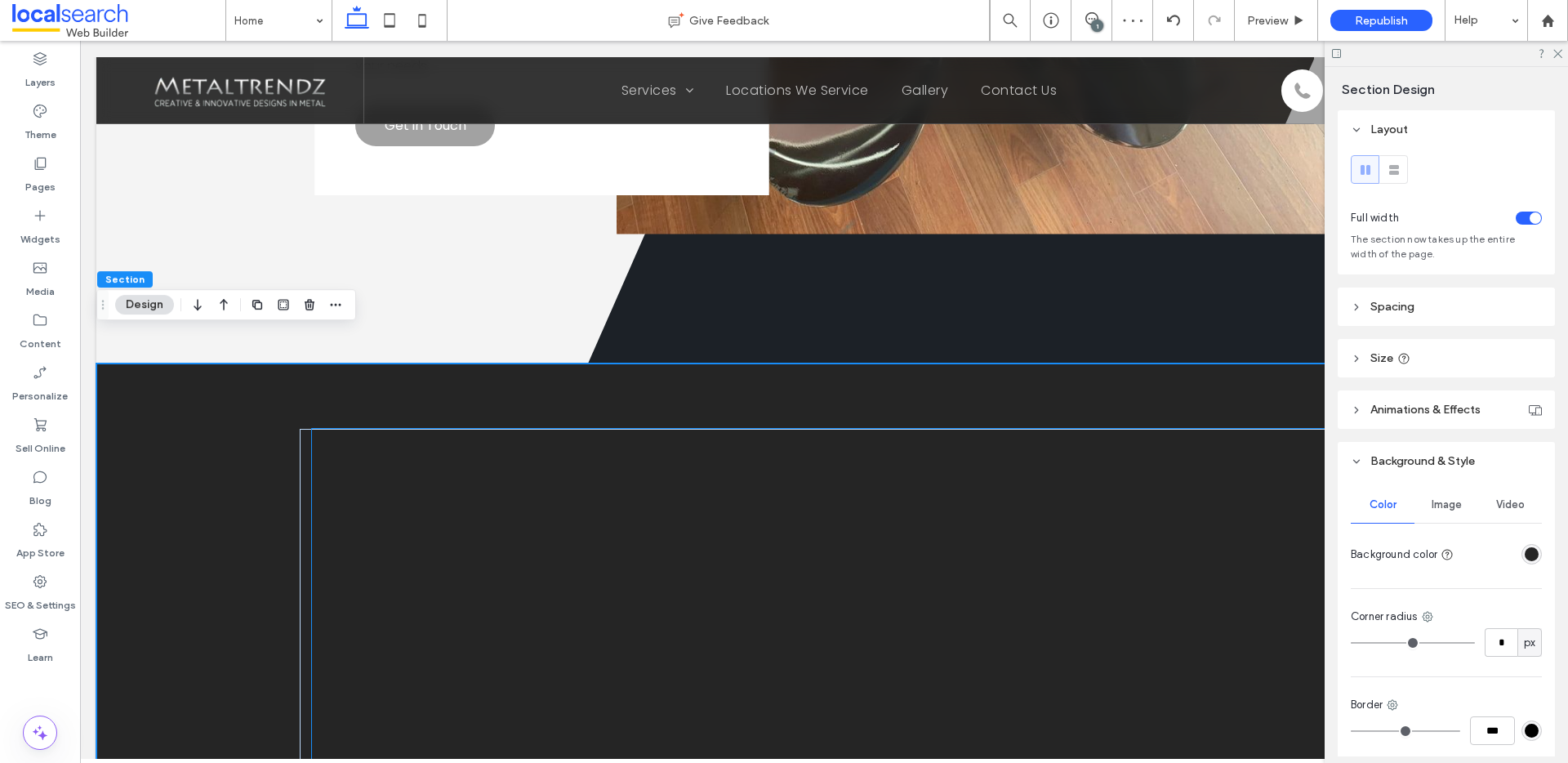 scroll, scrollTop: 4539, scrollLeft: 0, axis: vertical 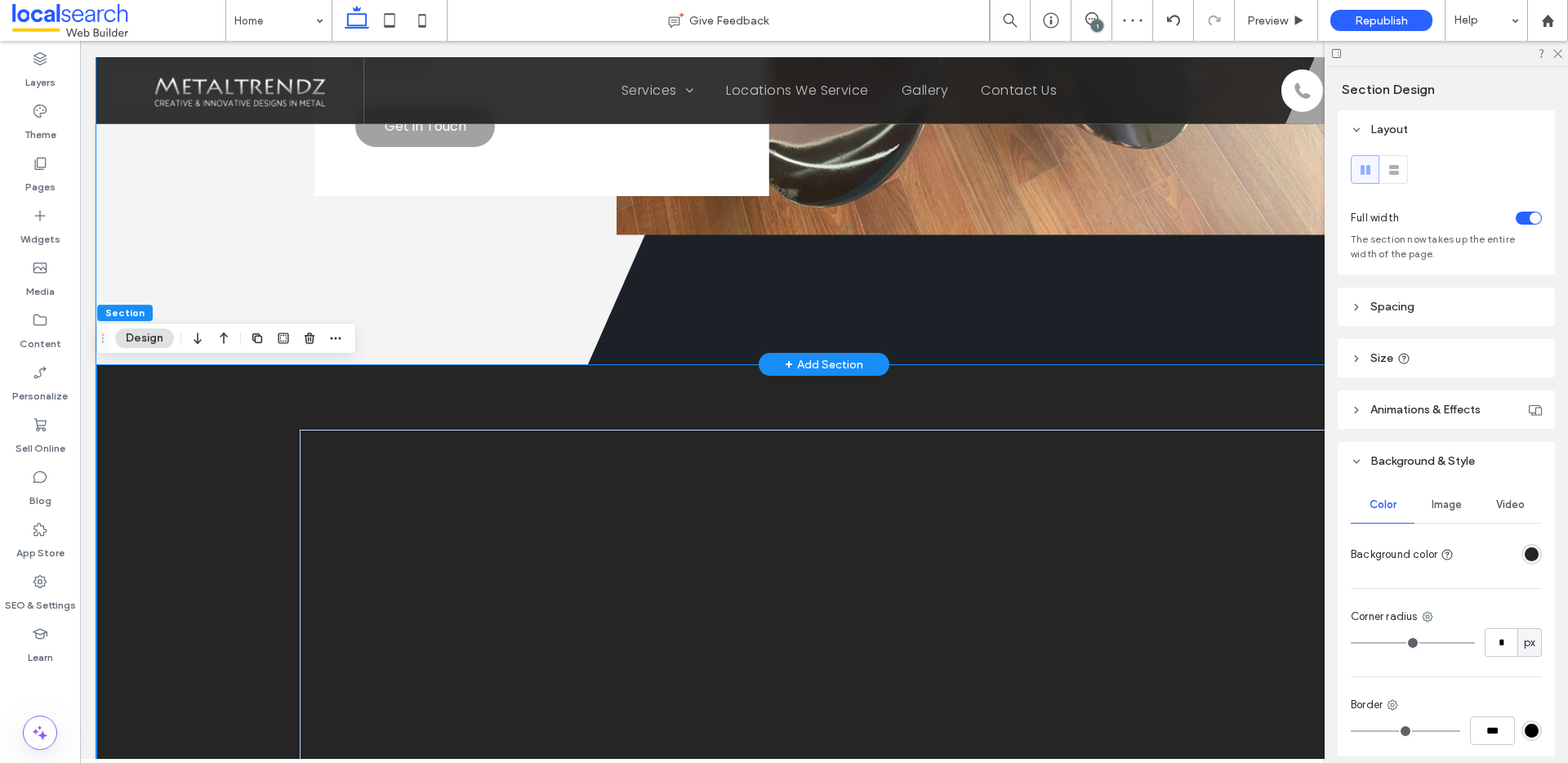 click on "Divider Icon" at bounding box center [824, 11] 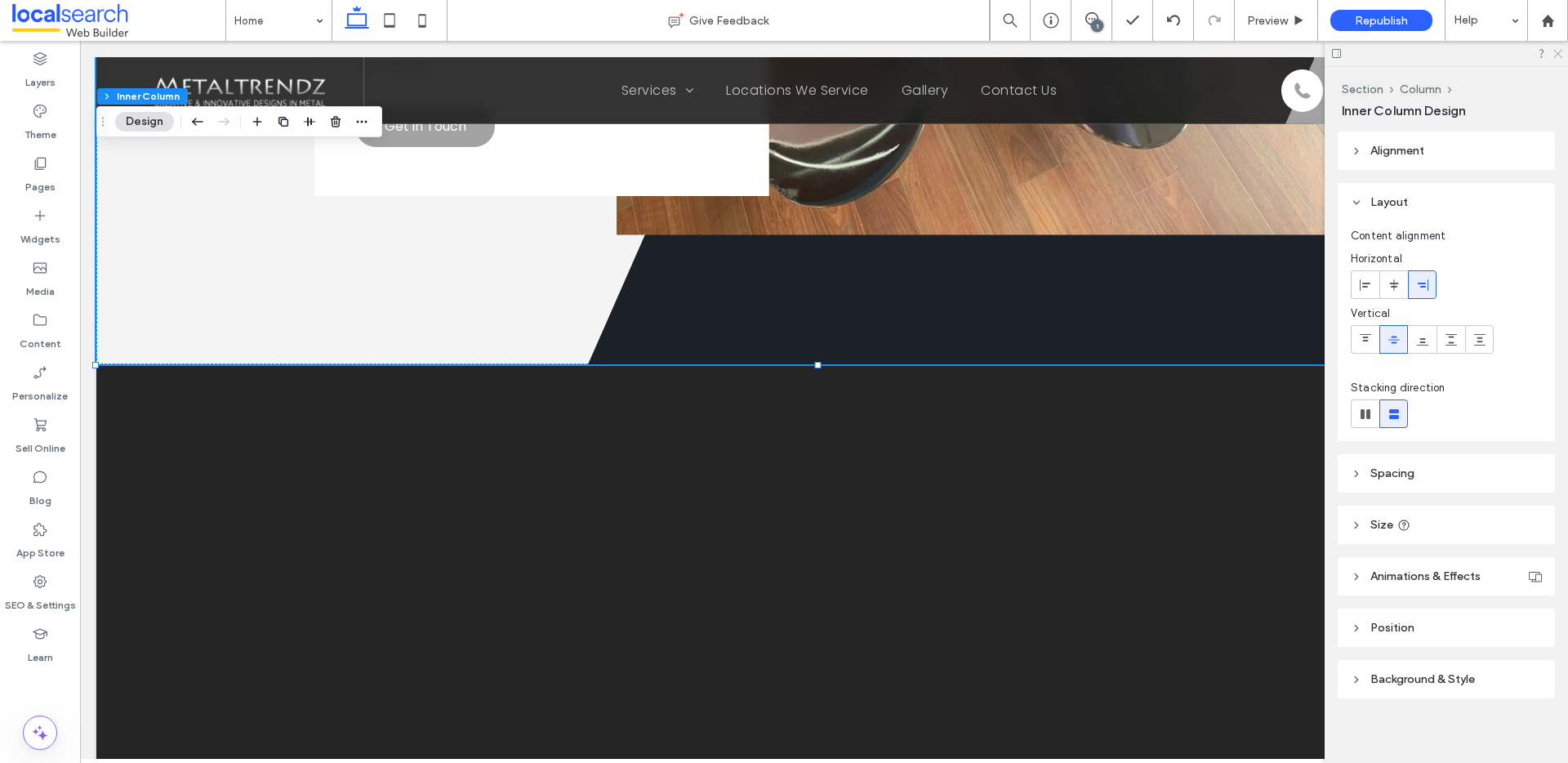 drag, startPoint x: 1559, startPoint y: 56, endPoint x: 1419, endPoint y: 2, distance: 150.05332 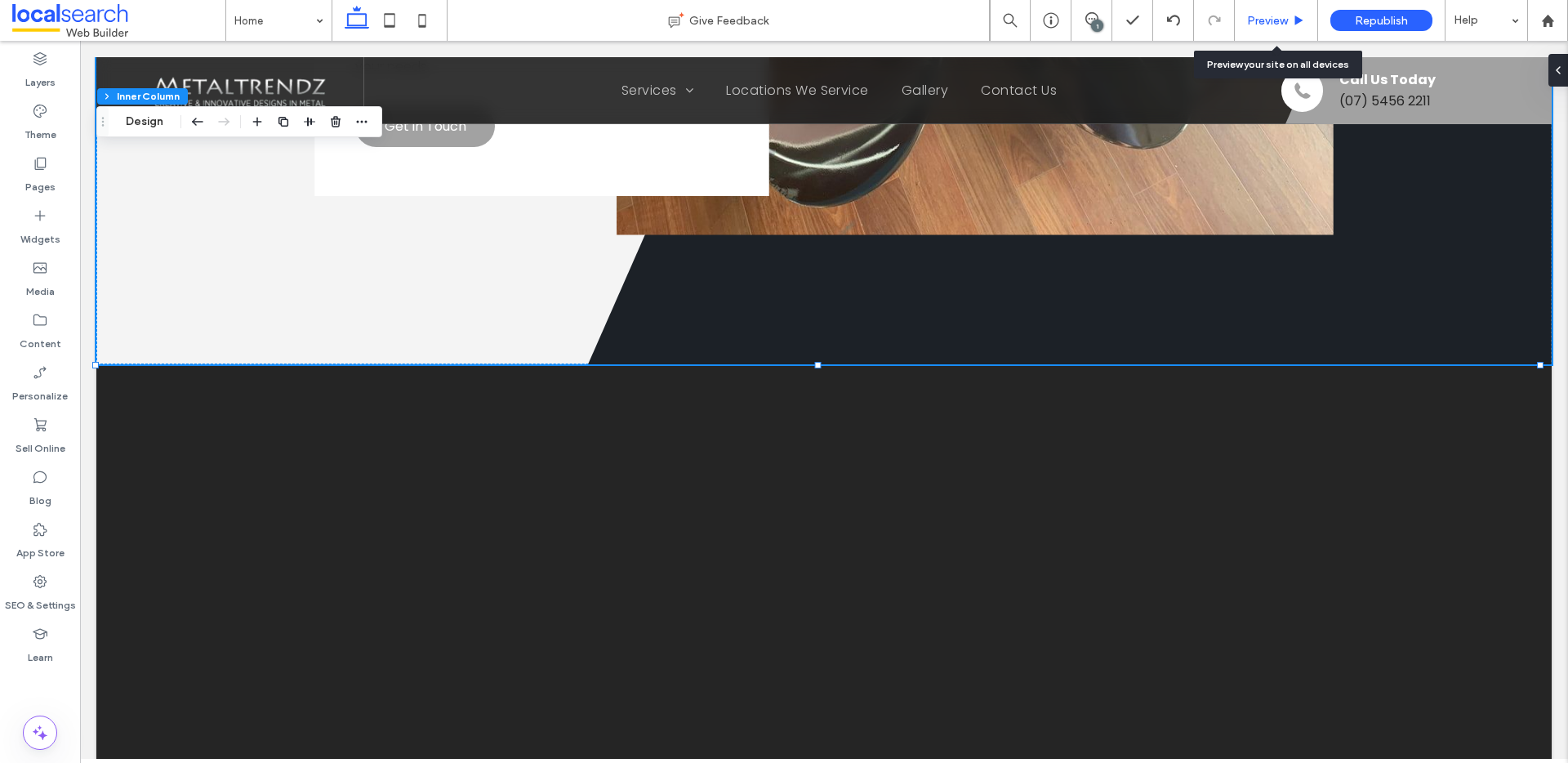 click on "Preview" at bounding box center (1276, 20) 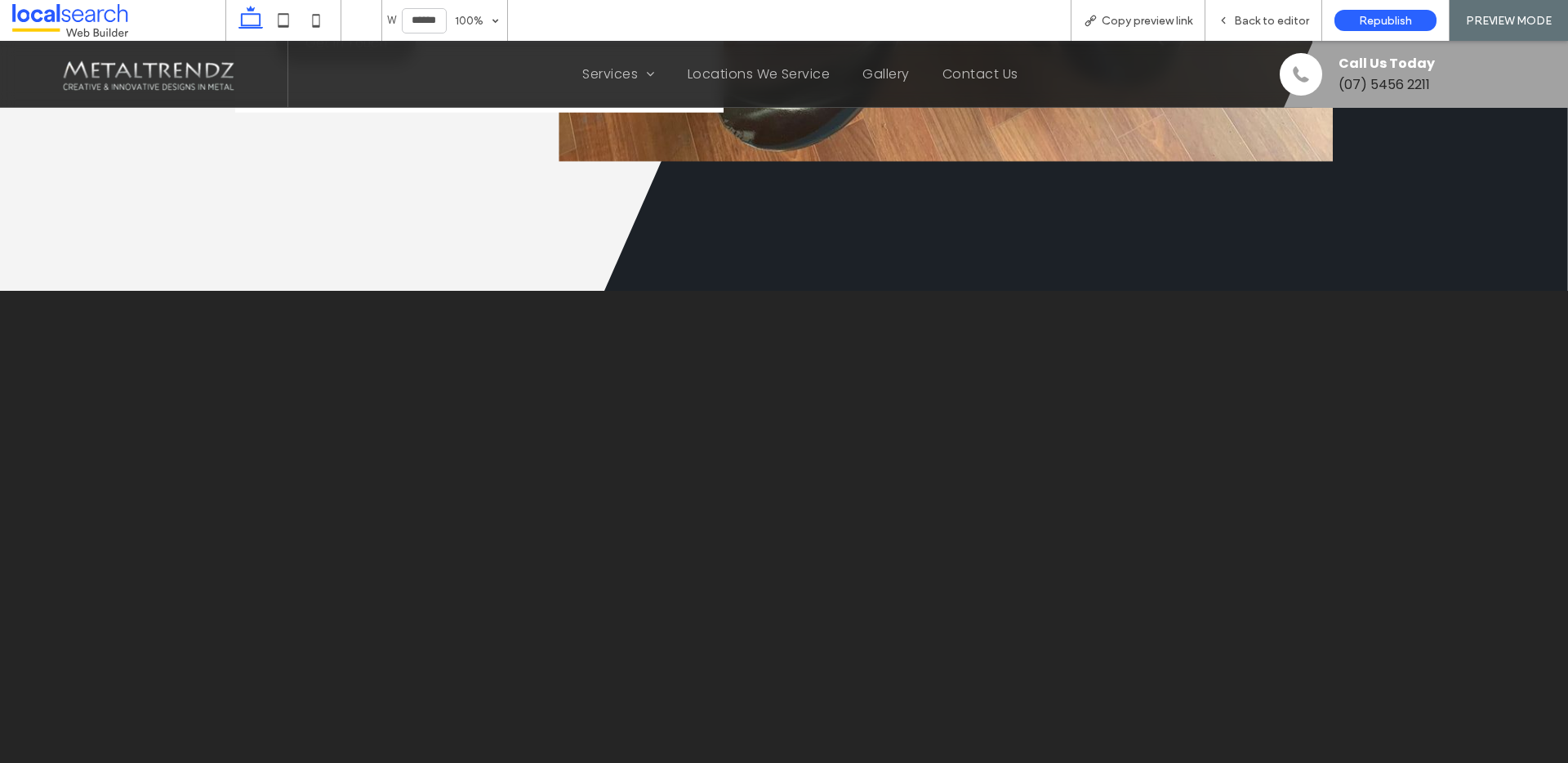 scroll, scrollTop: 4594, scrollLeft: 0, axis: vertical 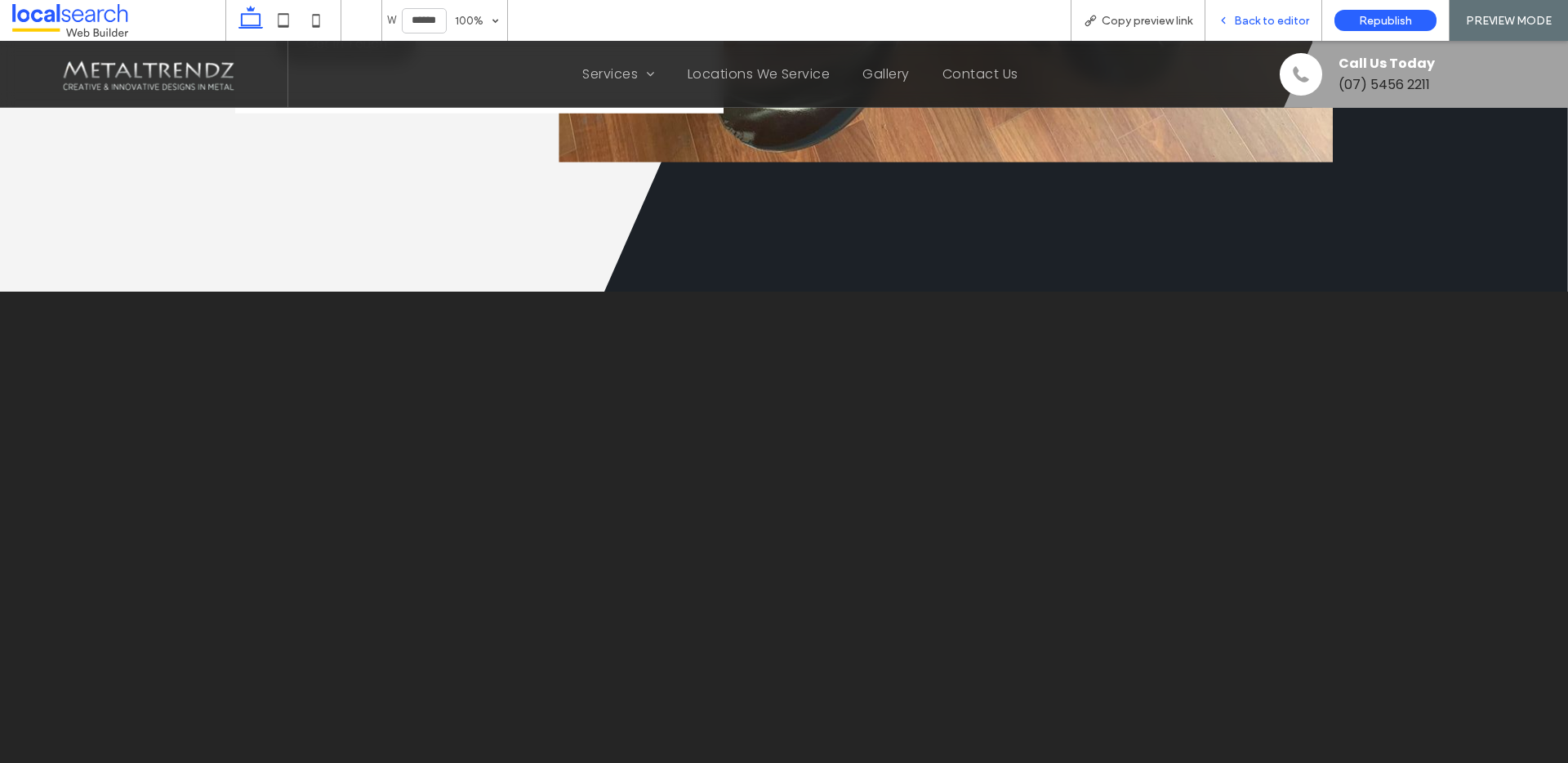 click on "Back to editor" at bounding box center (1263, 20) 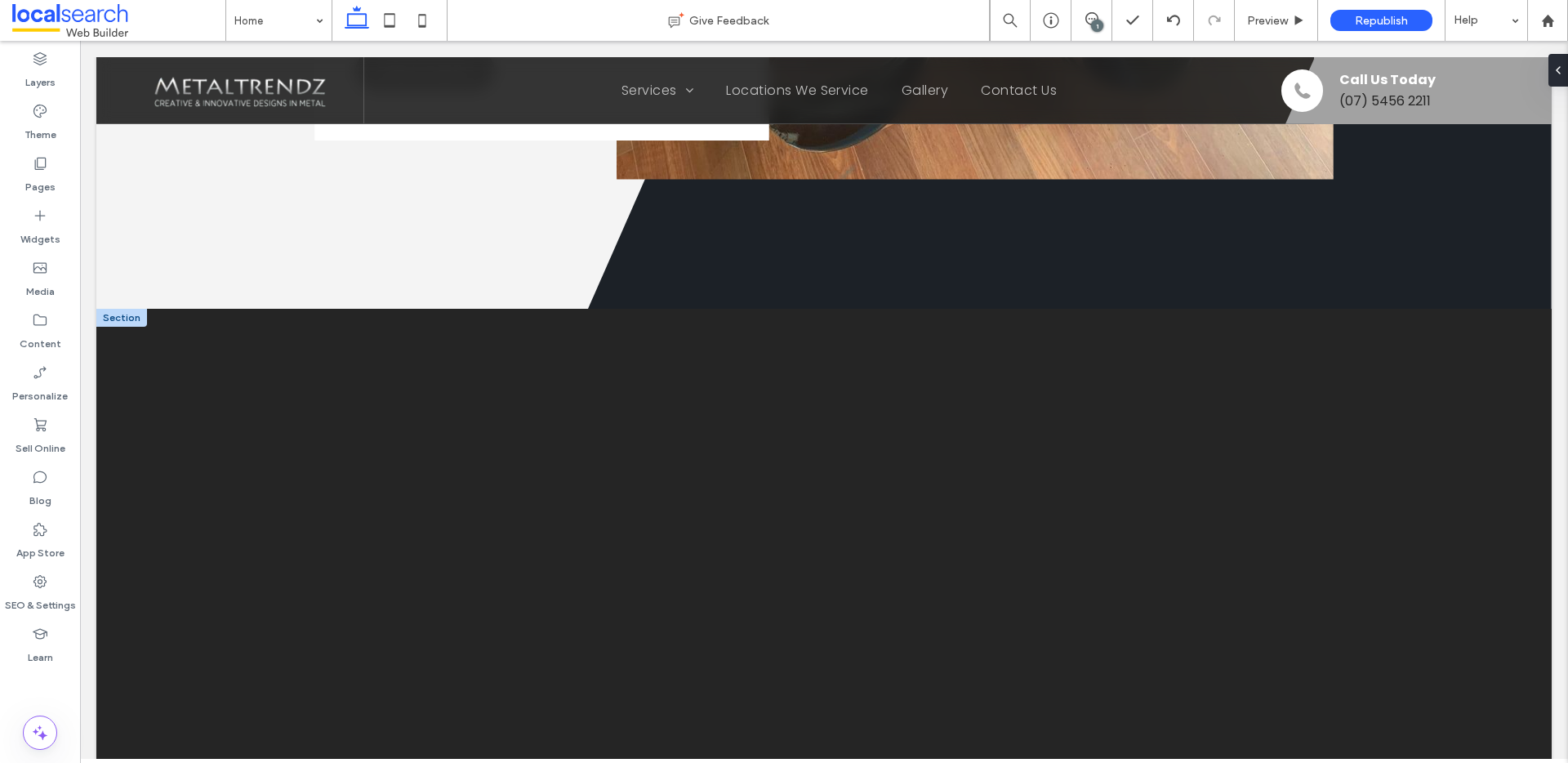 scroll, scrollTop: 4595, scrollLeft: 0, axis: vertical 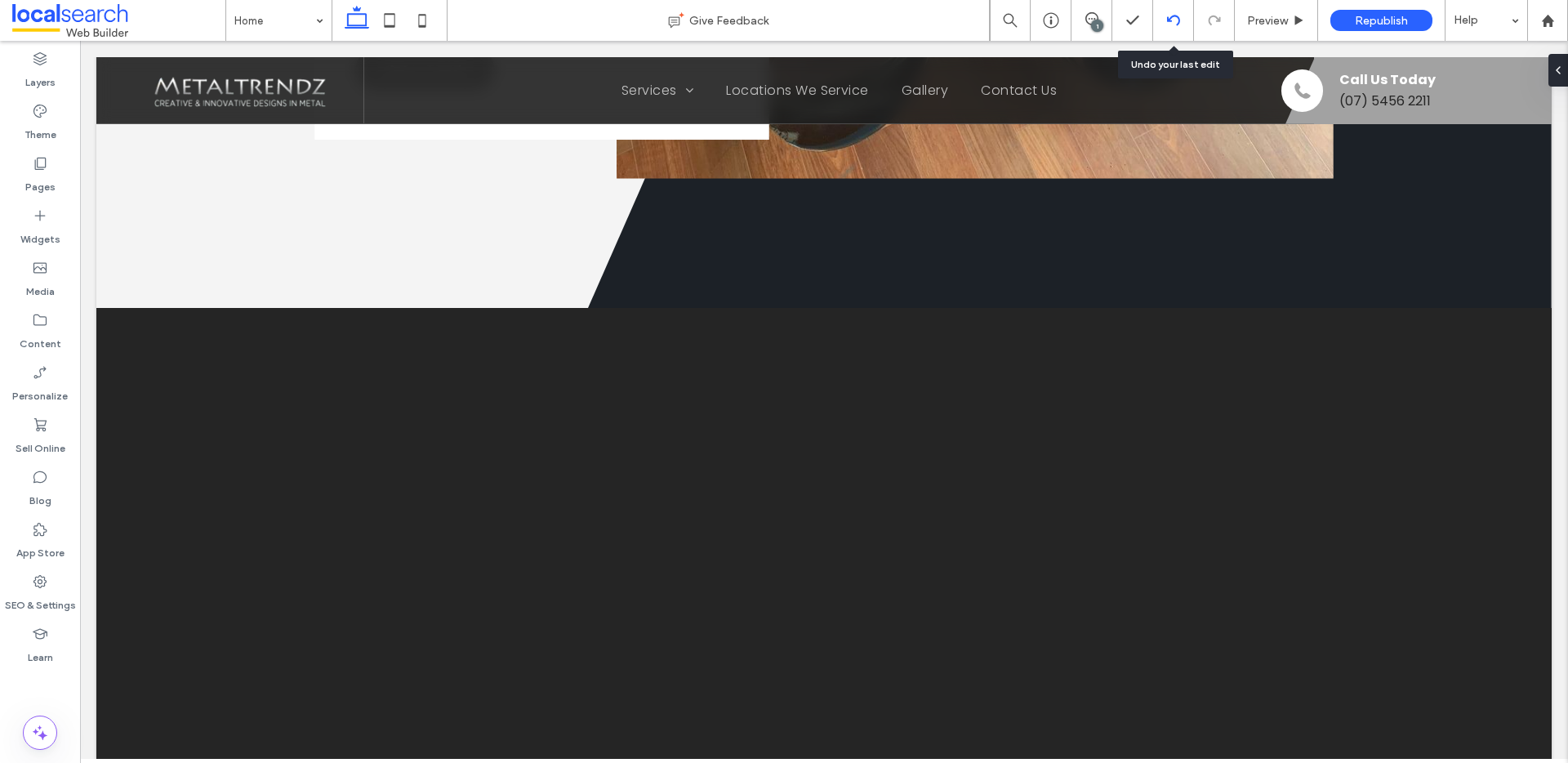 click 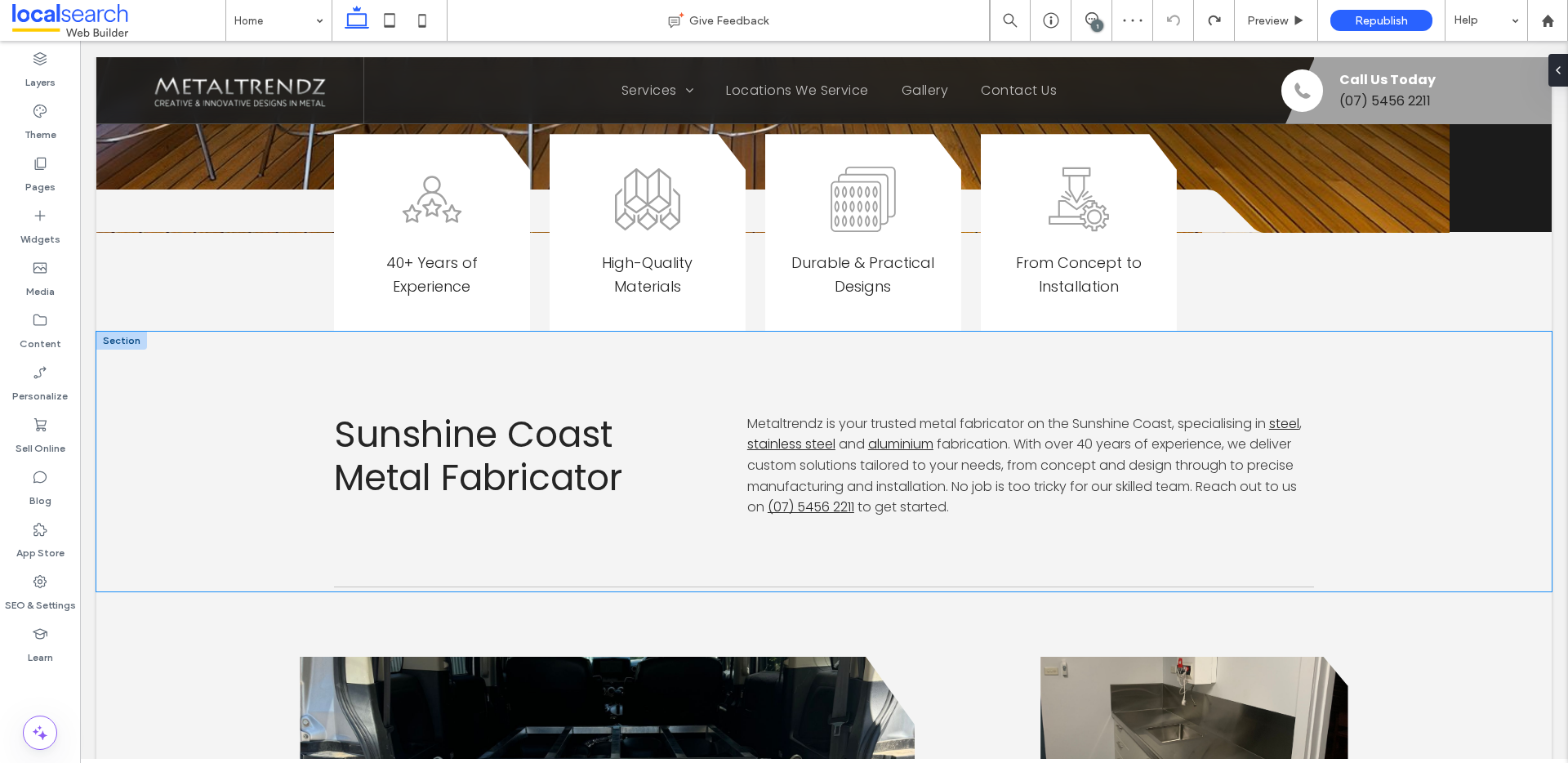 scroll, scrollTop: 1042, scrollLeft: 0, axis: vertical 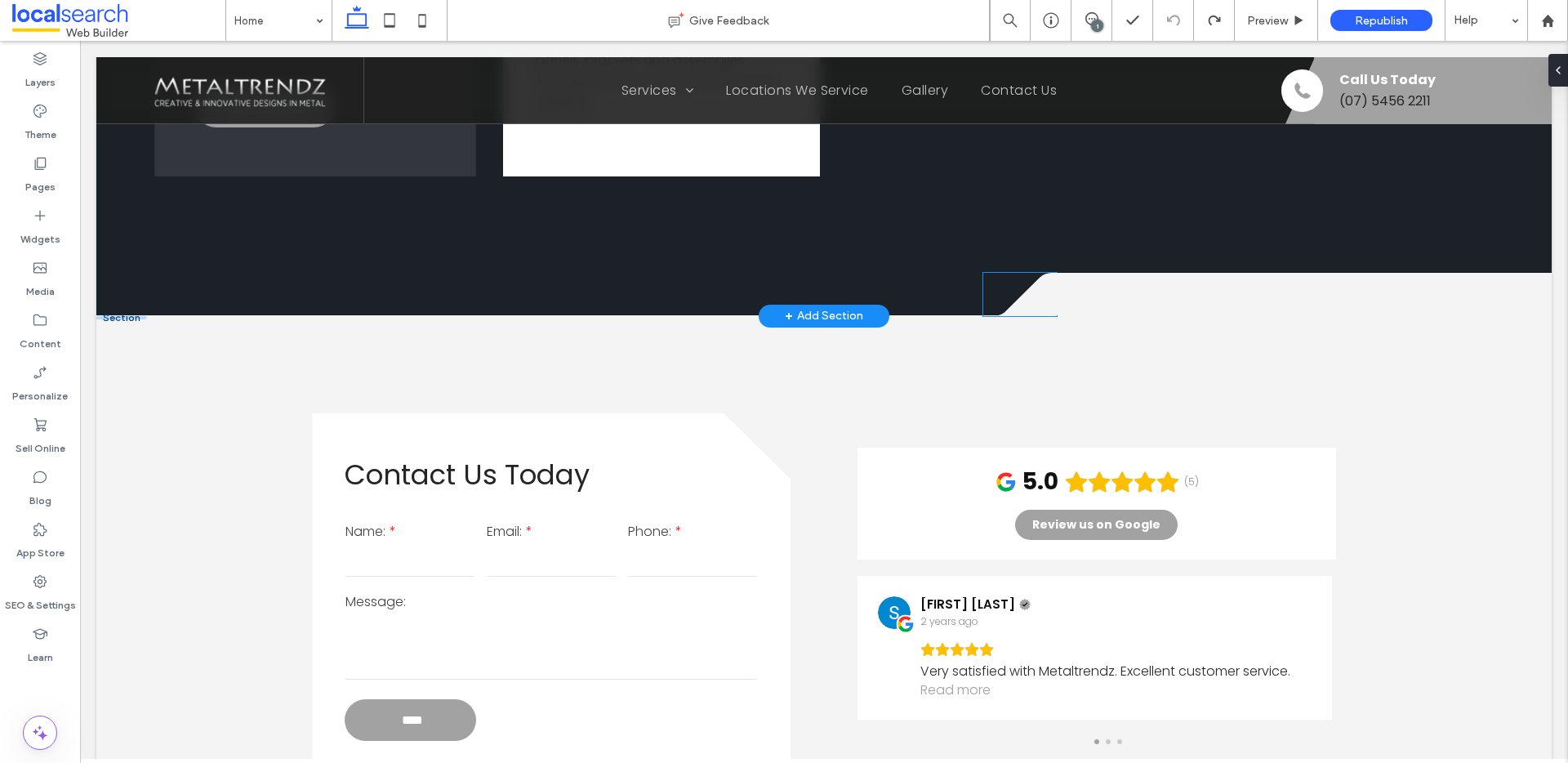 click 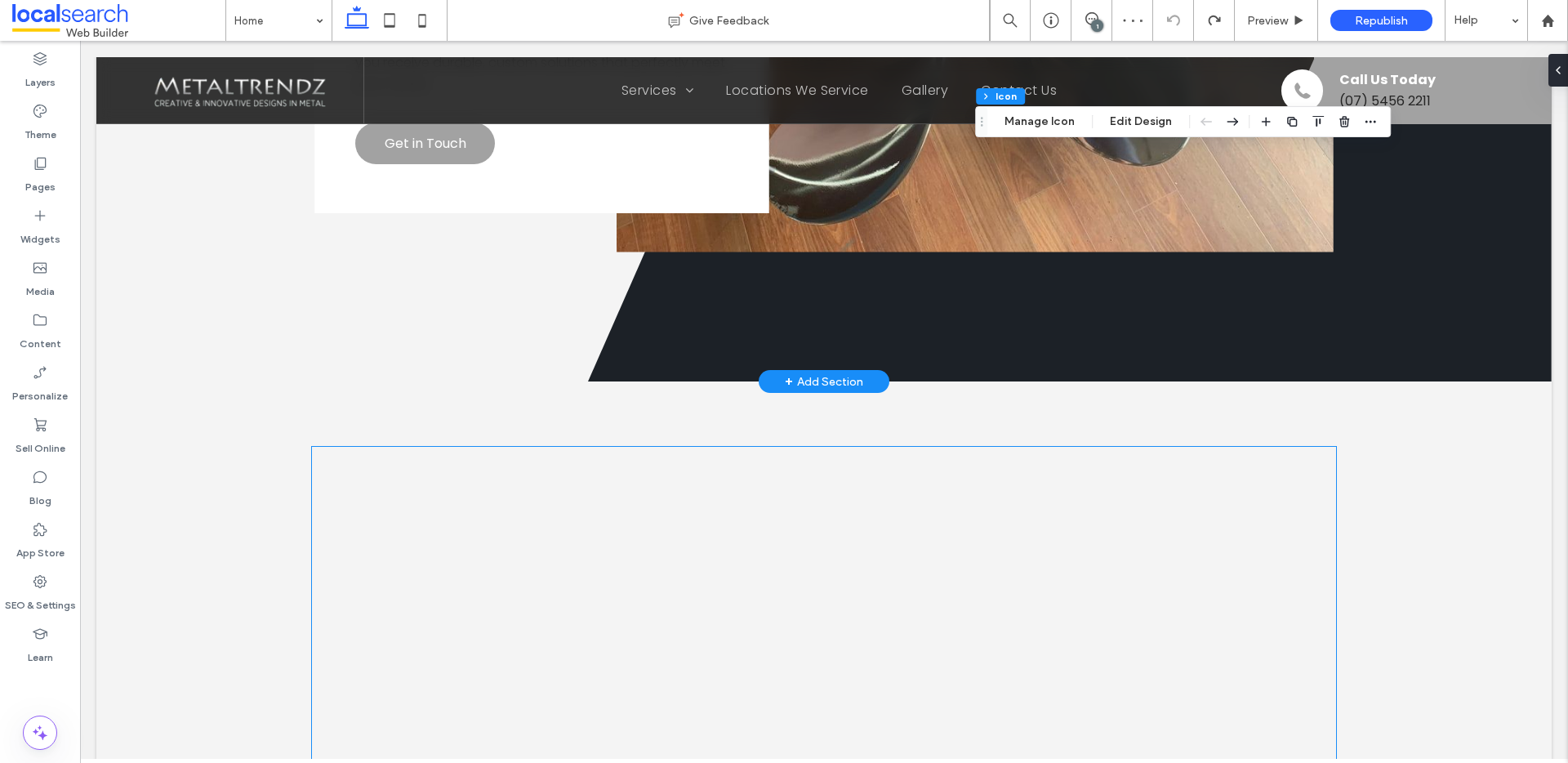 scroll, scrollTop: 4453, scrollLeft: 0, axis: vertical 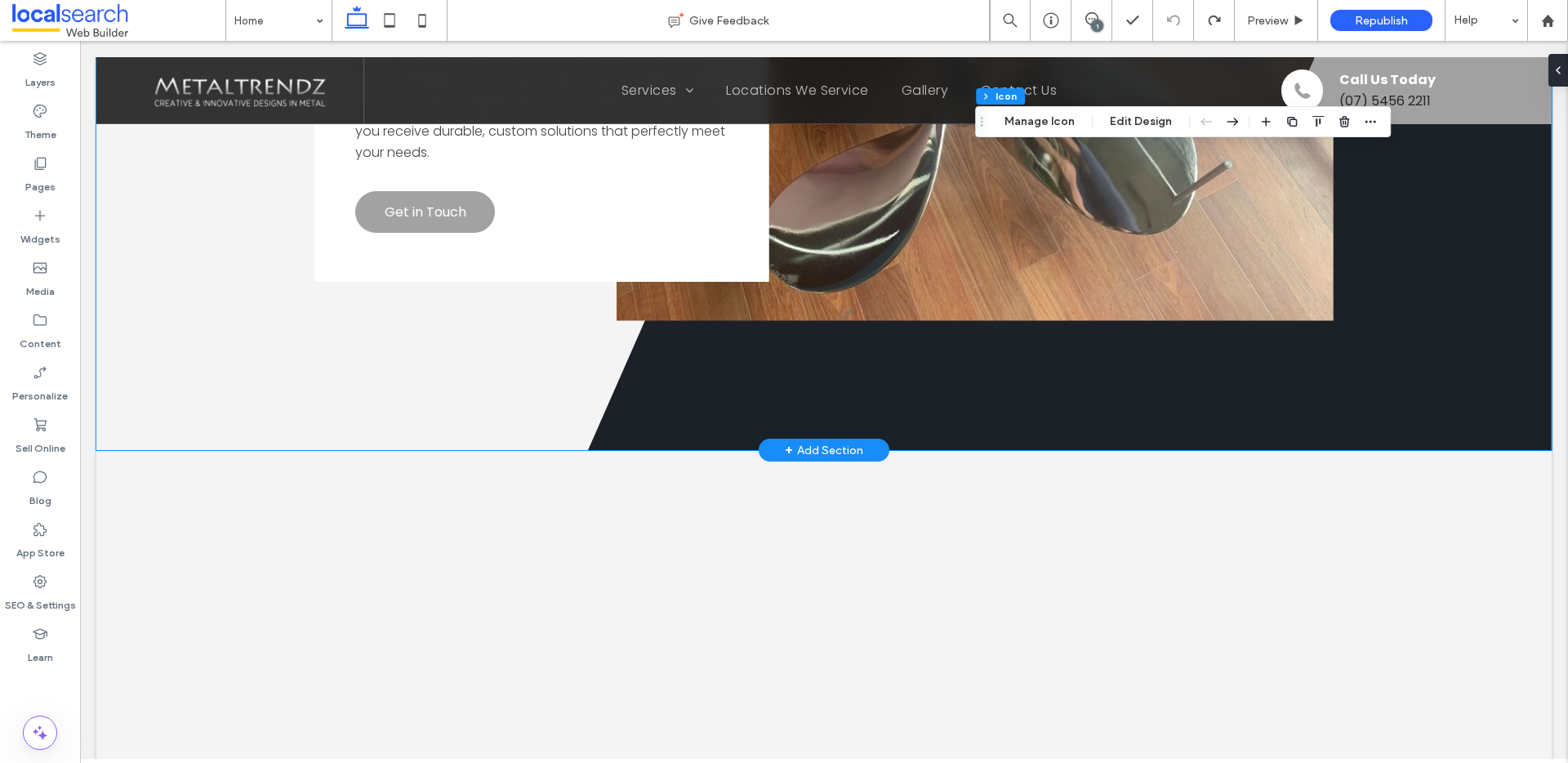 click 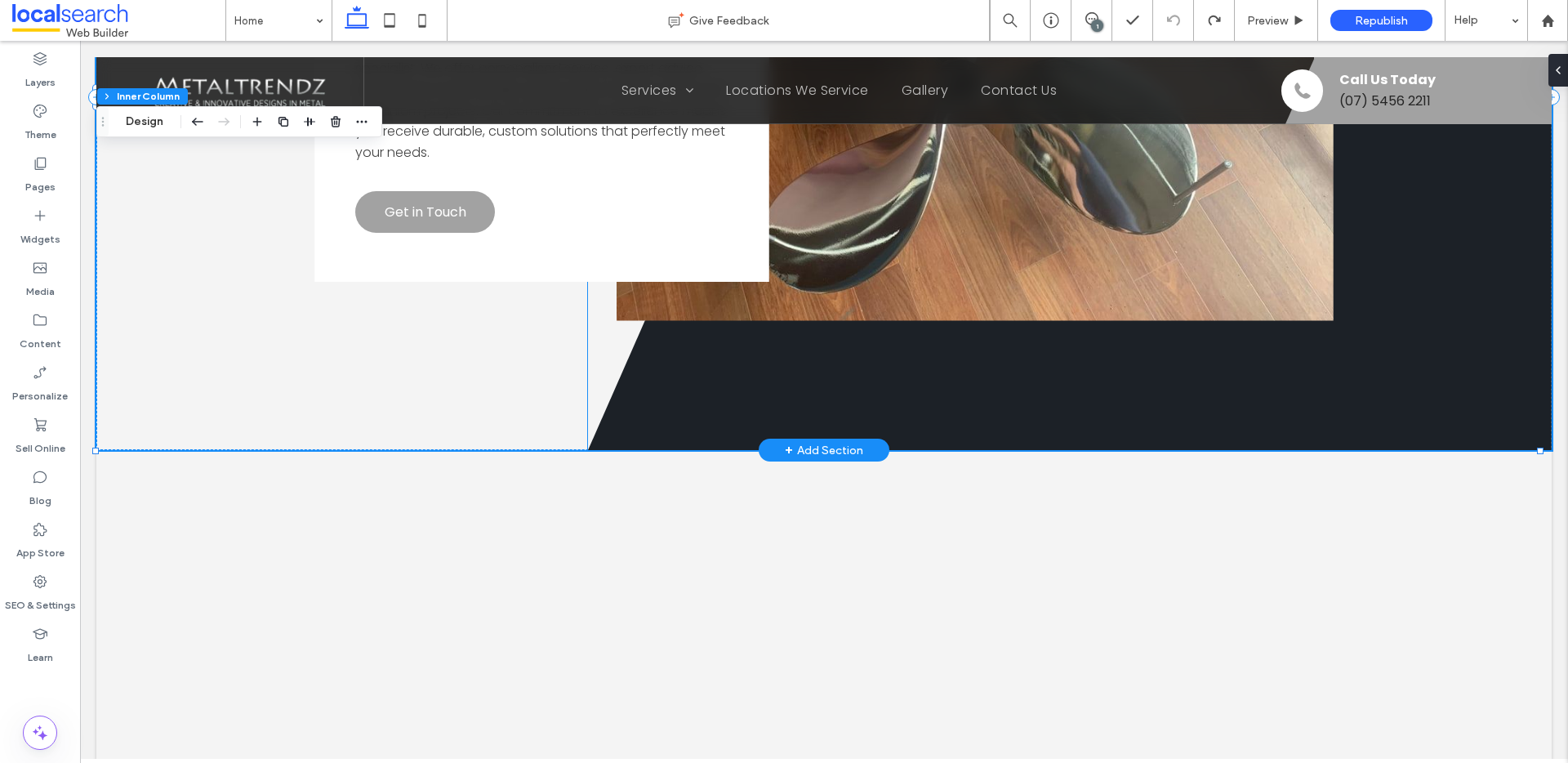 click 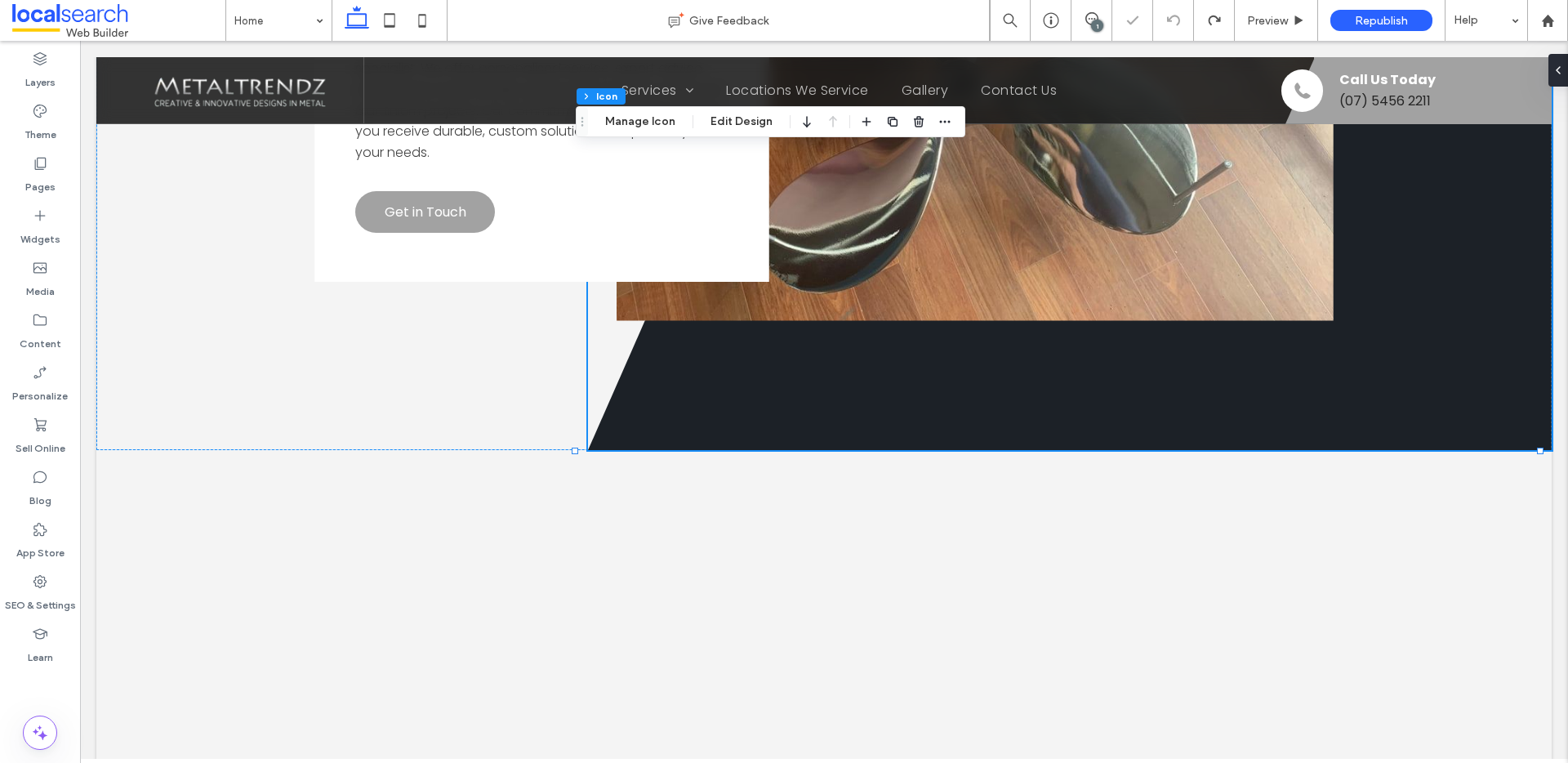 scroll, scrollTop: 4485, scrollLeft: 0, axis: vertical 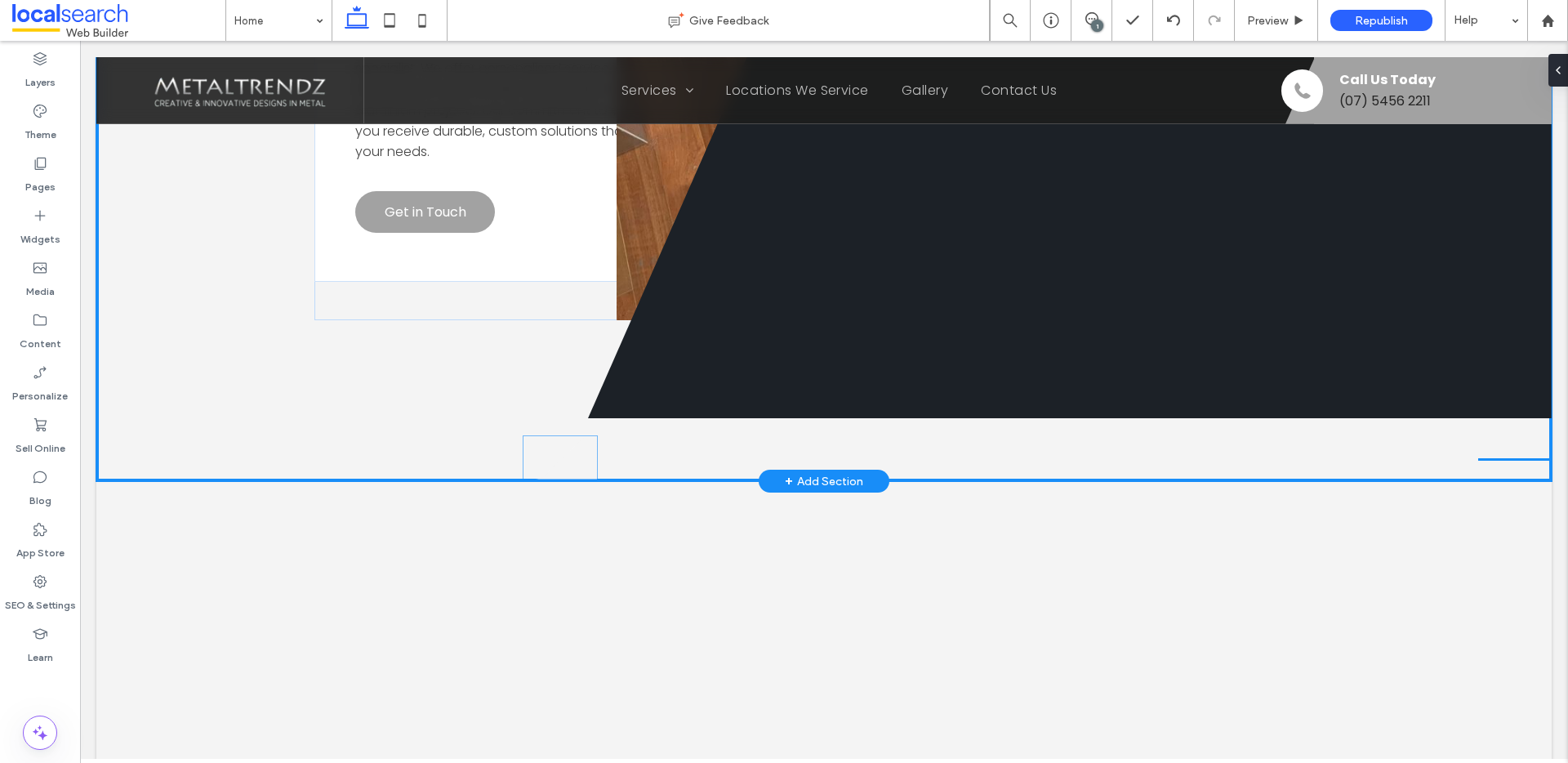 drag, startPoint x: 1450, startPoint y: 462, endPoint x: 542, endPoint y: 465, distance: 908.005 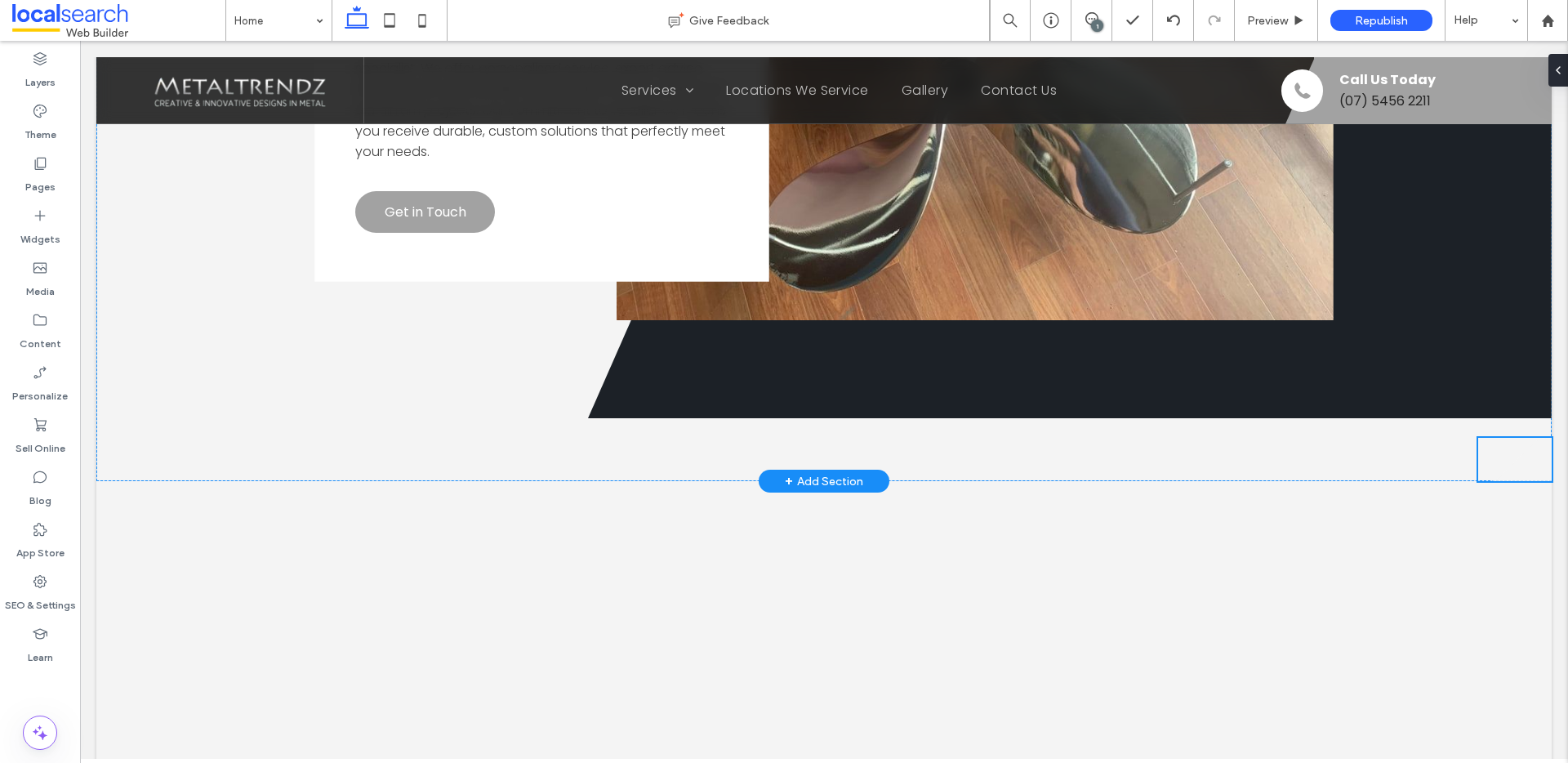 scroll, scrollTop: 4453, scrollLeft: 0, axis: vertical 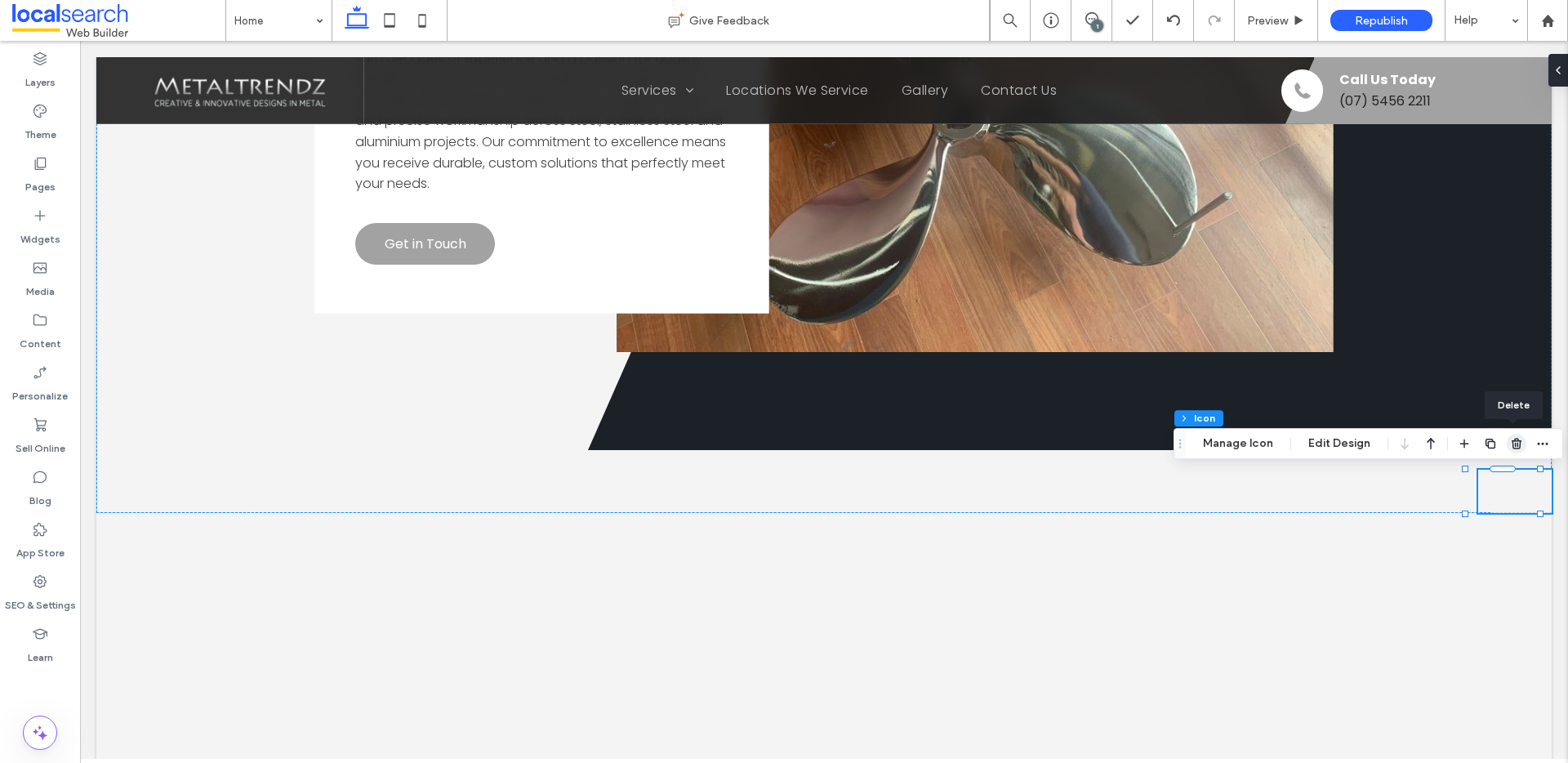 drag, startPoint x: 1513, startPoint y: 449, endPoint x: 1428, endPoint y: 409, distance: 93.94147 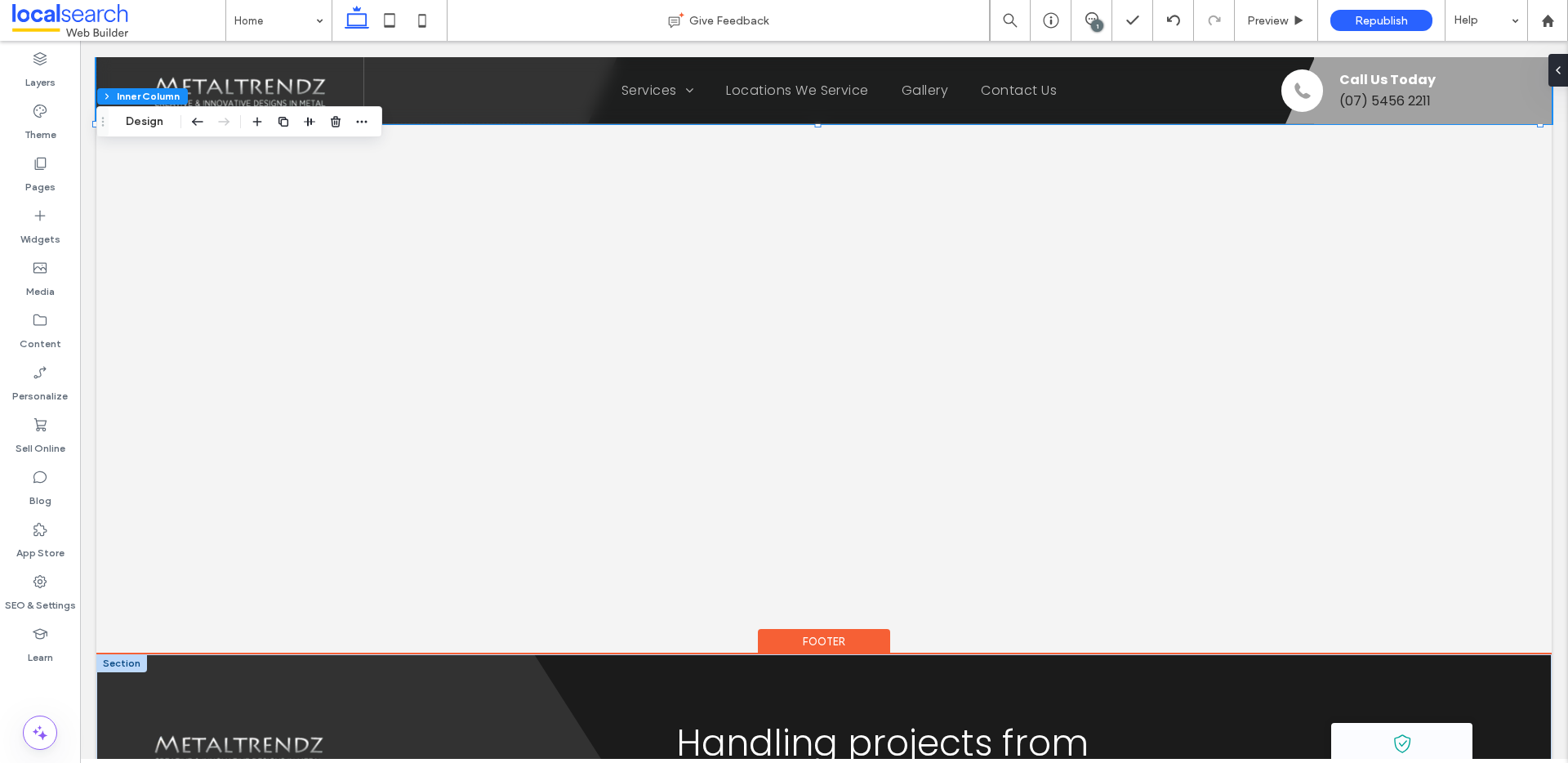scroll, scrollTop: 4463, scrollLeft: 0, axis: vertical 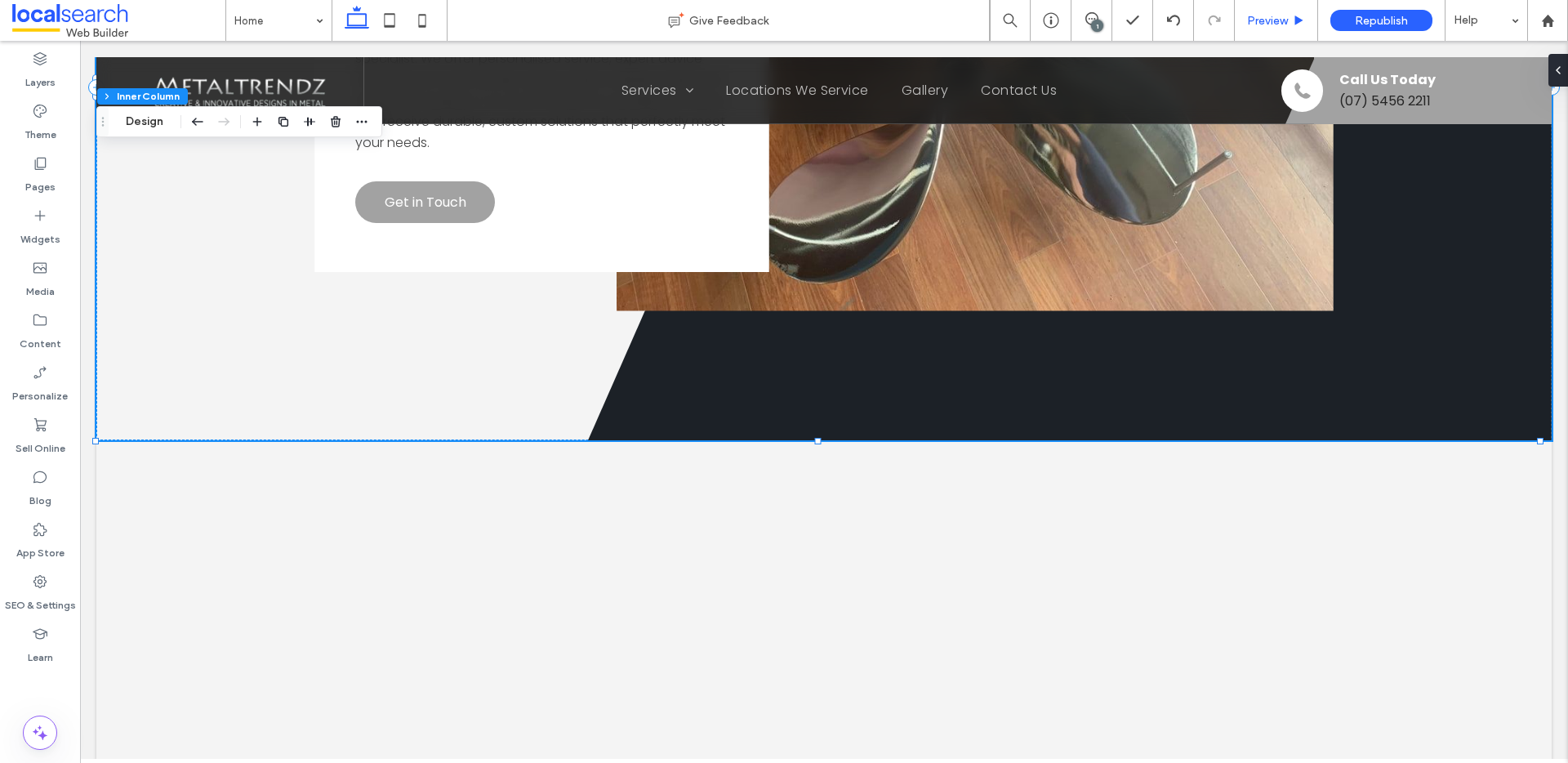 click on "Preview" at bounding box center [1276, 20] 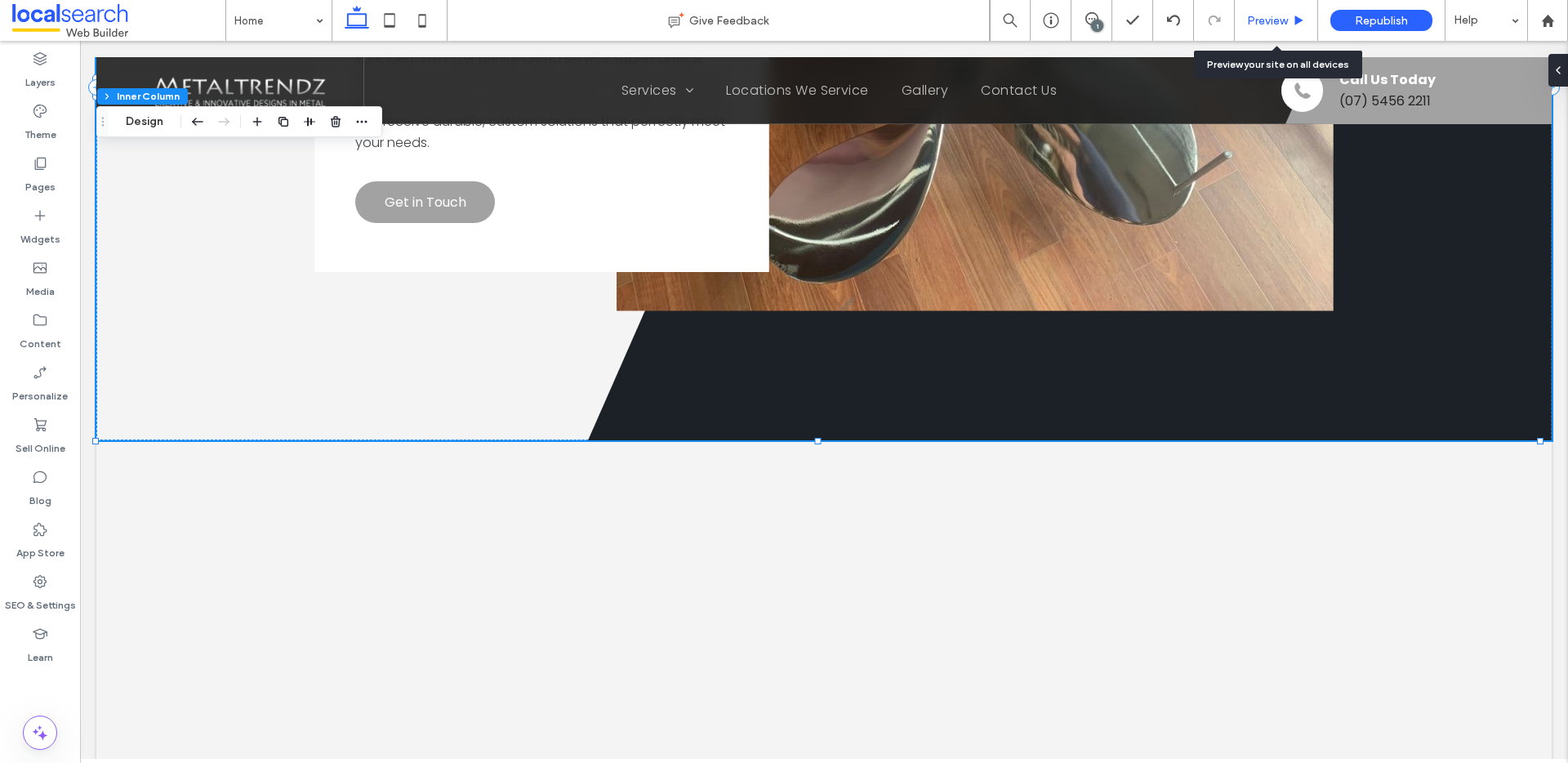 click on "Preview" at bounding box center (1267, 20) 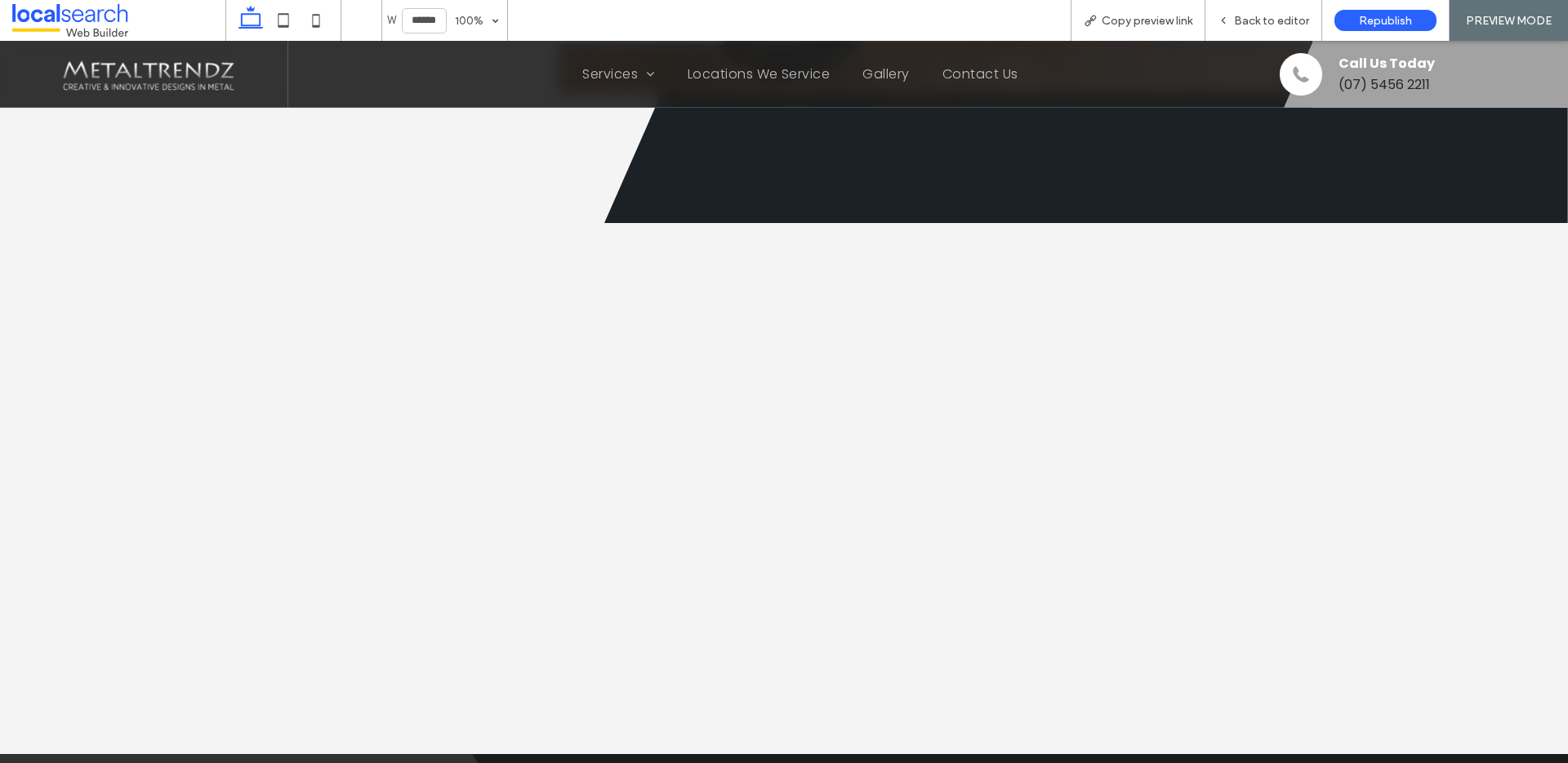 scroll, scrollTop: 4647, scrollLeft: 0, axis: vertical 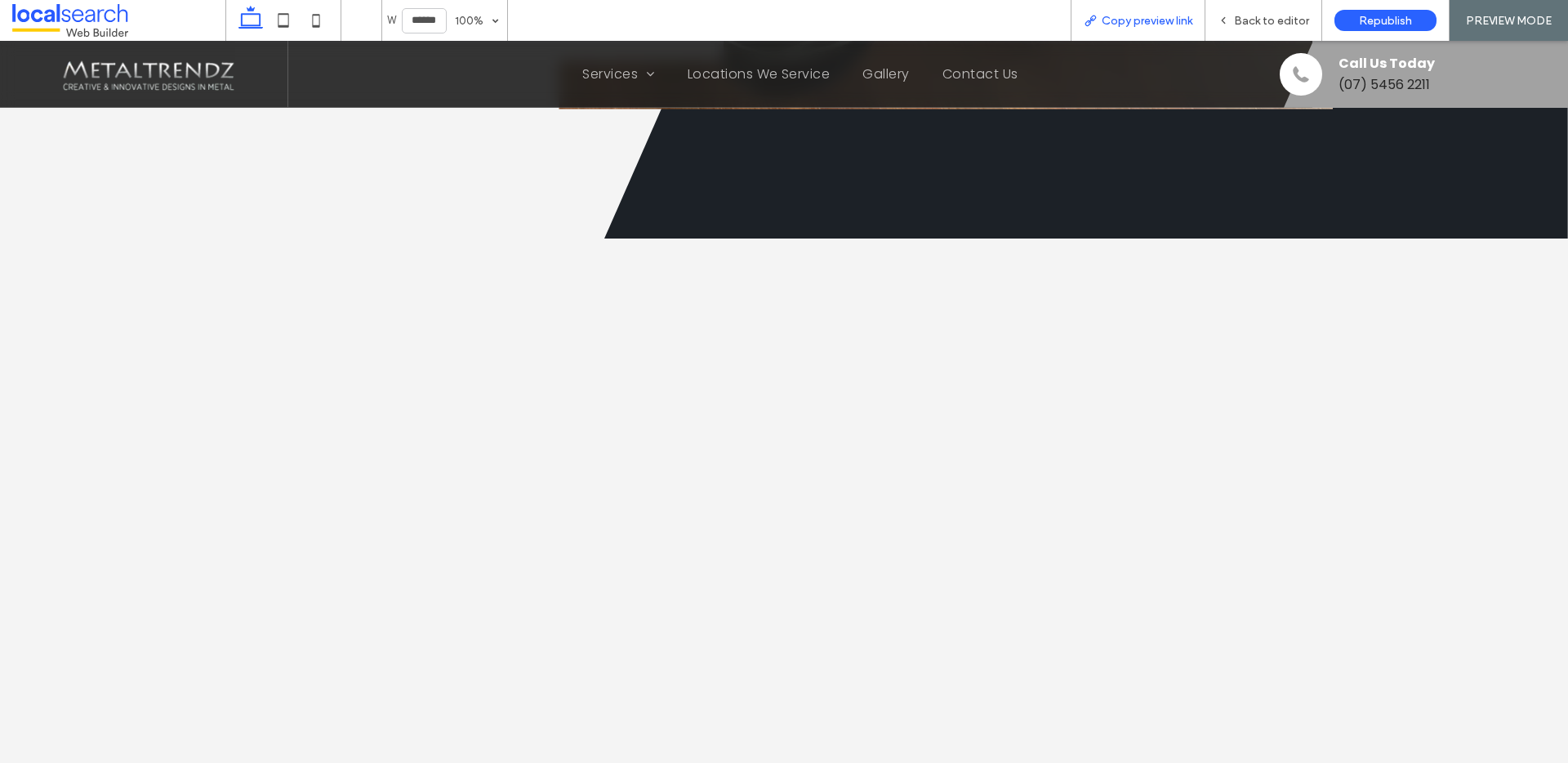 click on "Copy preview link" at bounding box center [1138, 20] 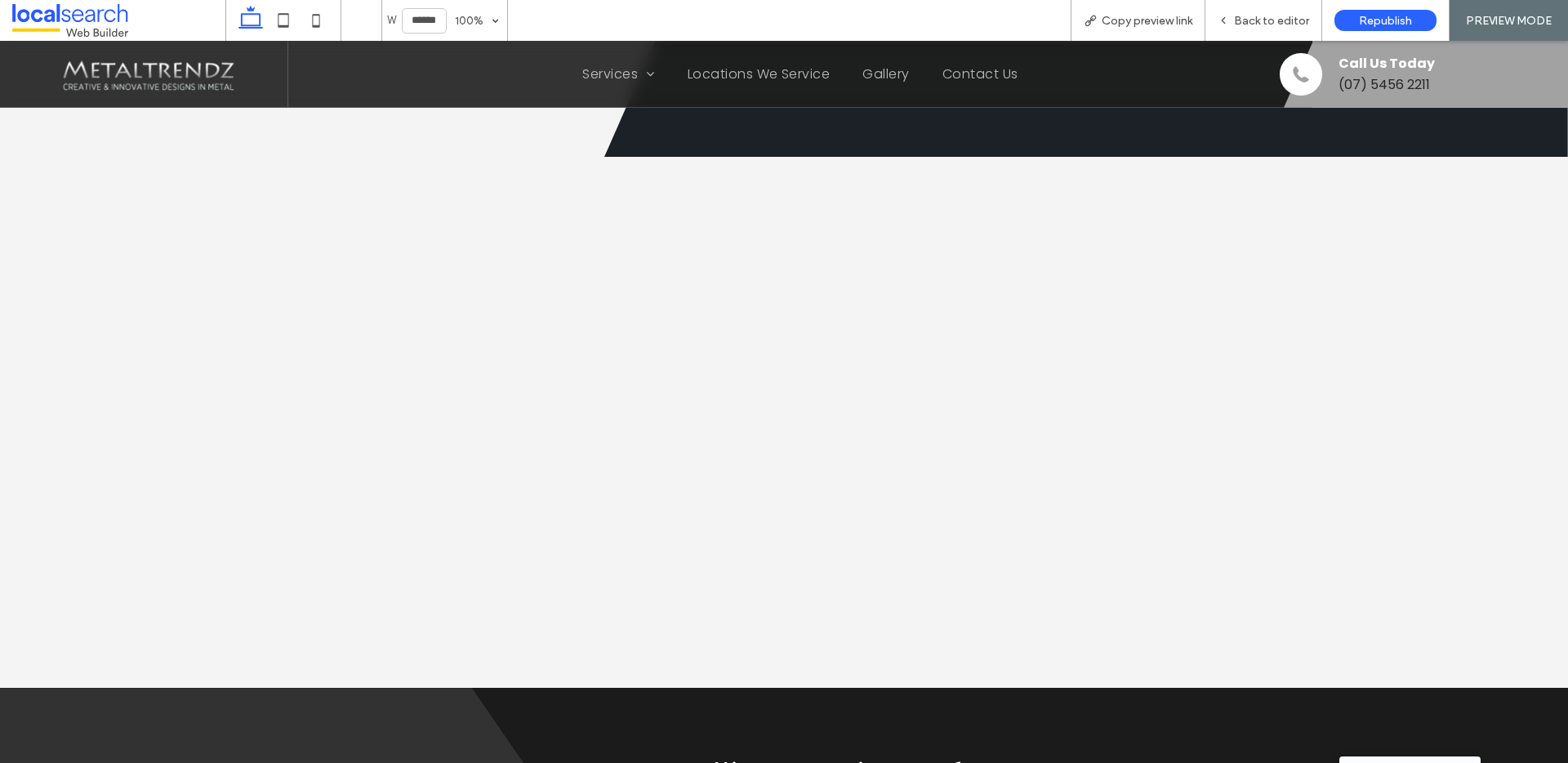 scroll, scrollTop: 4732, scrollLeft: 0, axis: vertical 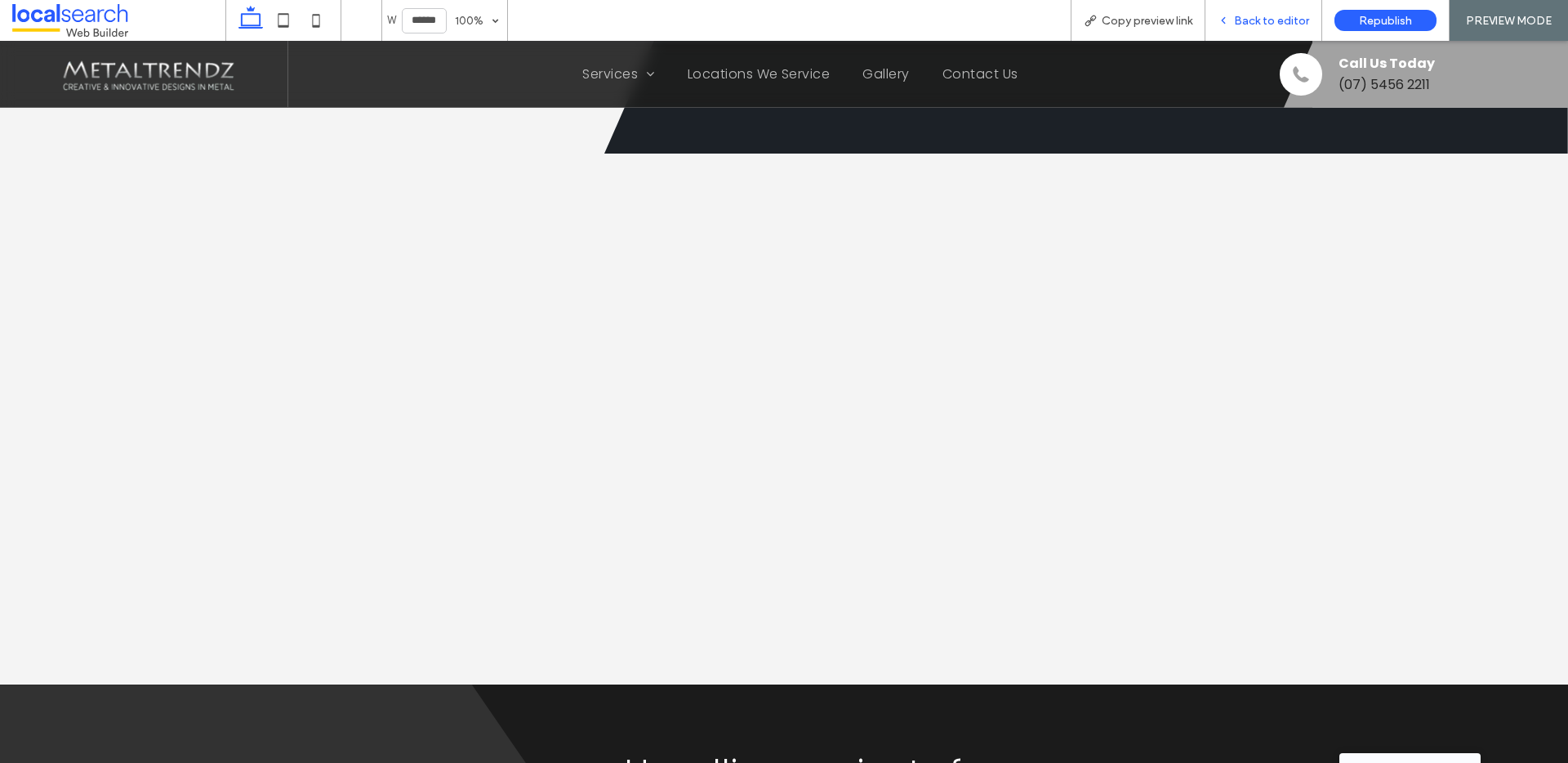 click on "Back to editor" at bounding box center [1272, 20] 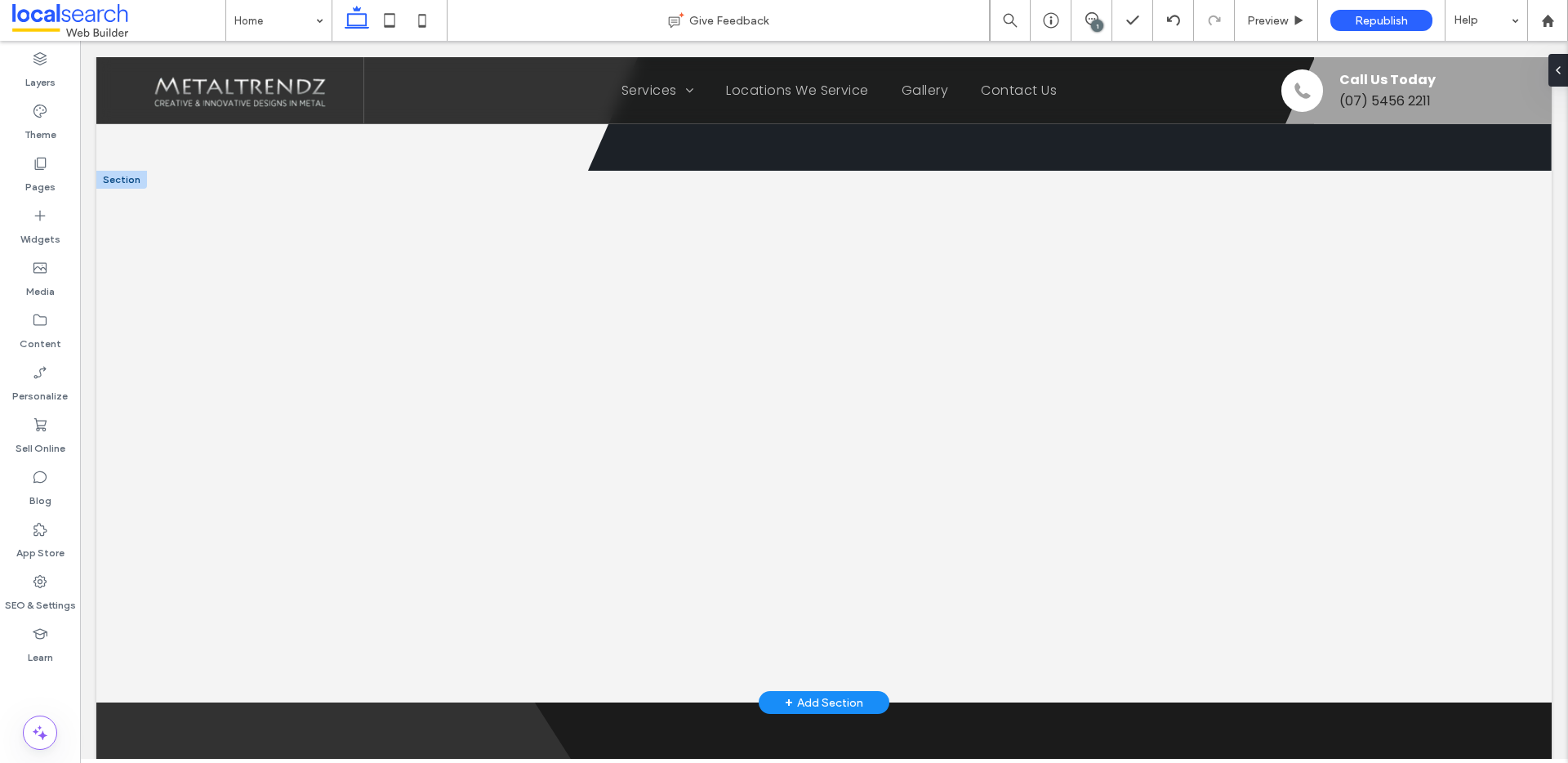 scroll, scrollTop: 4733, scrollLeft: 0, axis: vertical 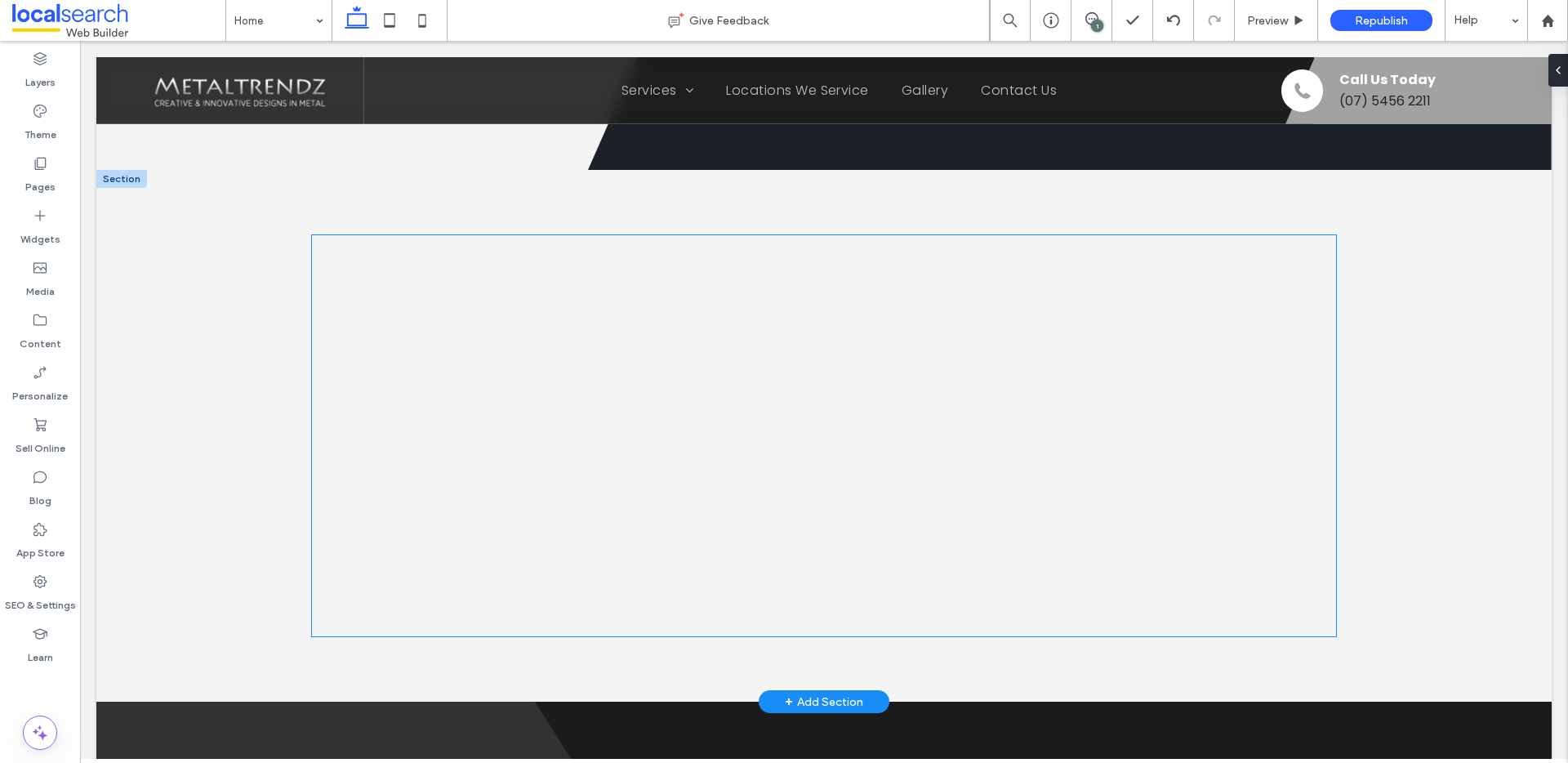 click at bounding box center (823, 435) 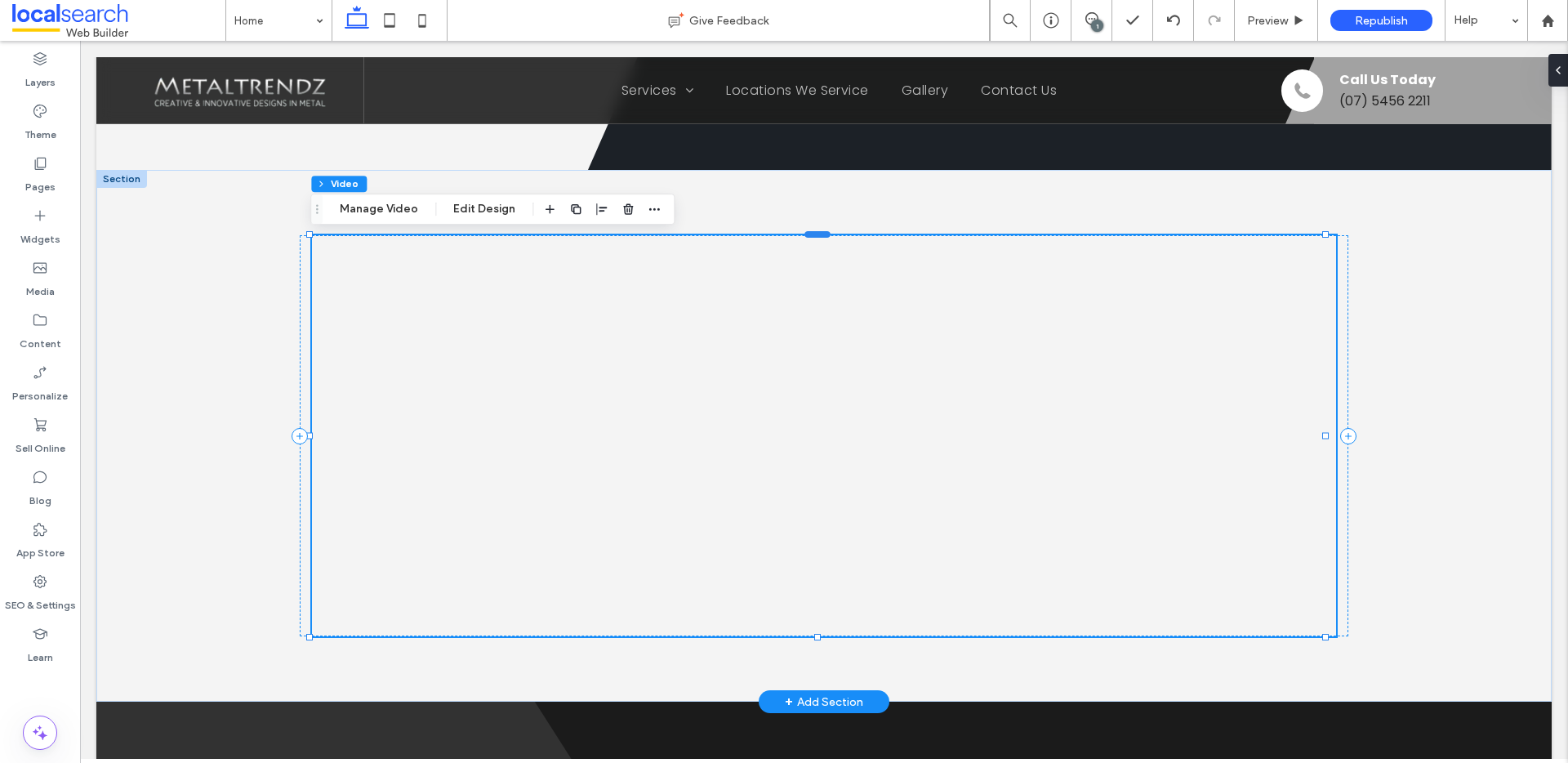 click at bounding box center (817, 234) 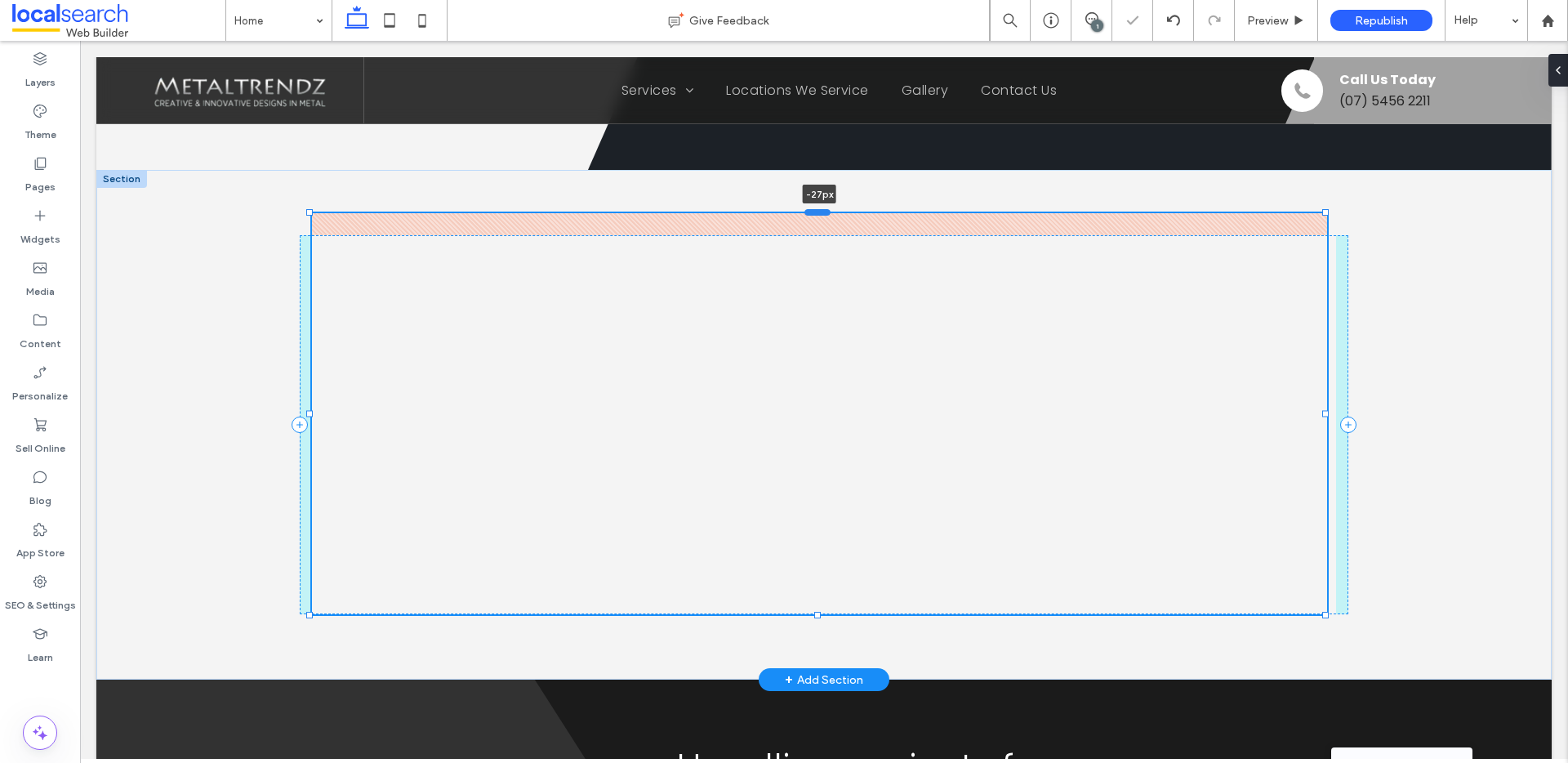 drag, startPoint x: 816, startPoint y: 230, endPoint x: 817, endPoint y: 216, distance: 14.035669 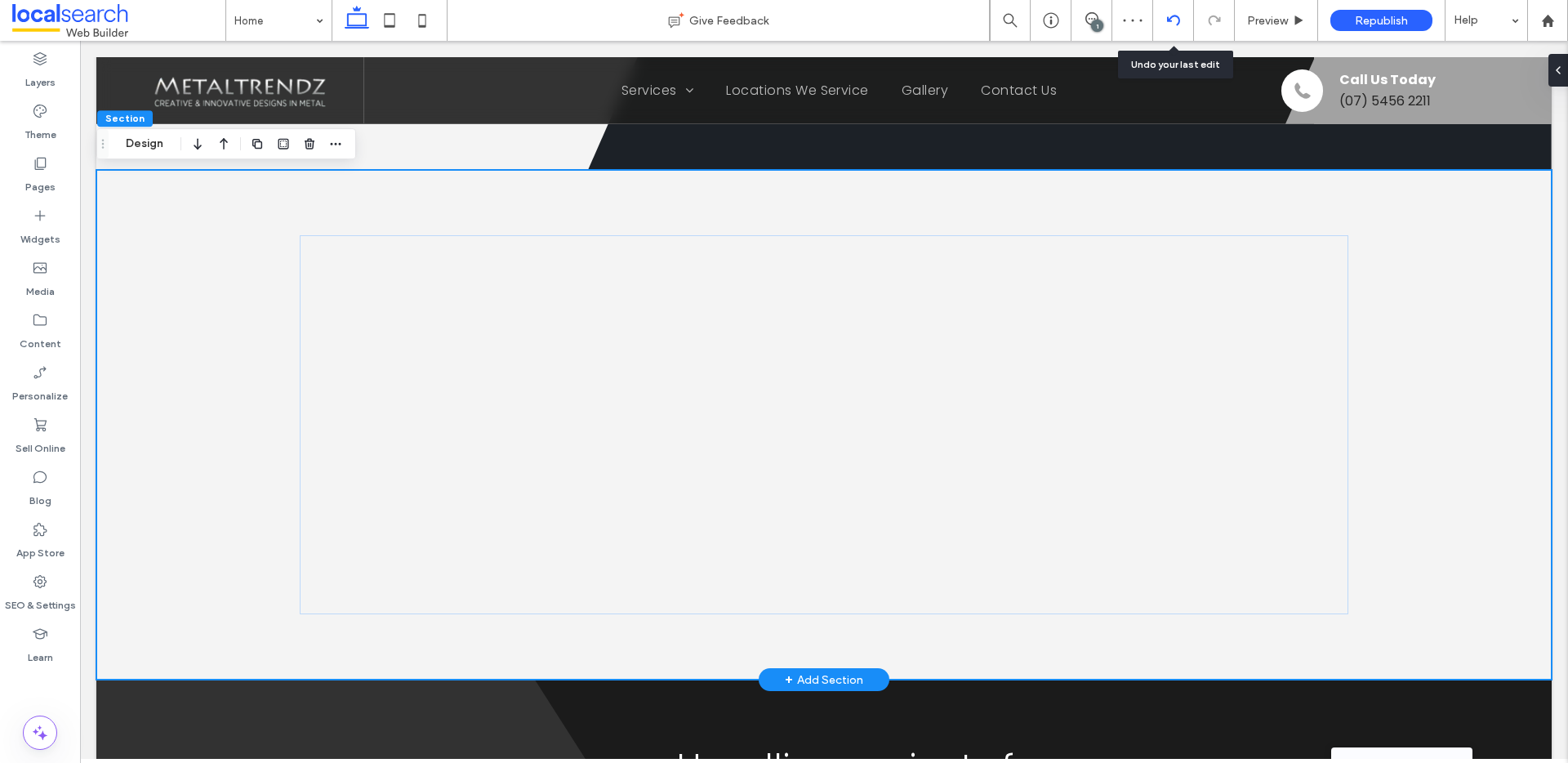 click 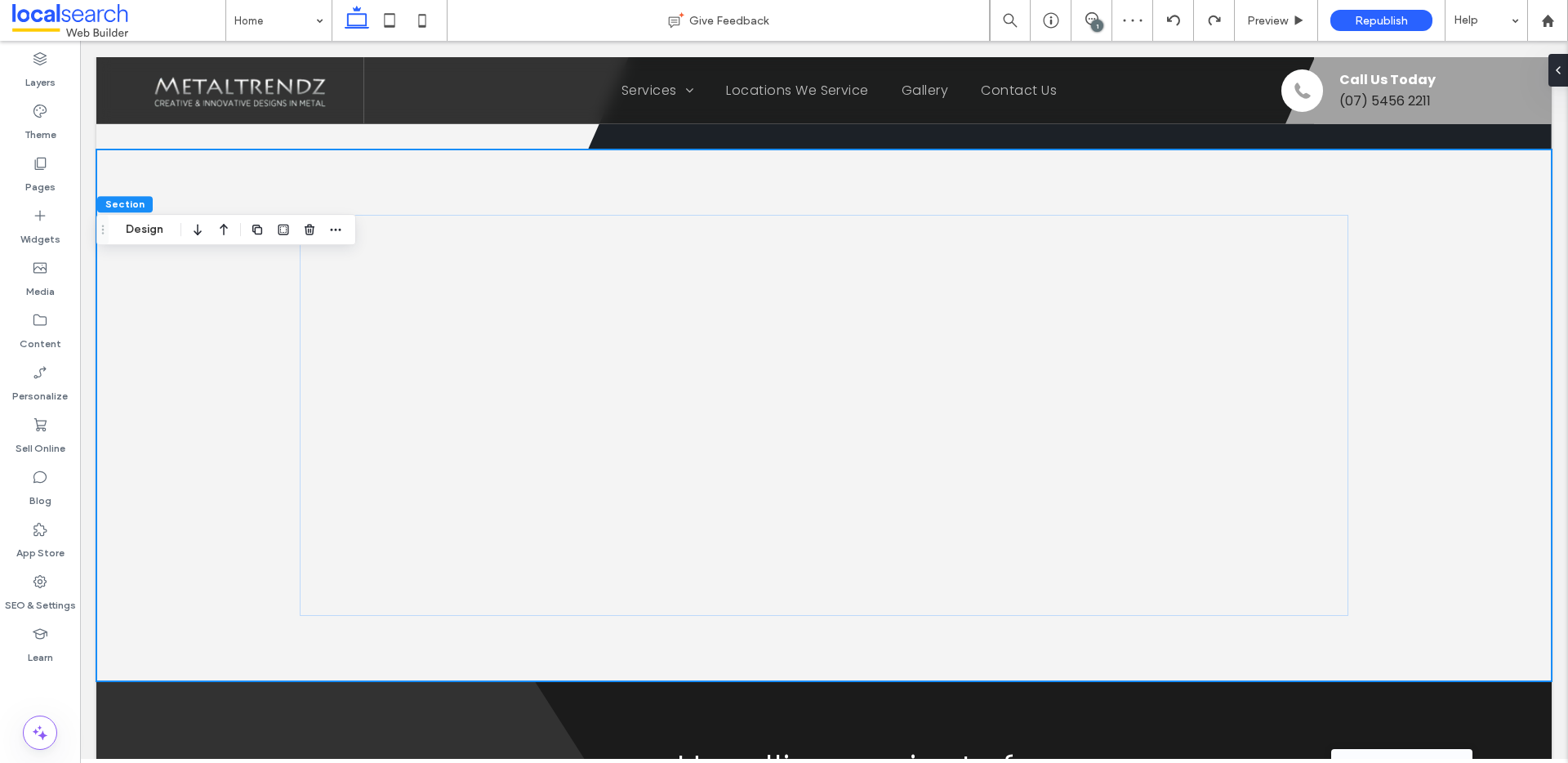 scroll, scrollTop: 0, scrollLeft: 0, axis: both 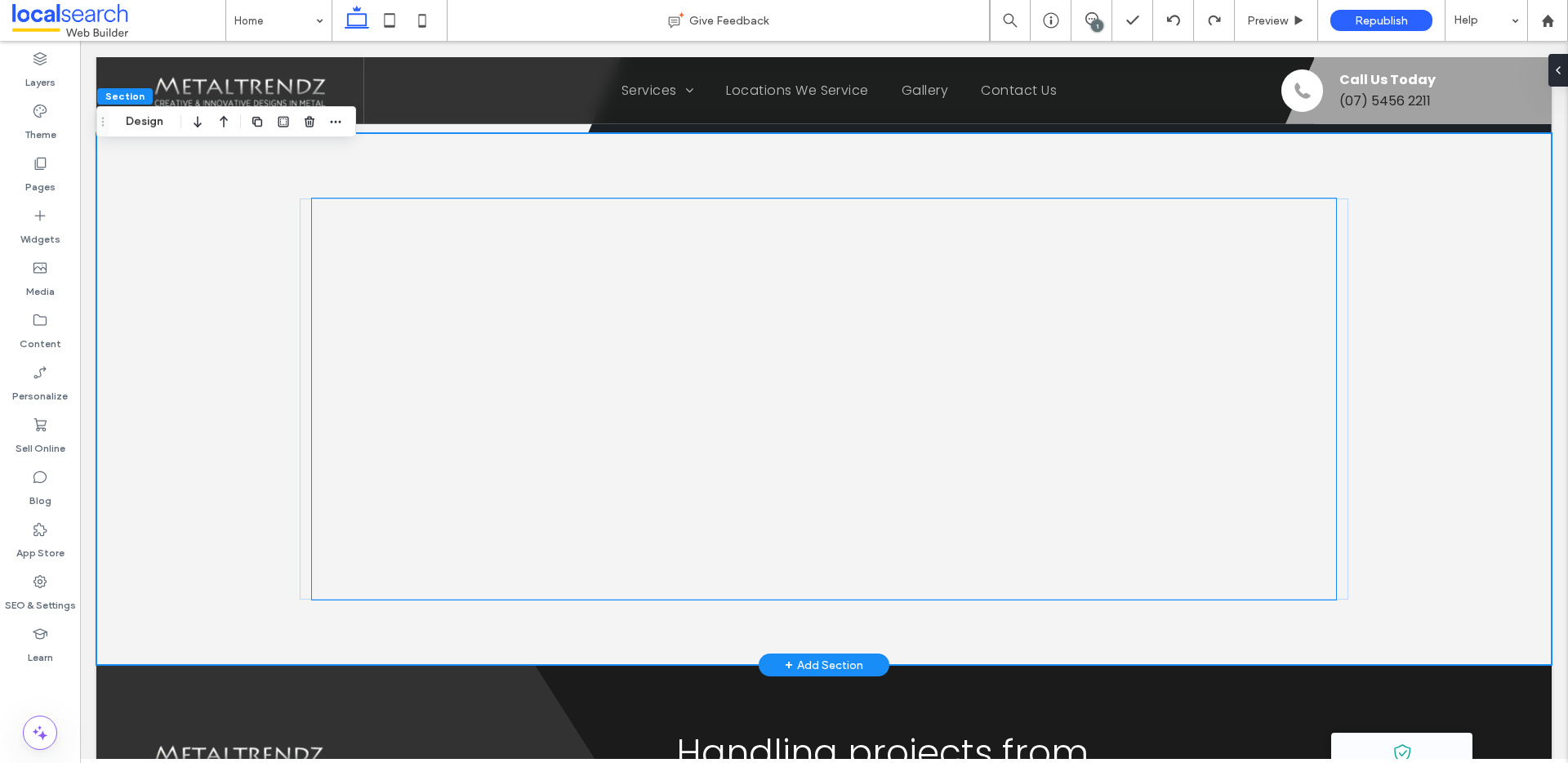 click at bounding box center [823, 399] 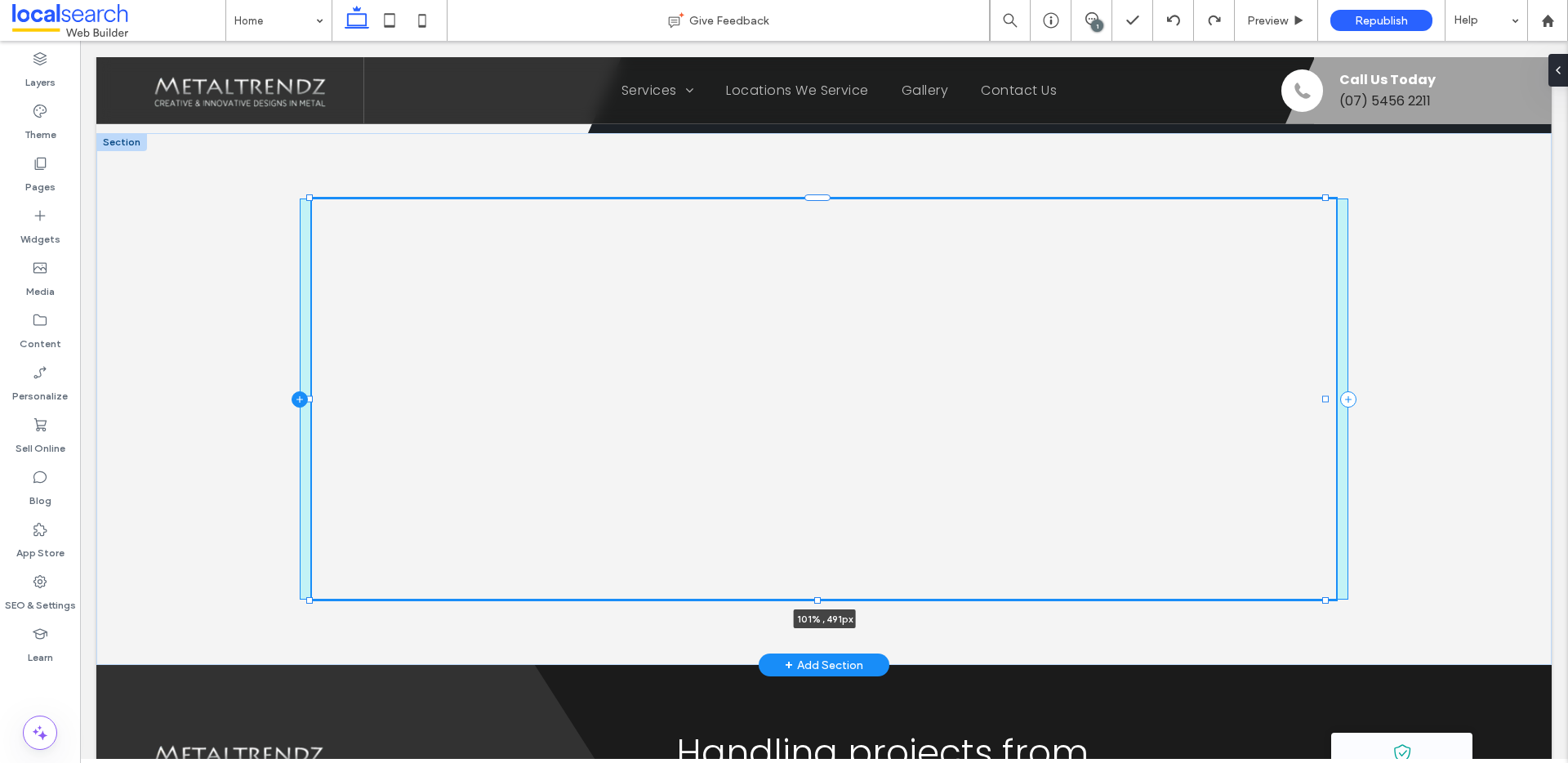 drag, startPoint x: 308, startPoint y: 399, endPoint x: 297, endPoint y: 395, distance: 11.7046999 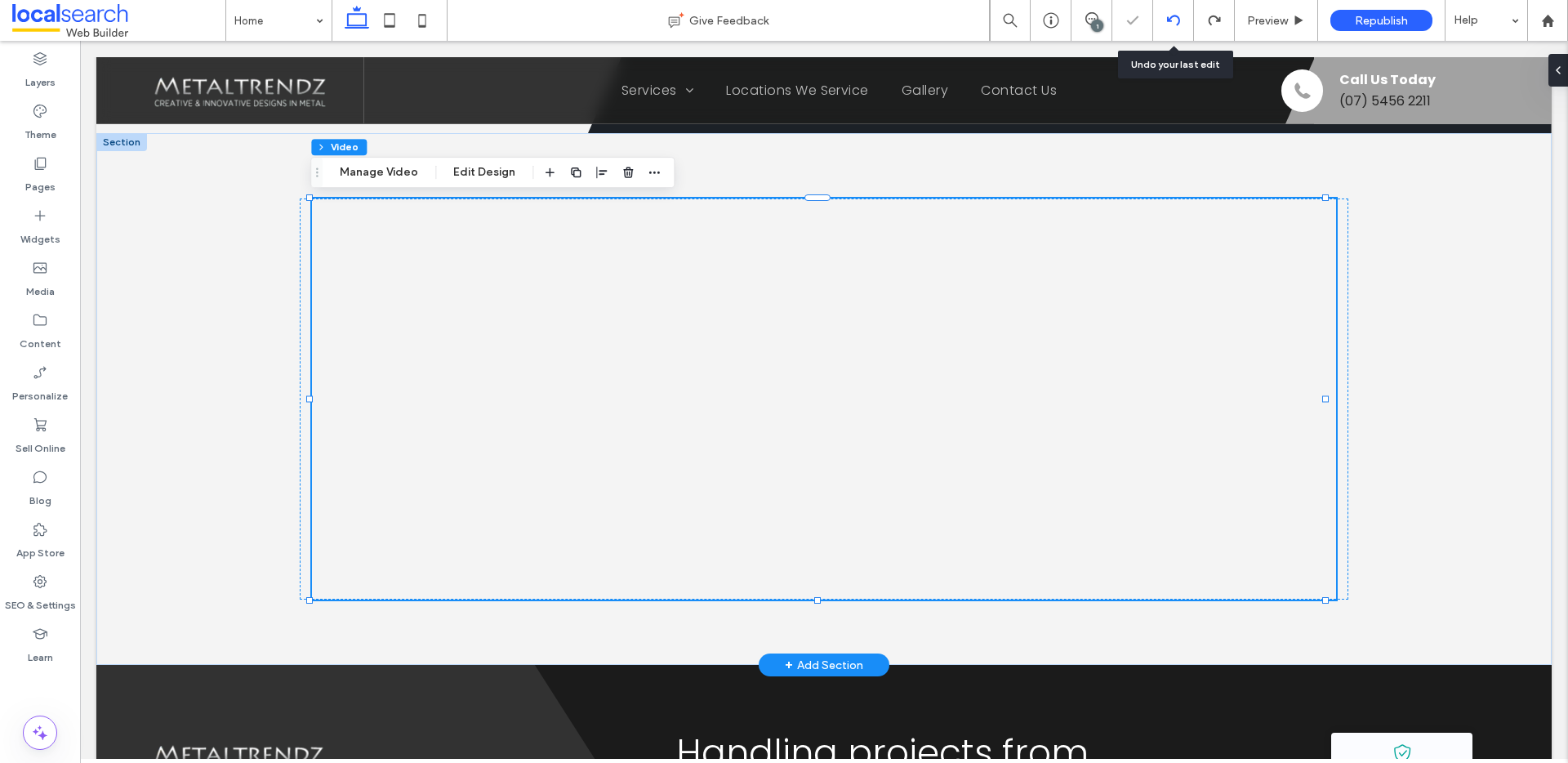 click 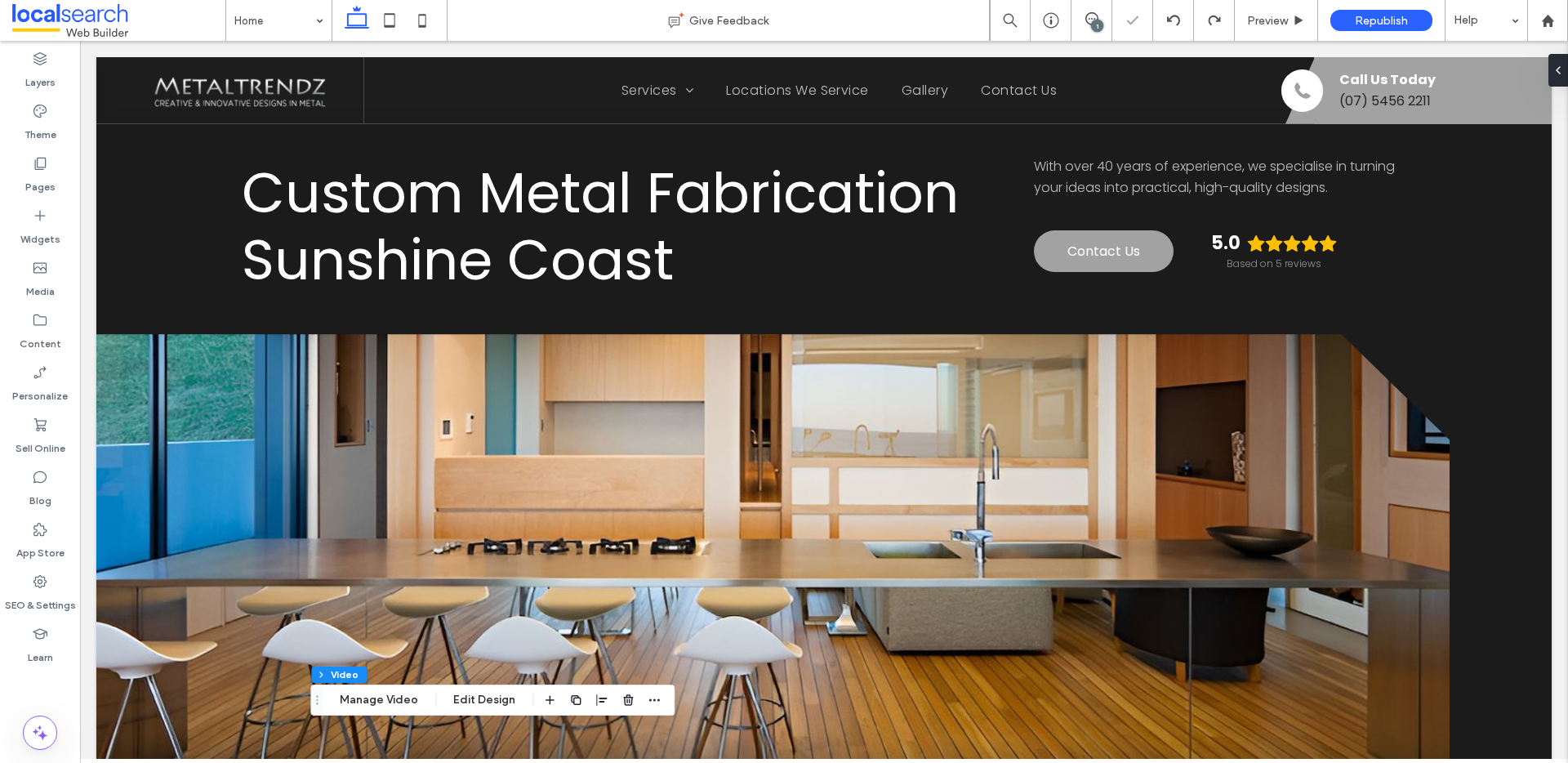 scroll, scrollTop: 2689, scrollLeft: 0, axis: vertical 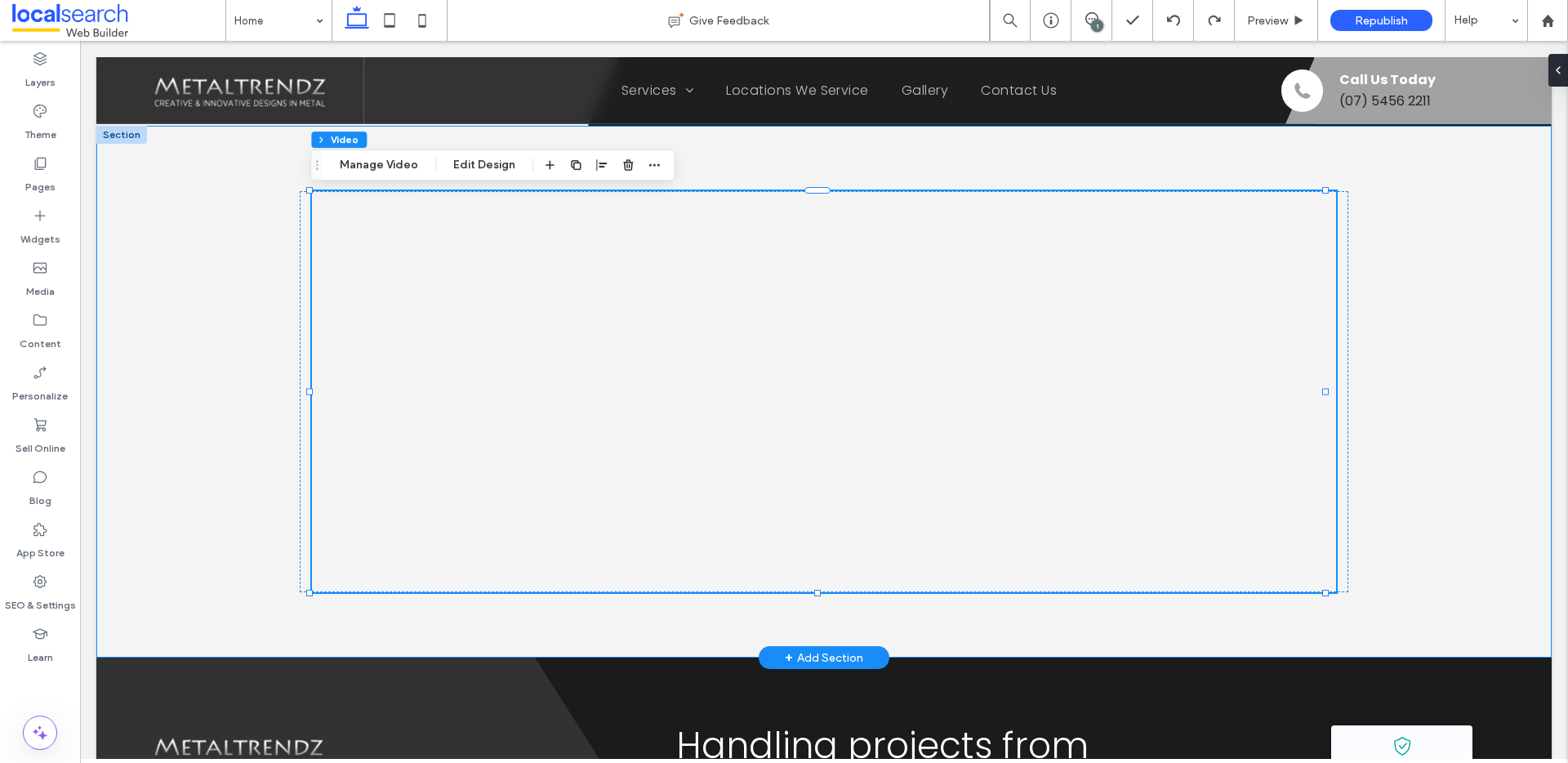 click at bounding box center (824, 391) 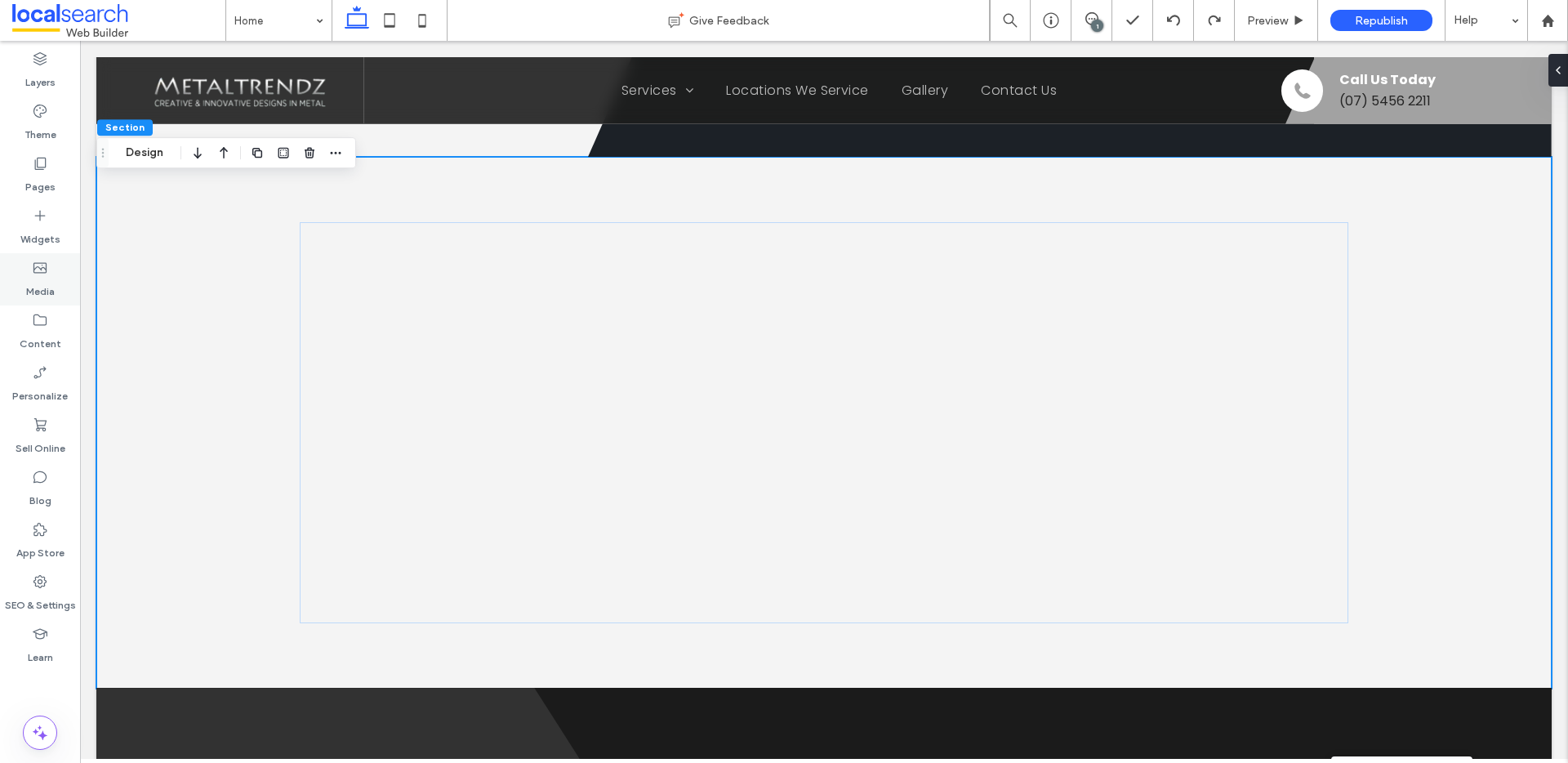 scroll, scrollTop: 4752, scrollLeft: 0, axis: vertical 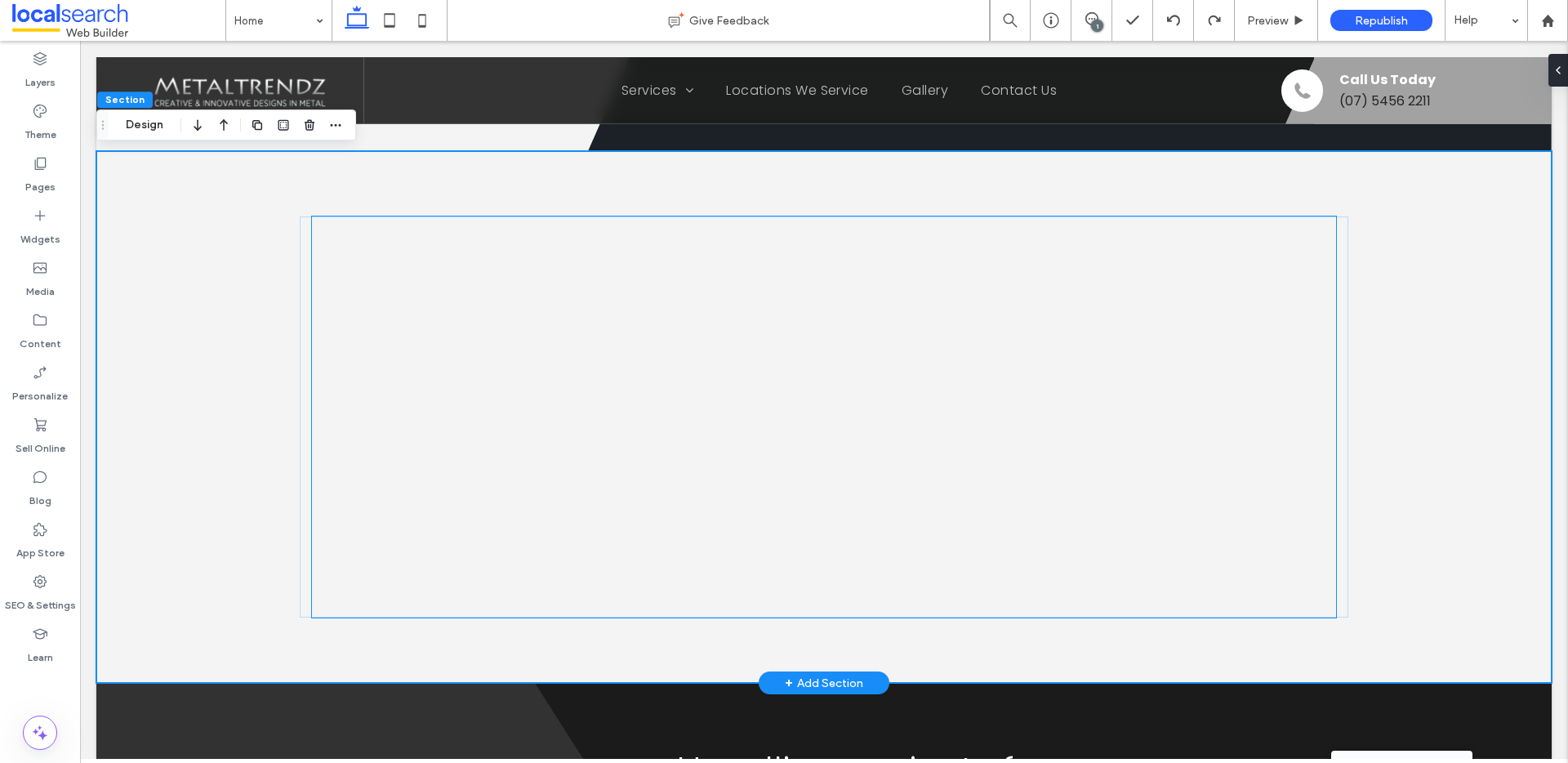 click at bounding box center (823, 417) 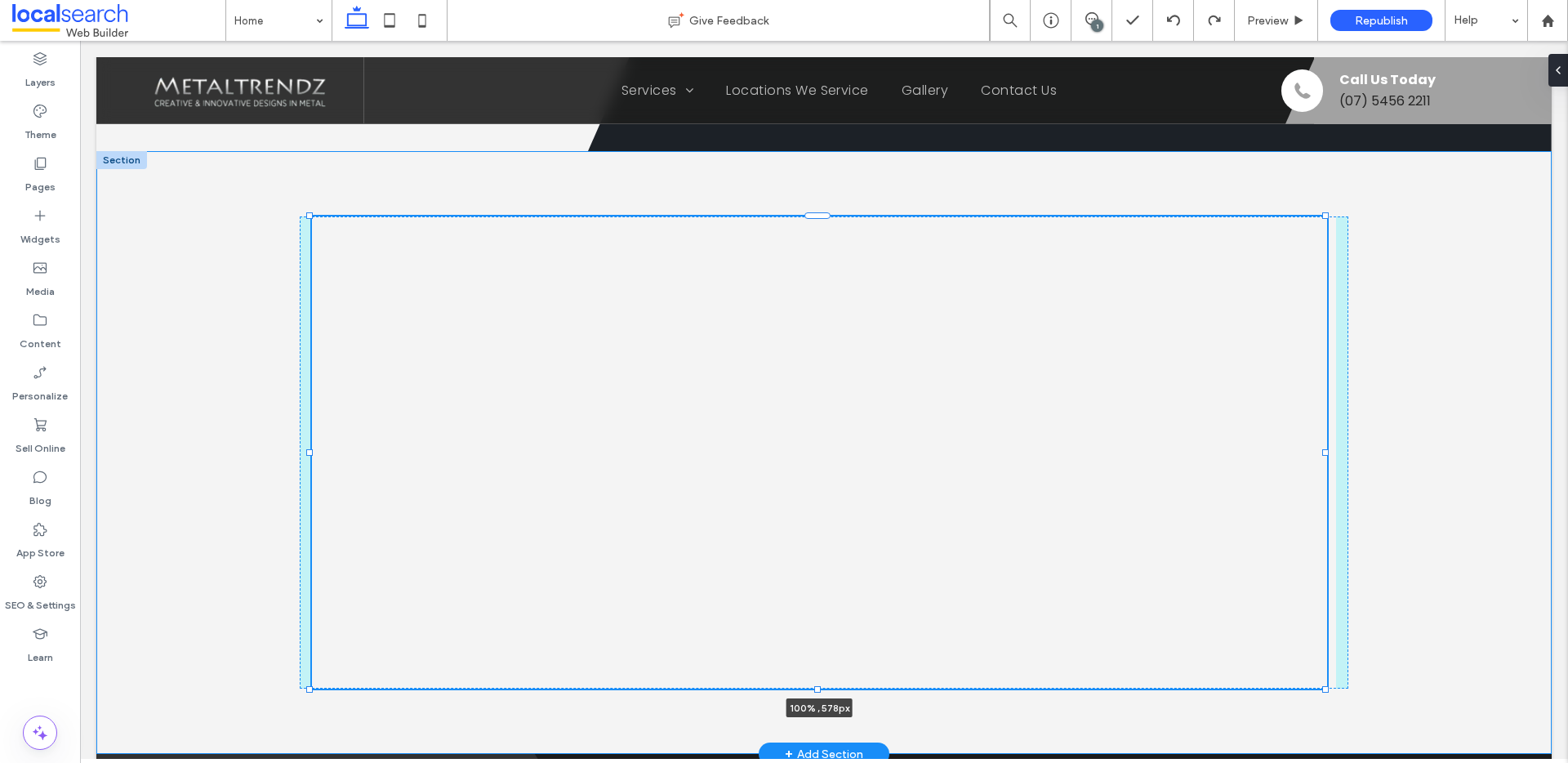 drag, startPoint x: 817, startPoint y: 621, endPoint x: 808, endPoint y: 692, distance: 71.56815 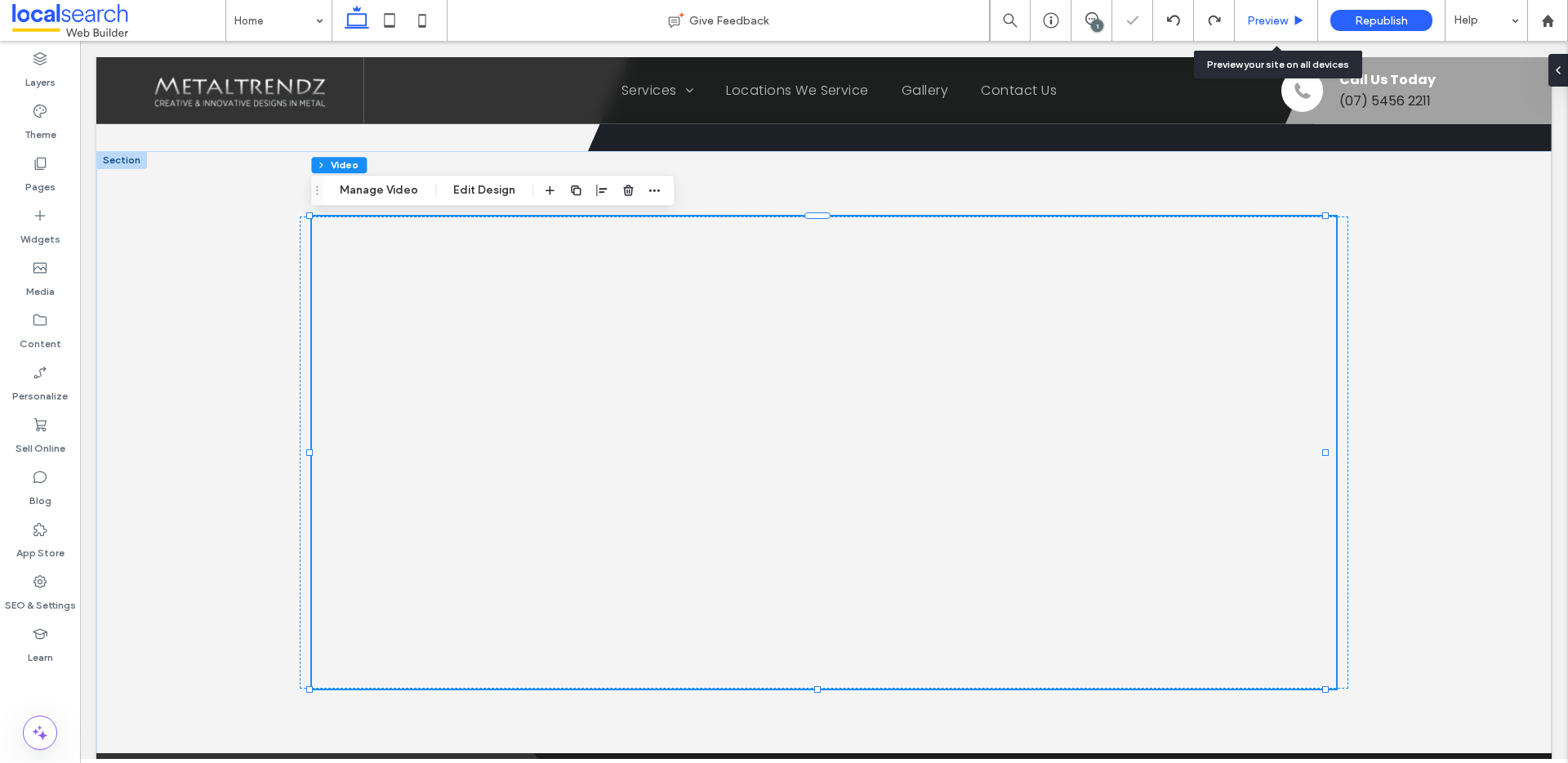 drag, startPoint x: 1272, startPoint y: 25, endPoint x: 946, endPoint y: 92, distance: 332.8138 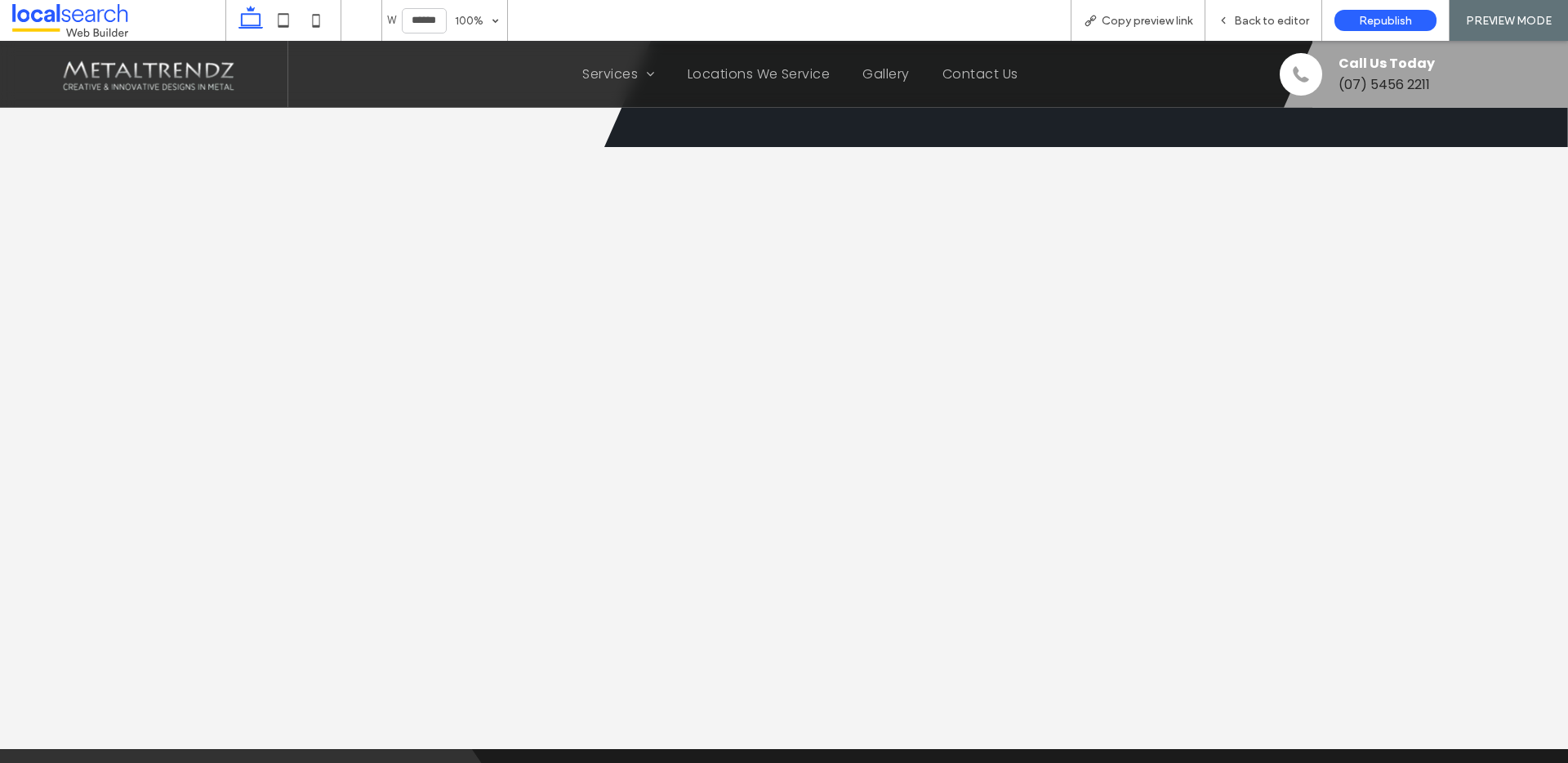 scroll, scrollTop: 4715, scrollLeft: 0, axis: vertical 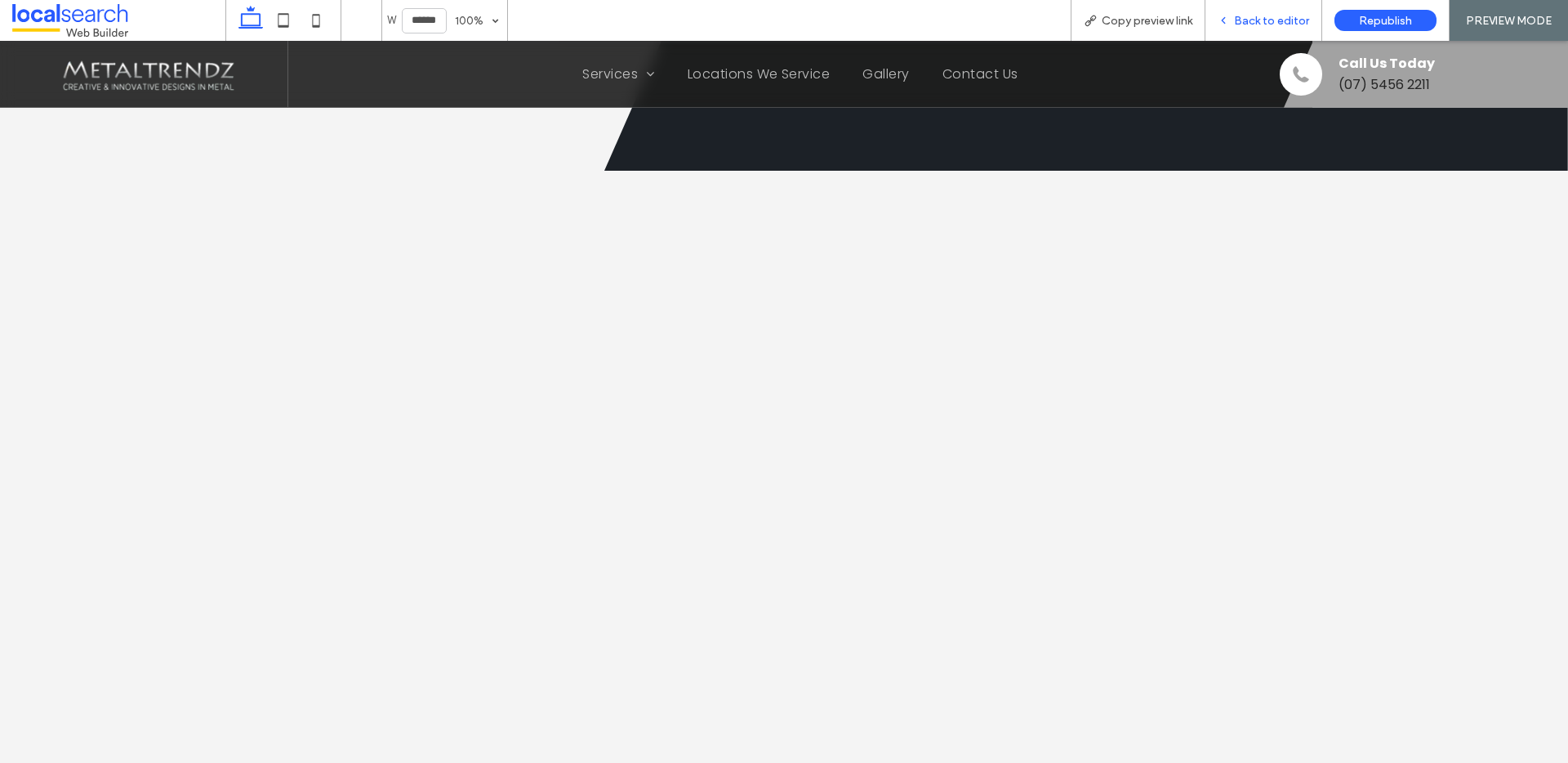 click on "Back to editor" at bounding box center [1272, 20] 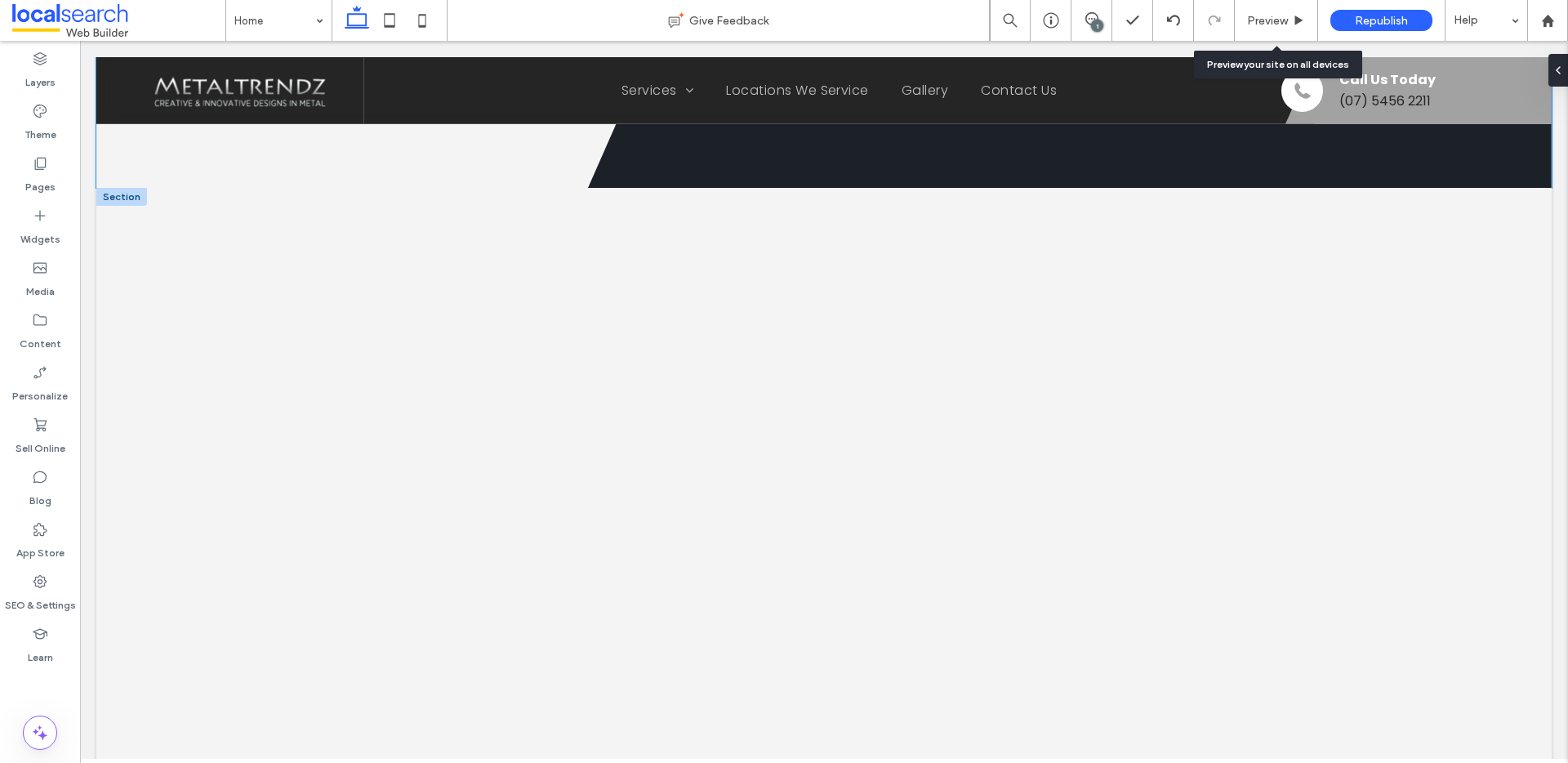 scroll, scrollTop: 4716, scrollLeft: 0, axis: vertical 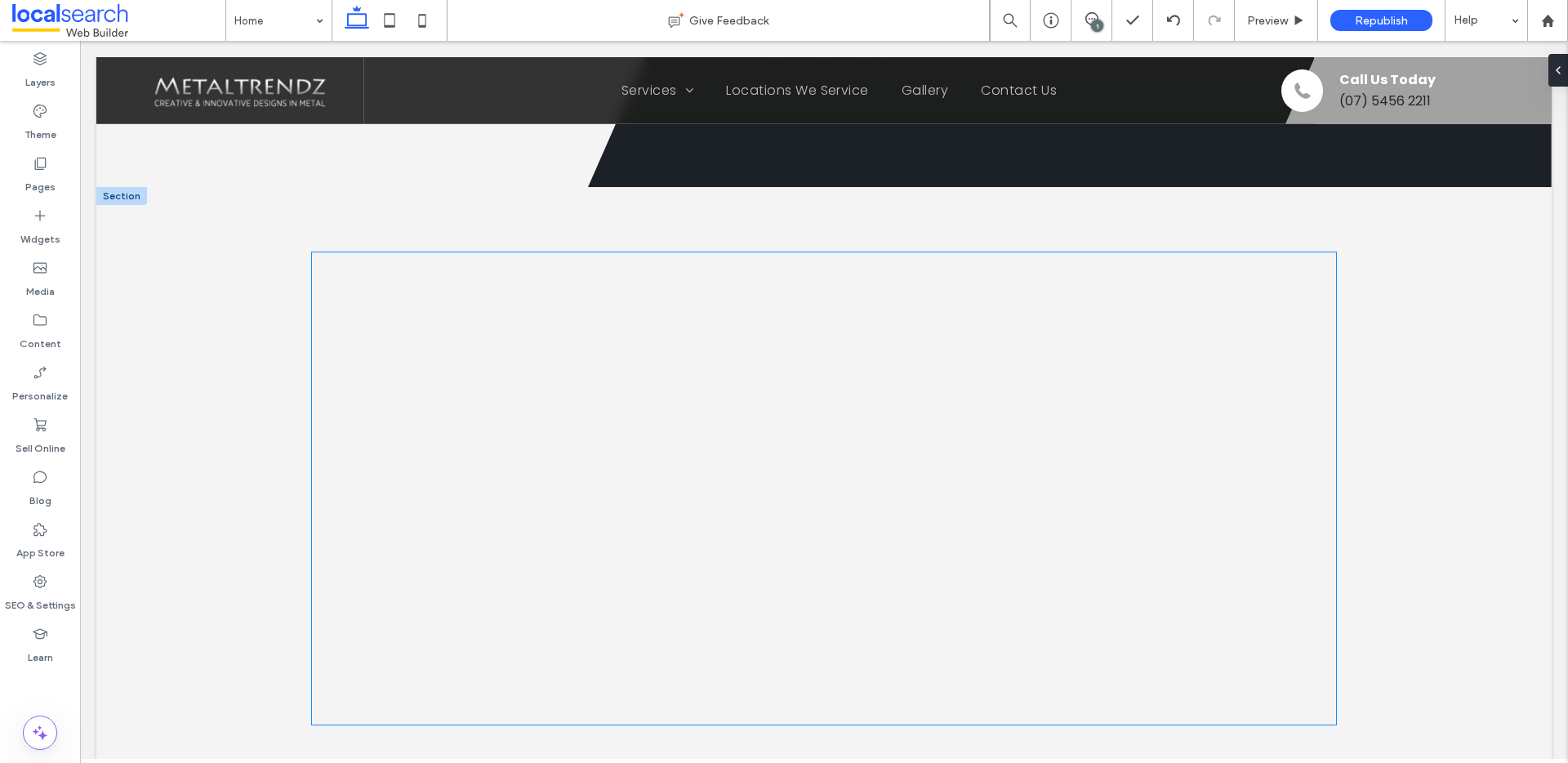 click at bounding box center [823, 489] 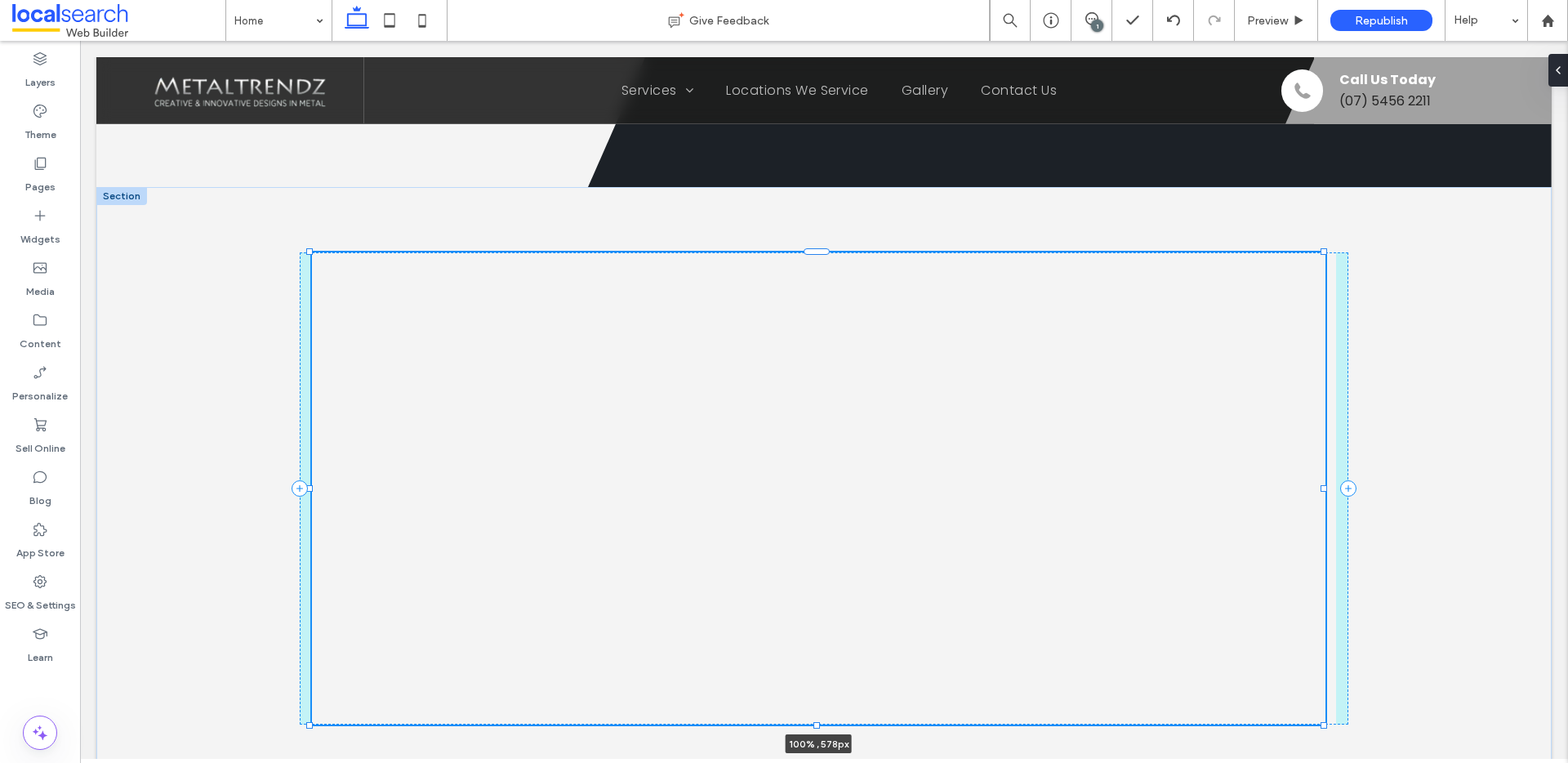 click on "100% , 578px" at bounding box center (824, 489) 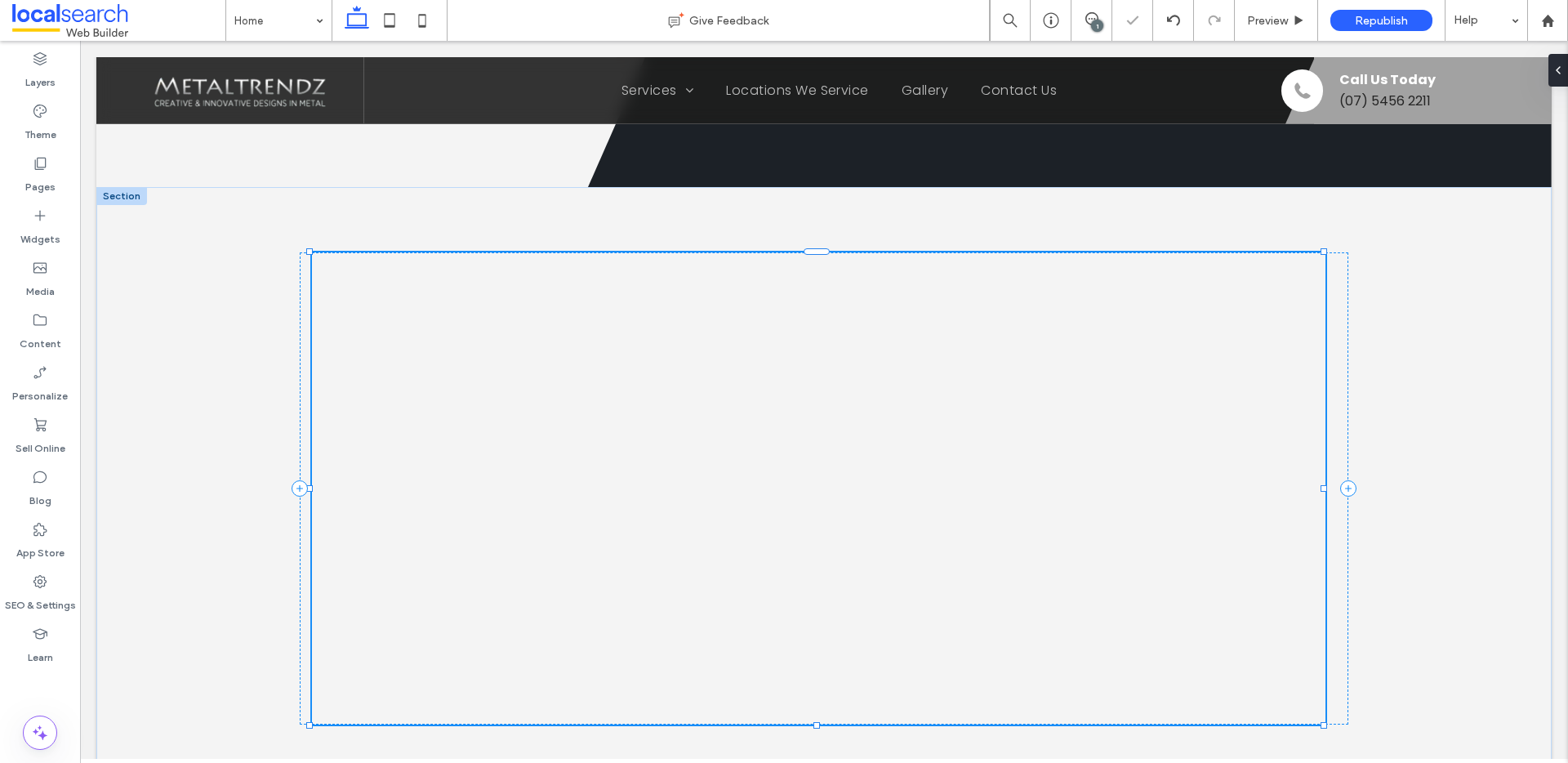 type on "****" 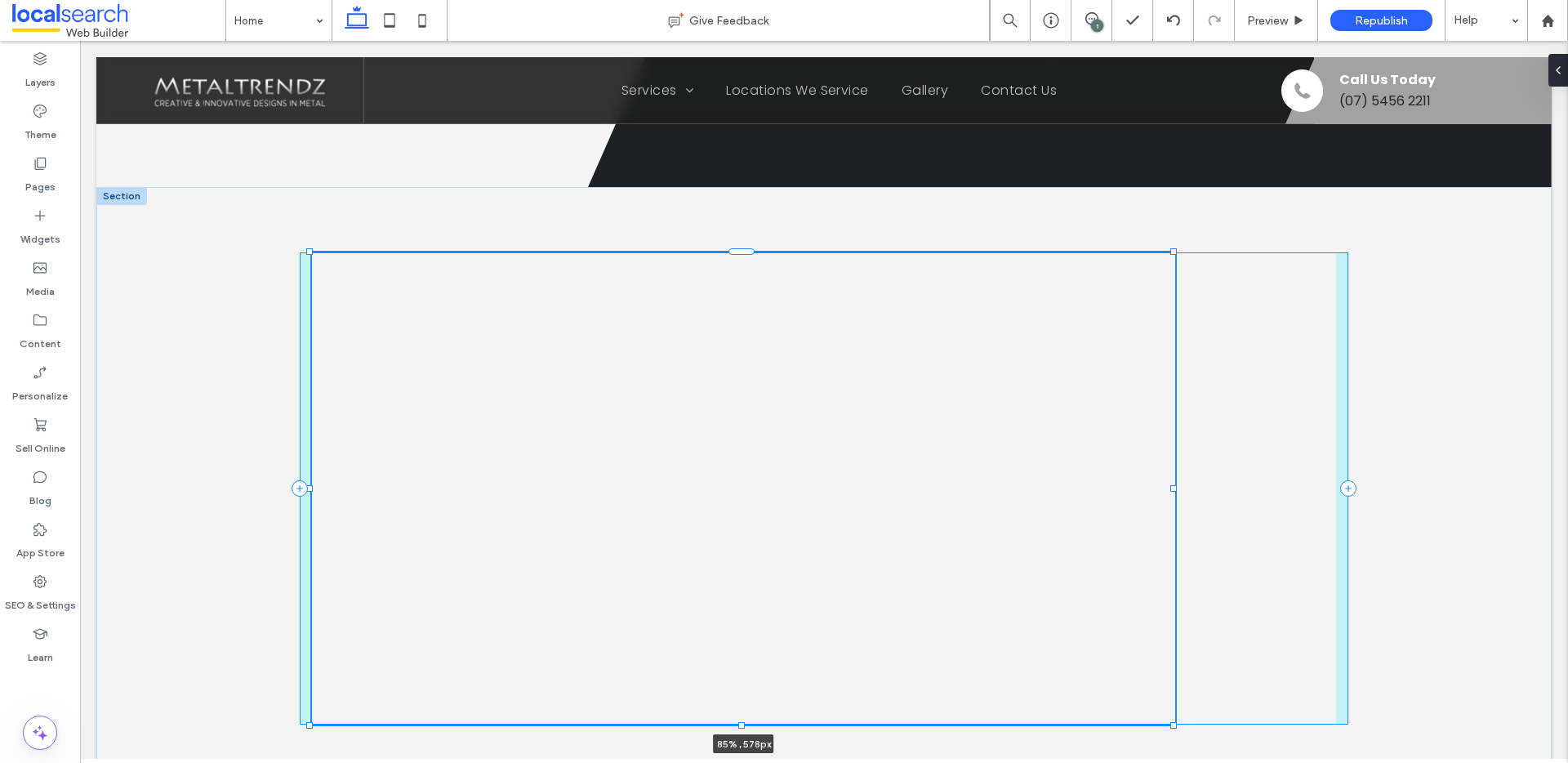 drag, startPoint x: 1322, startPoint y: 490, endPoint x: 1049, endPoint y: 596, distance: 292.85662 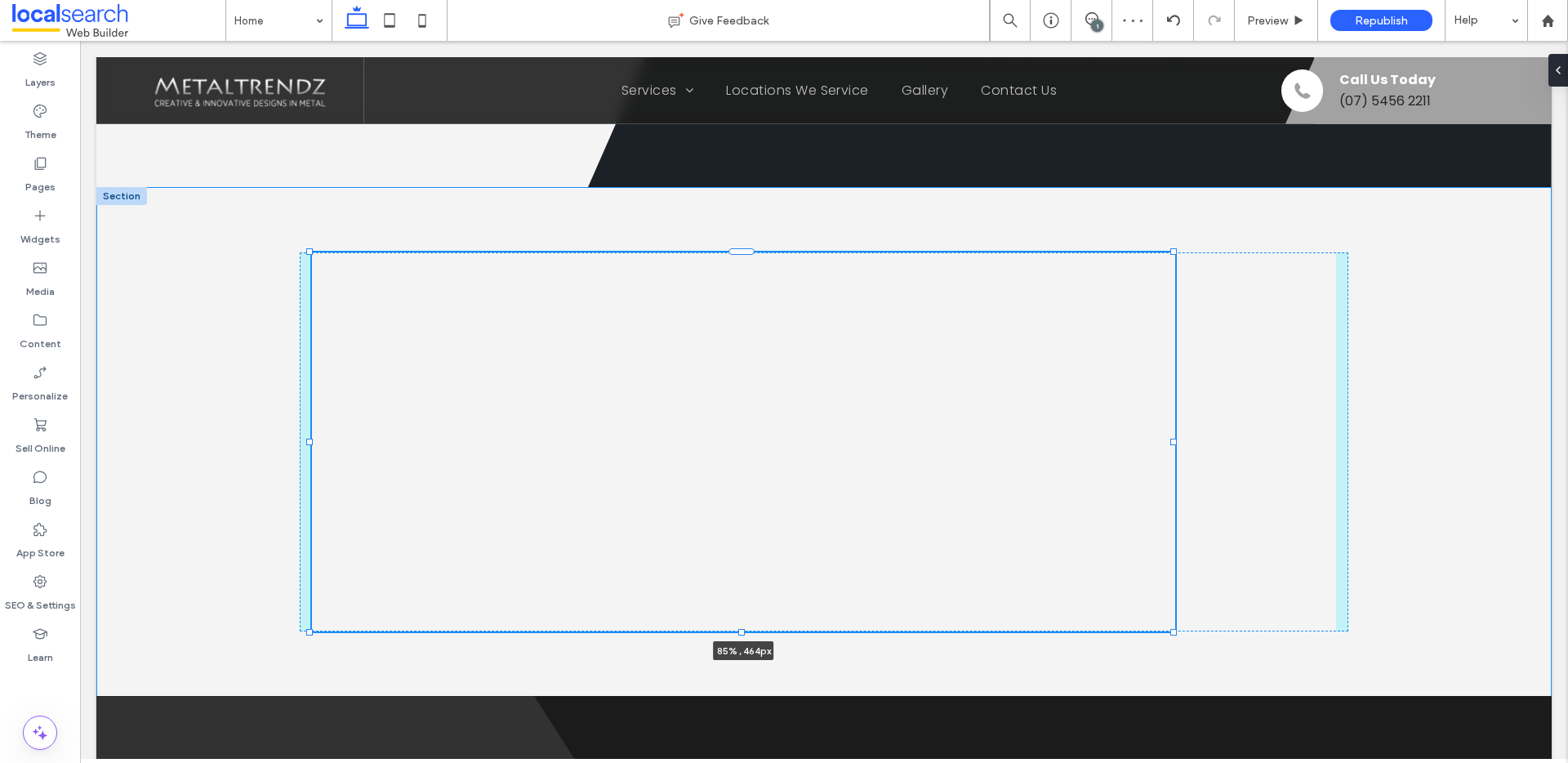 drag, startPoint x: 739, startPoint y: 728, endPoint x: 795, endPoint y: 635, distance: 108.55874 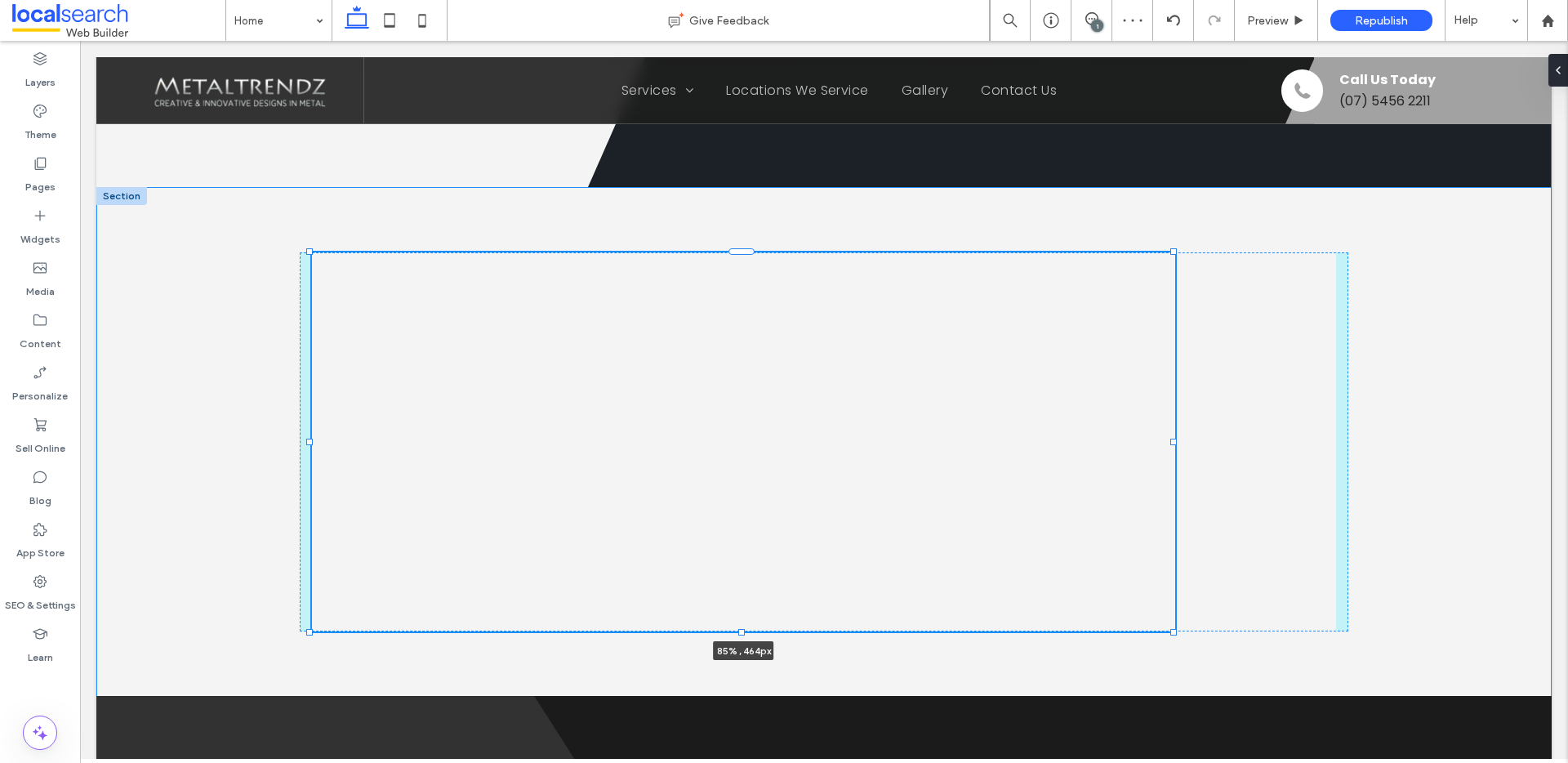 click on "85% , 464px" at bounding box center [824, 442] 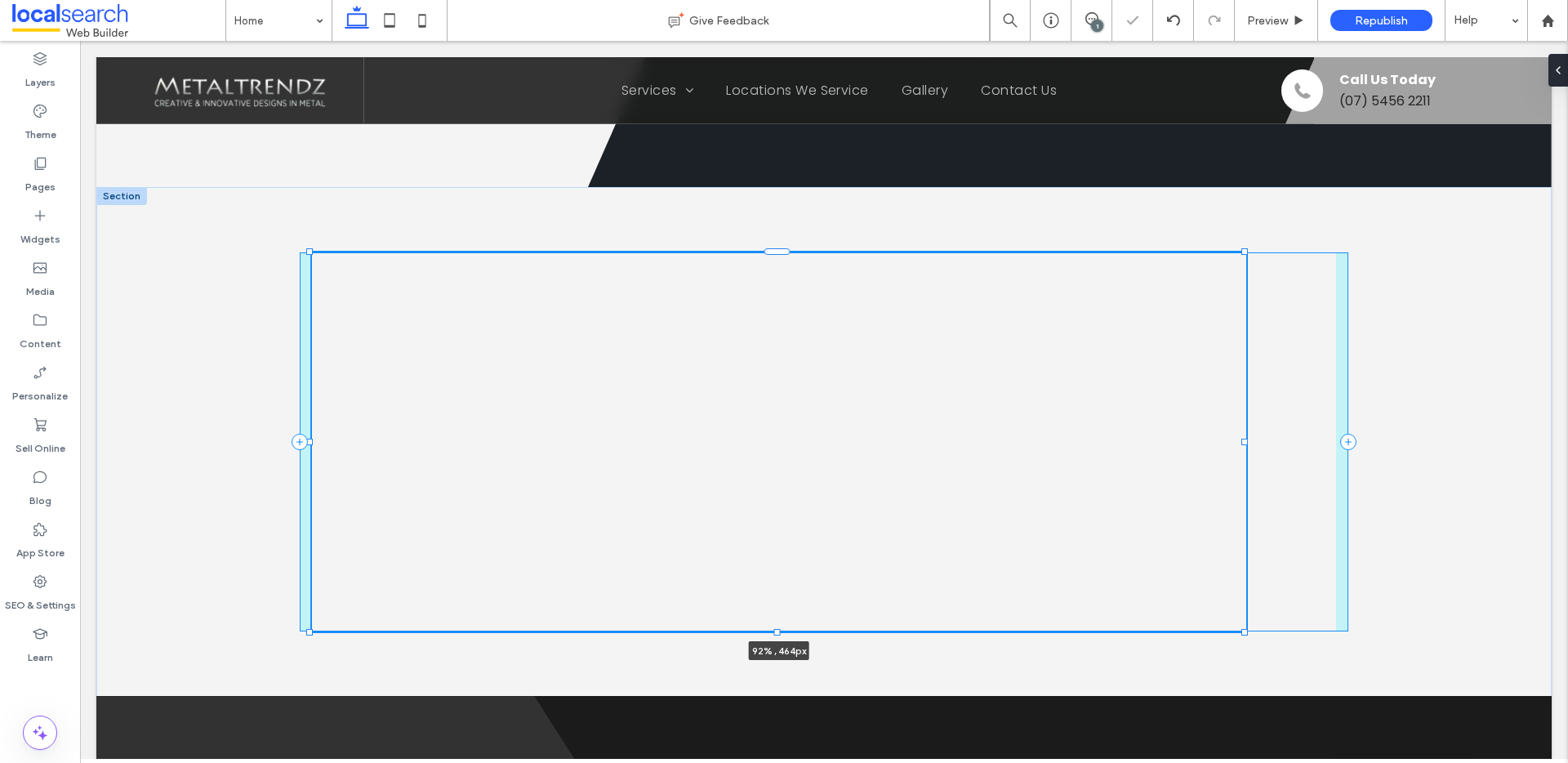 drag, startPoint x: 1171, startPoint y: 445, endPoint x: 1242, endPoint y: 446, distance: 71.007042 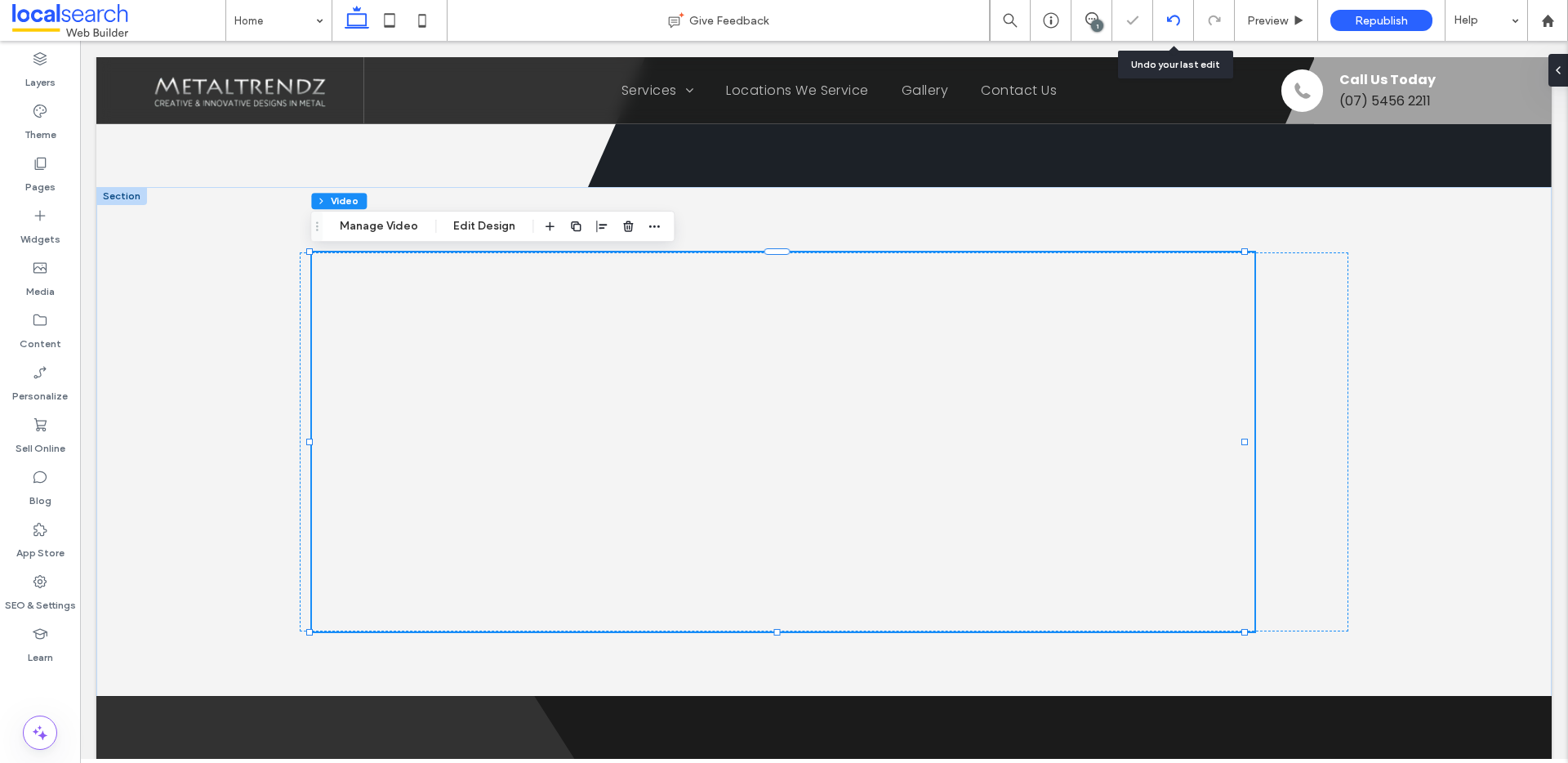 click 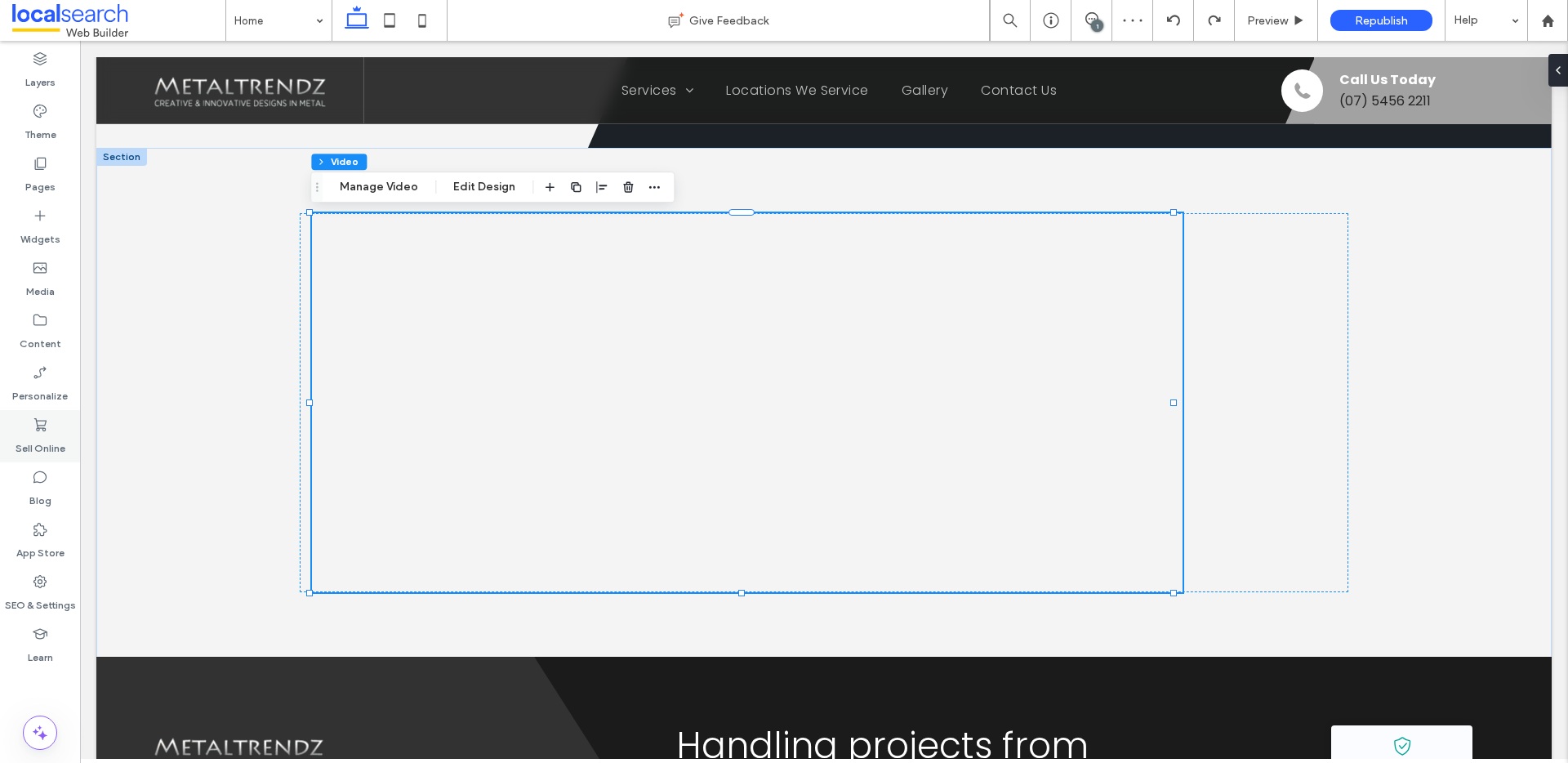 scroll, scrollTop: 4755, scrollLeft: 0, axis: vertical 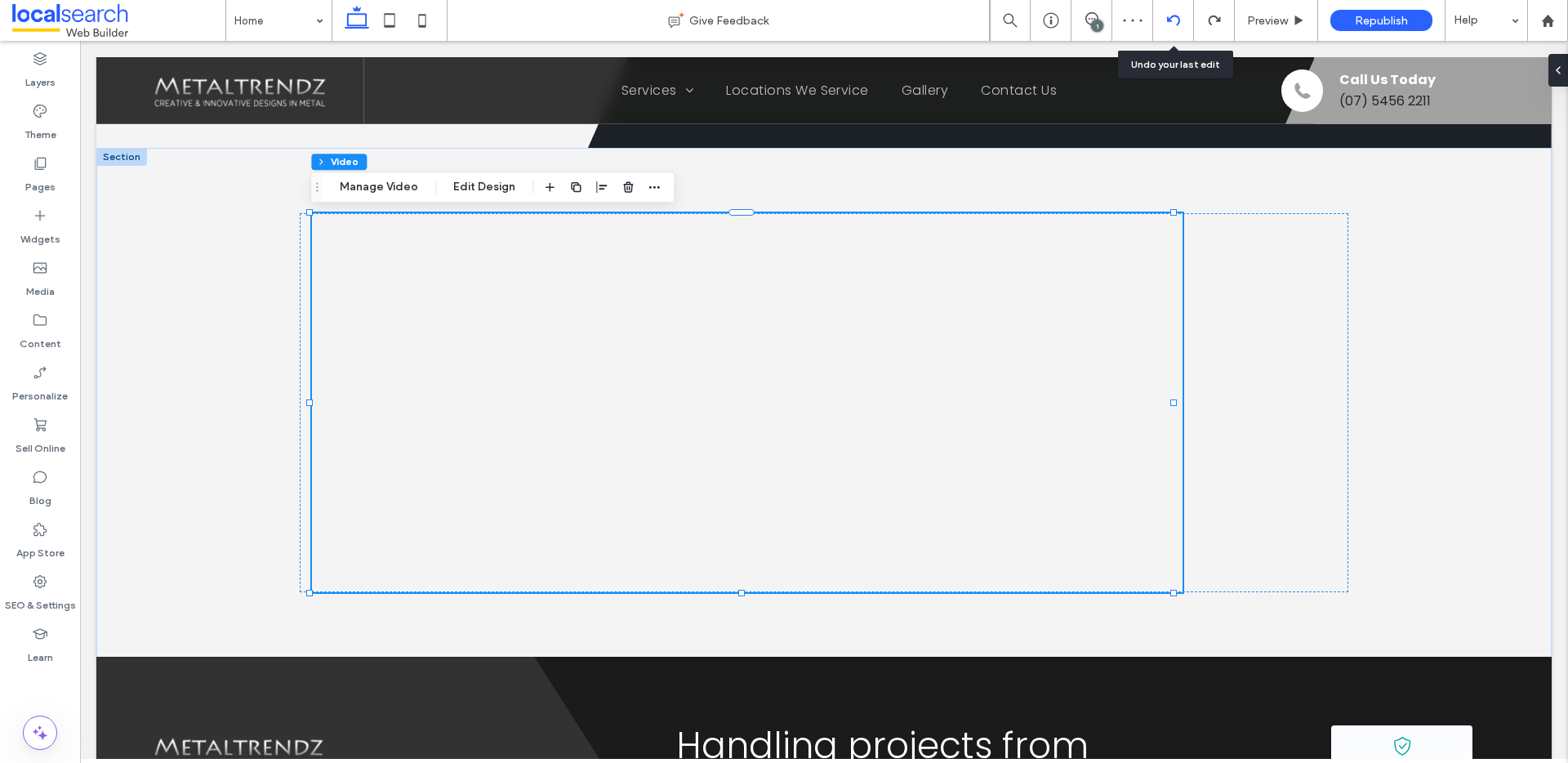 click 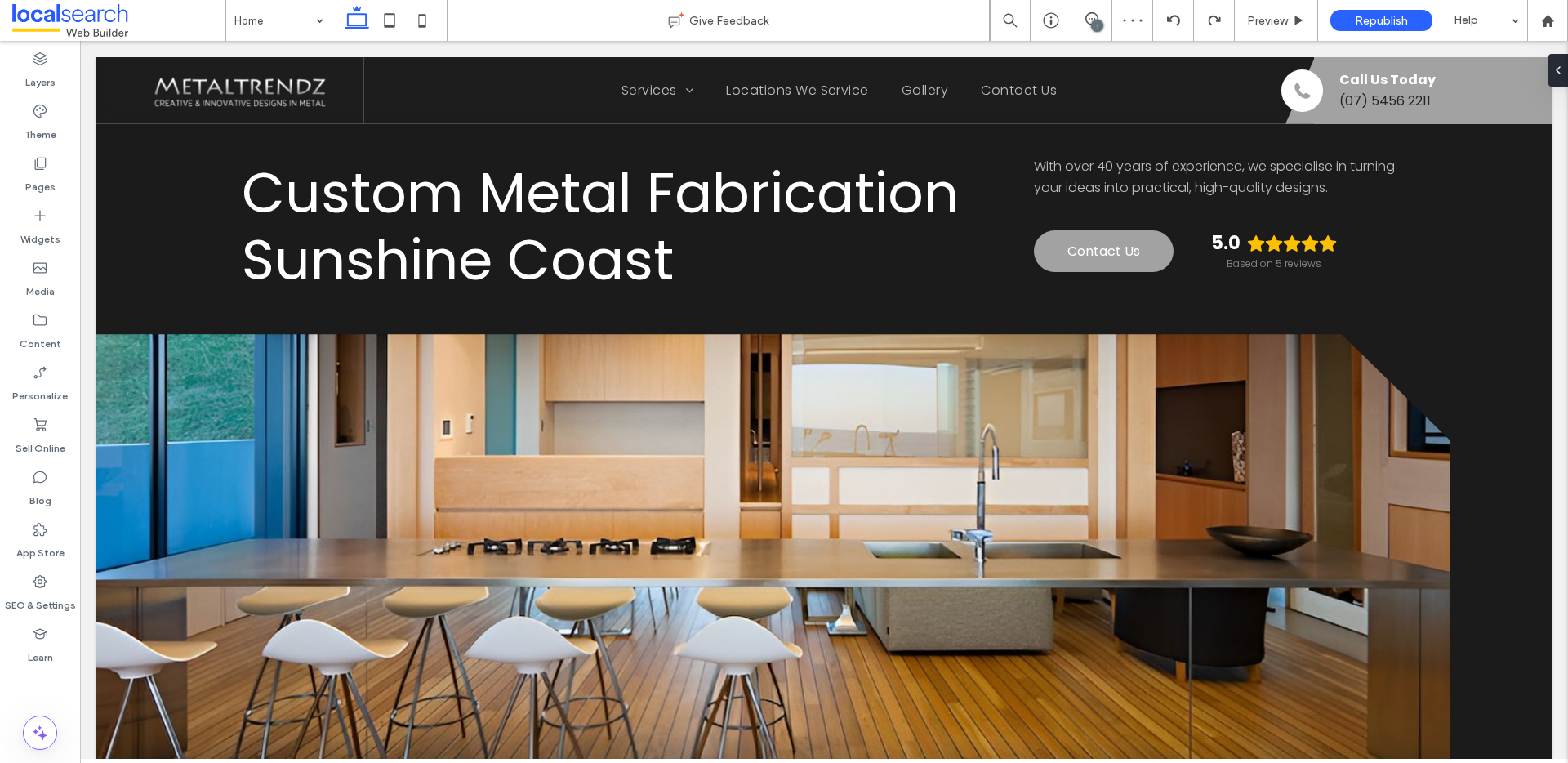 scroll, scrollTop: 1054, scrollLeft: 0, axis: vertical 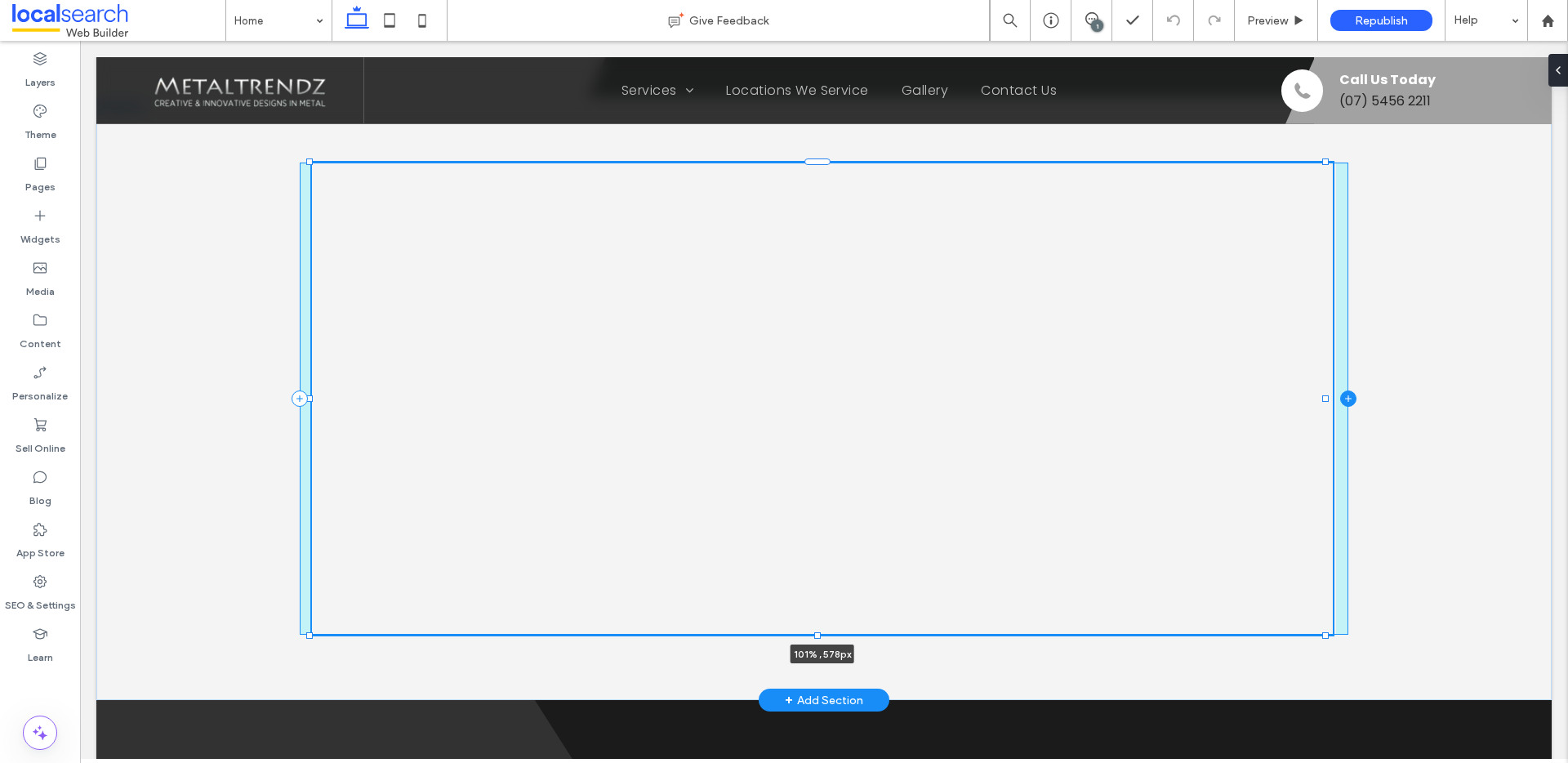 drag, startPoint x: 1174, startPoint y: 401, endPoint x: 1332, endPoint y: 400, distance: 158.0032 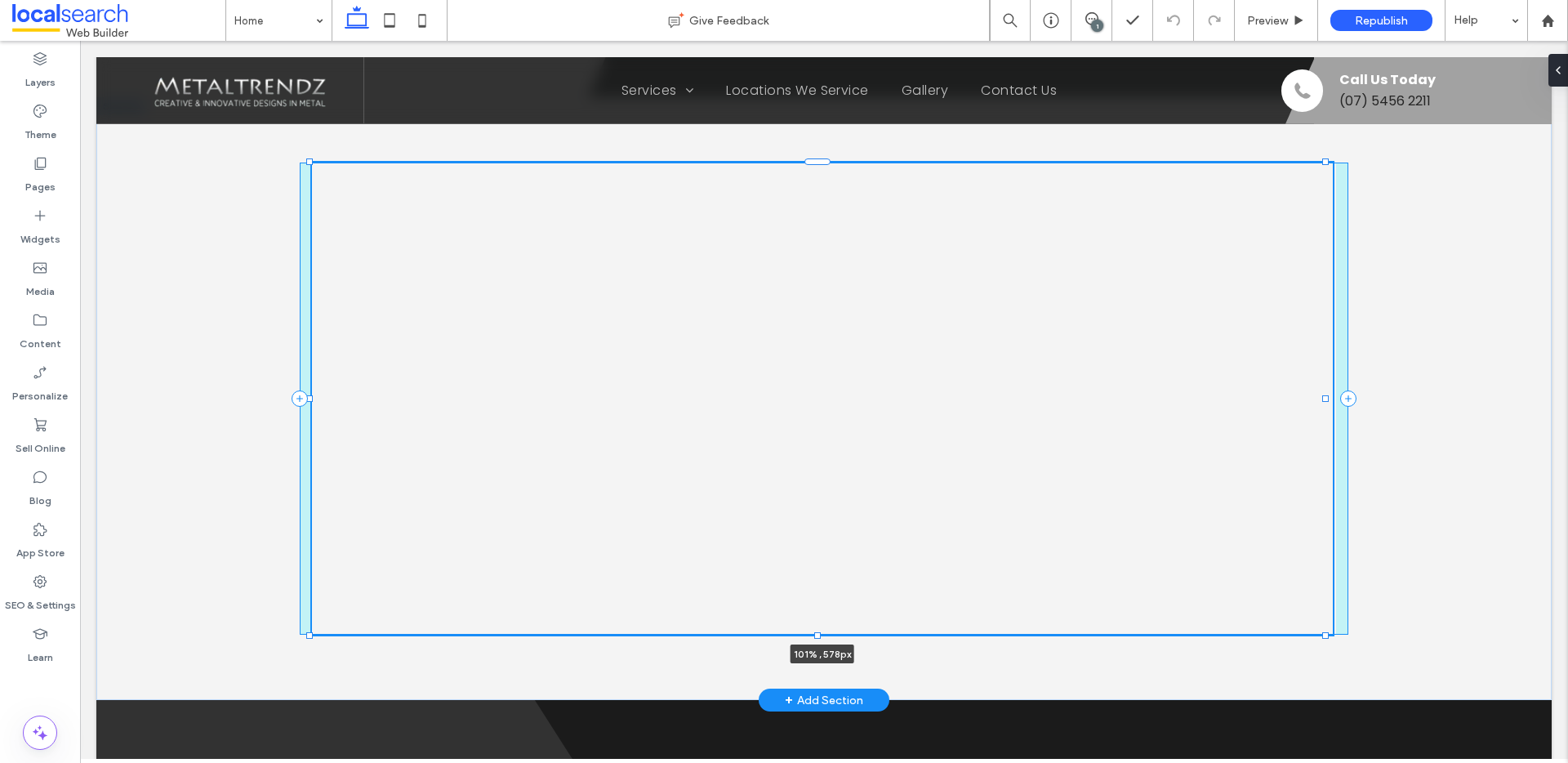 type on "***" 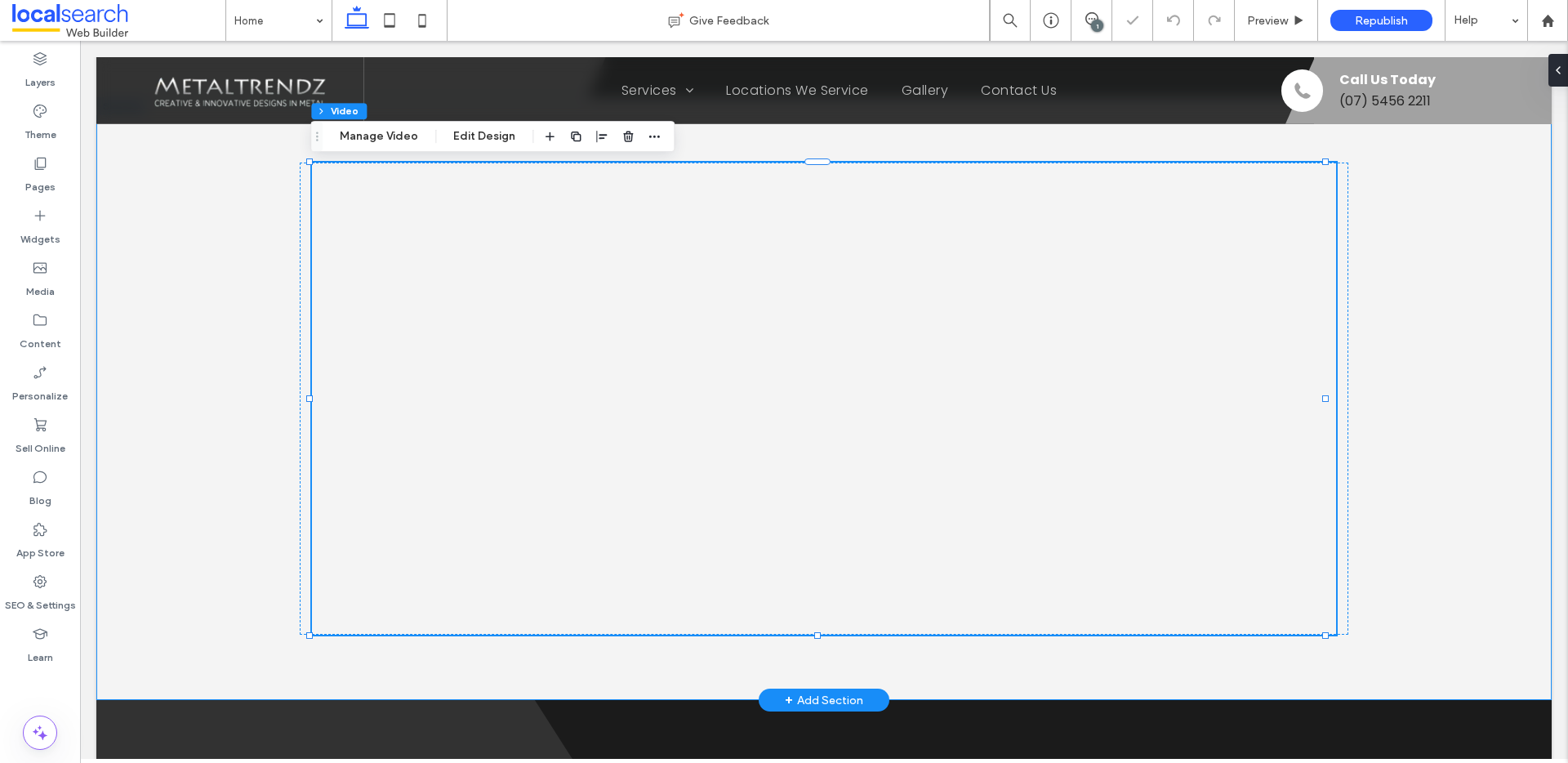 click on "101% , 578px" at bounding box center (824, 399) 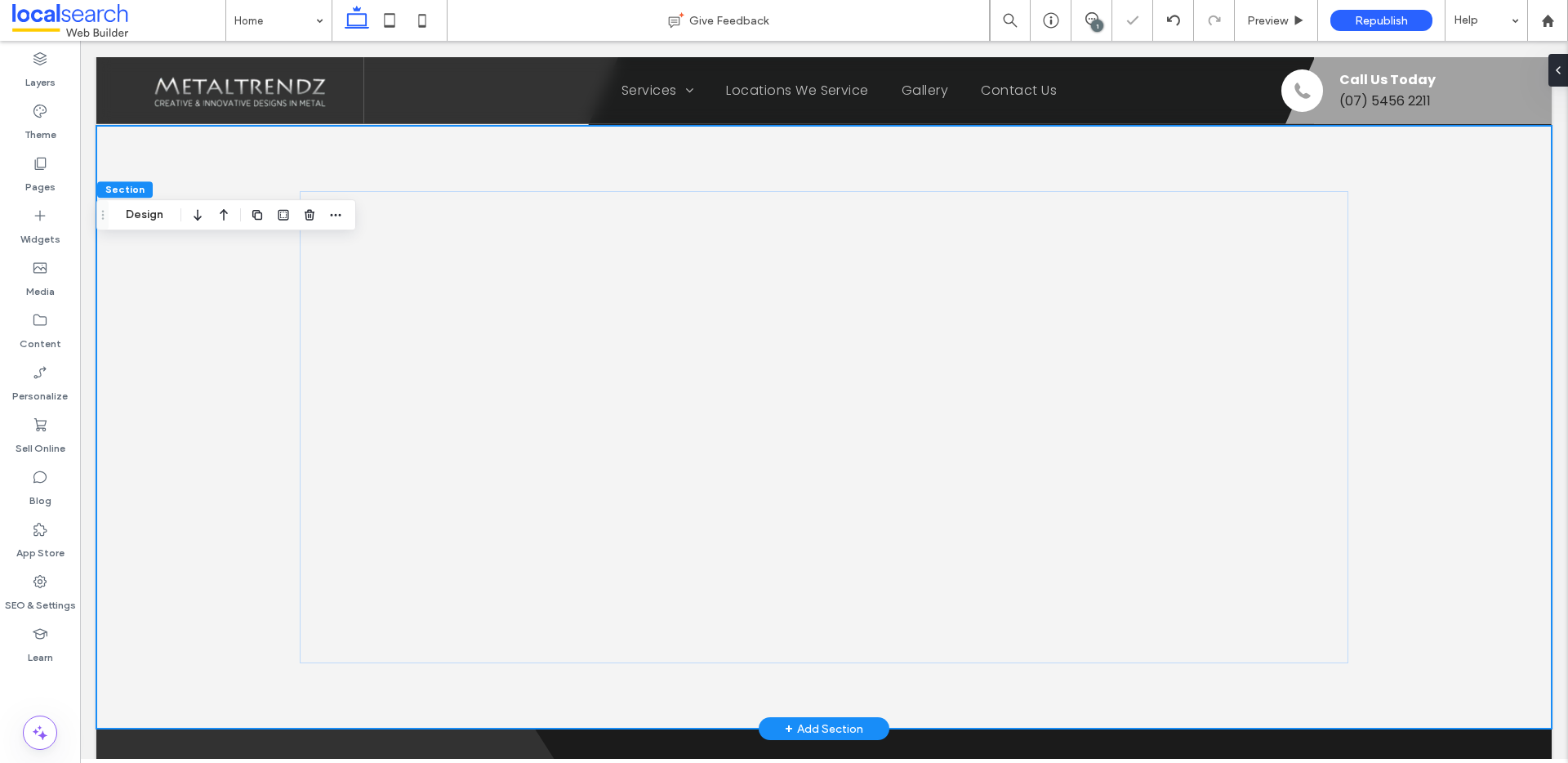 scroll, scrollTop: 4803, scrollLeft: 0, axis: vertical 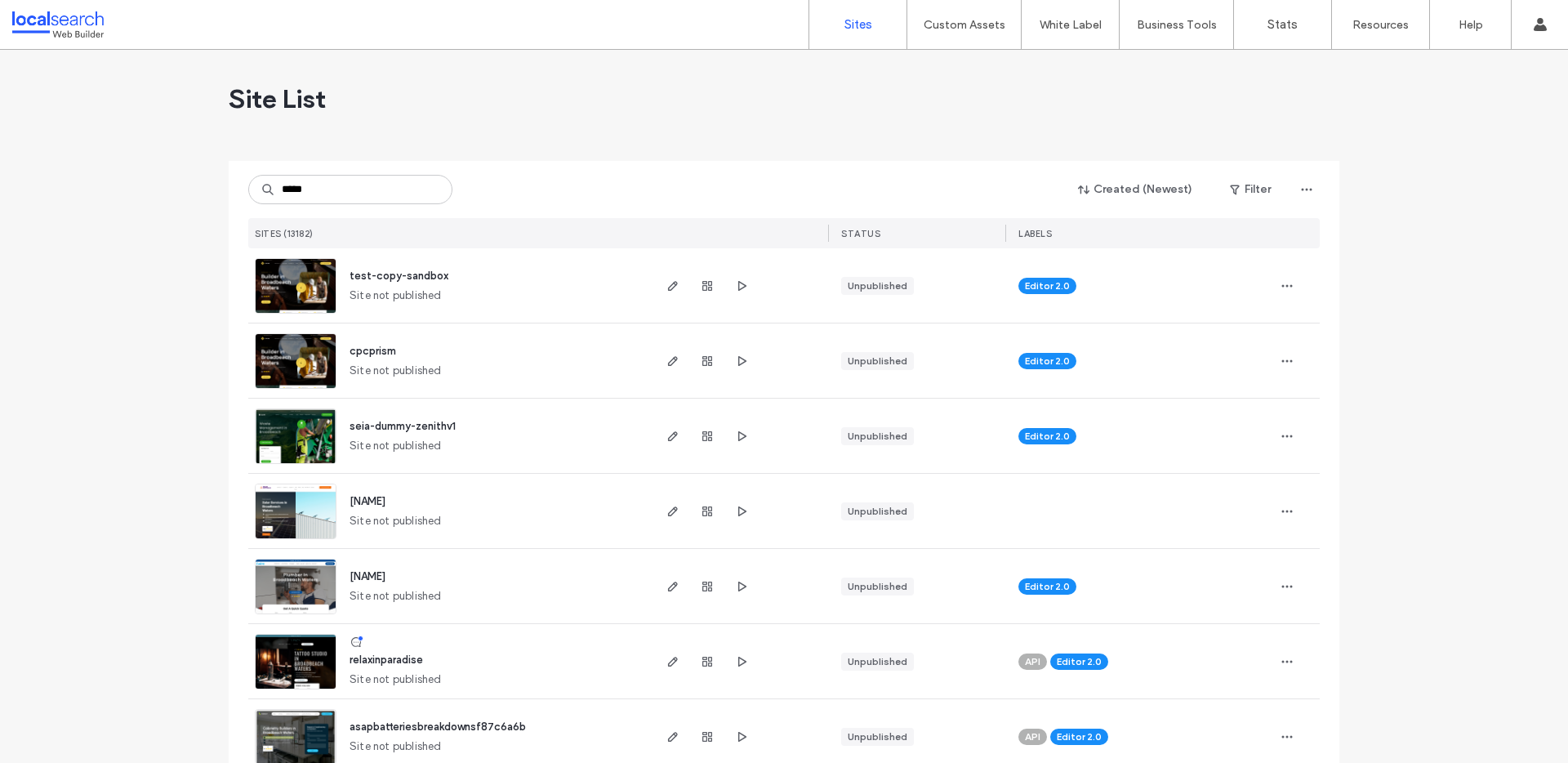 type on "******" 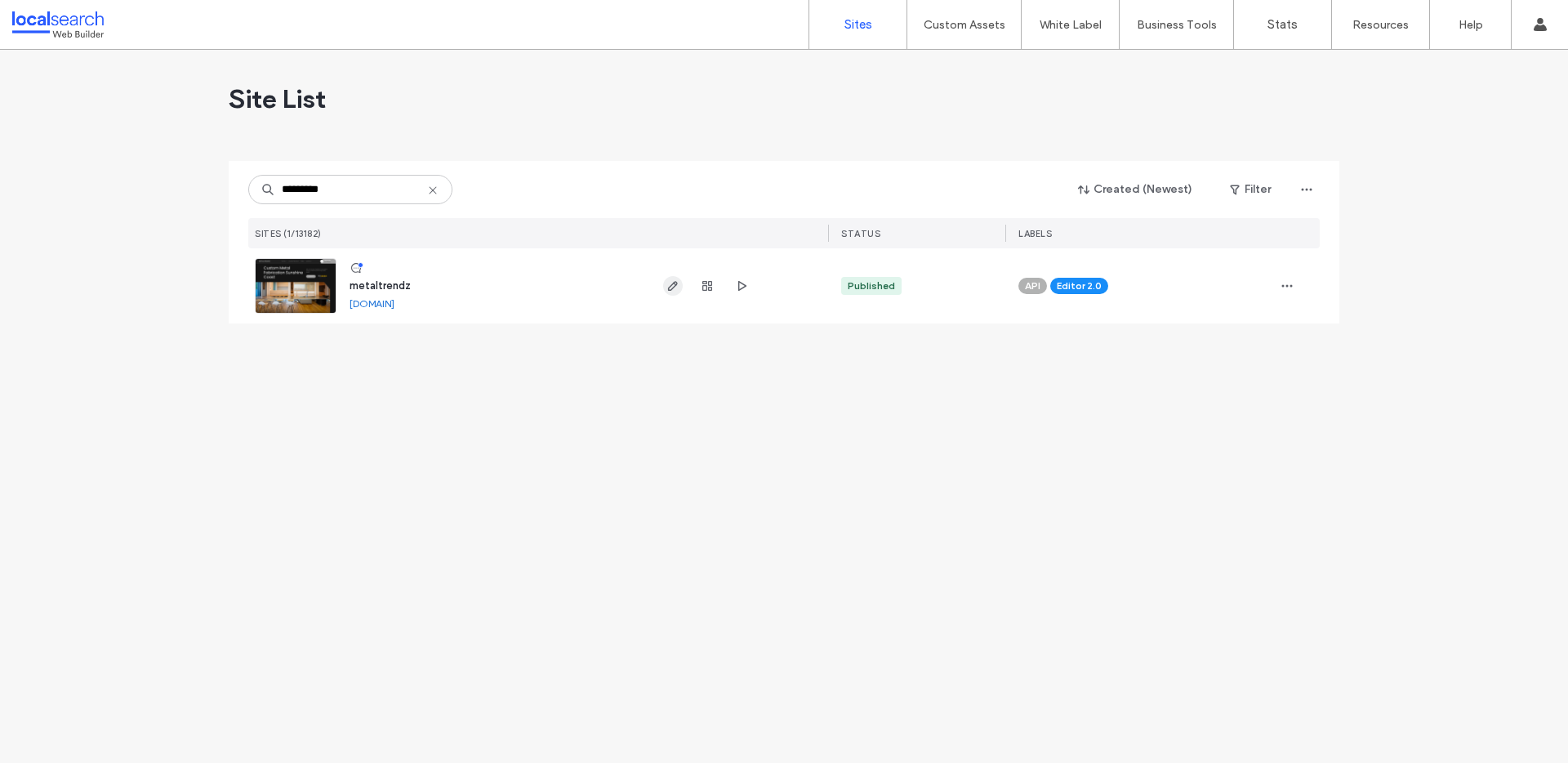 type on "*********" 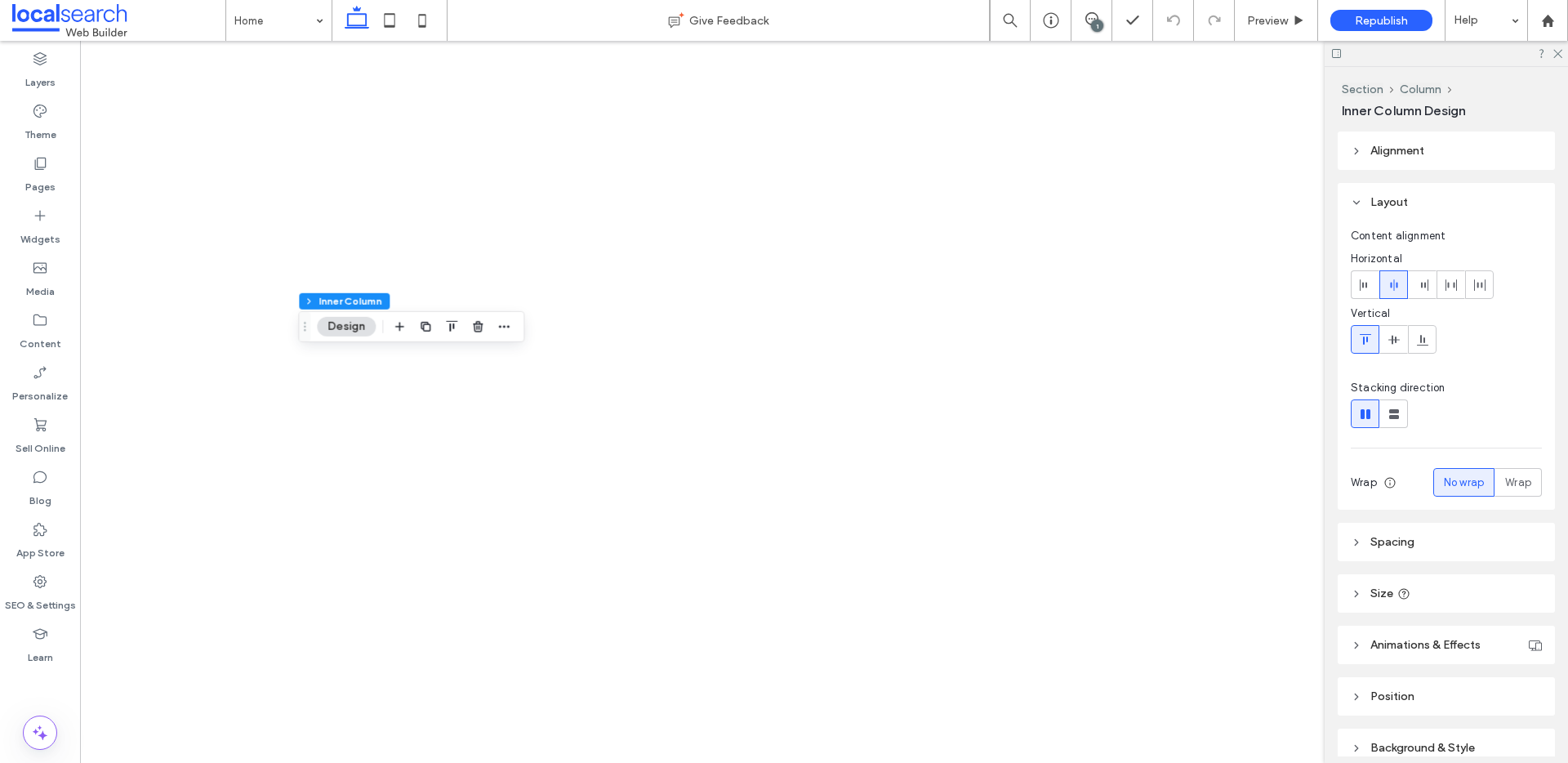 scroll, scrollTop: 0, scrollLeft: 0, axis: both 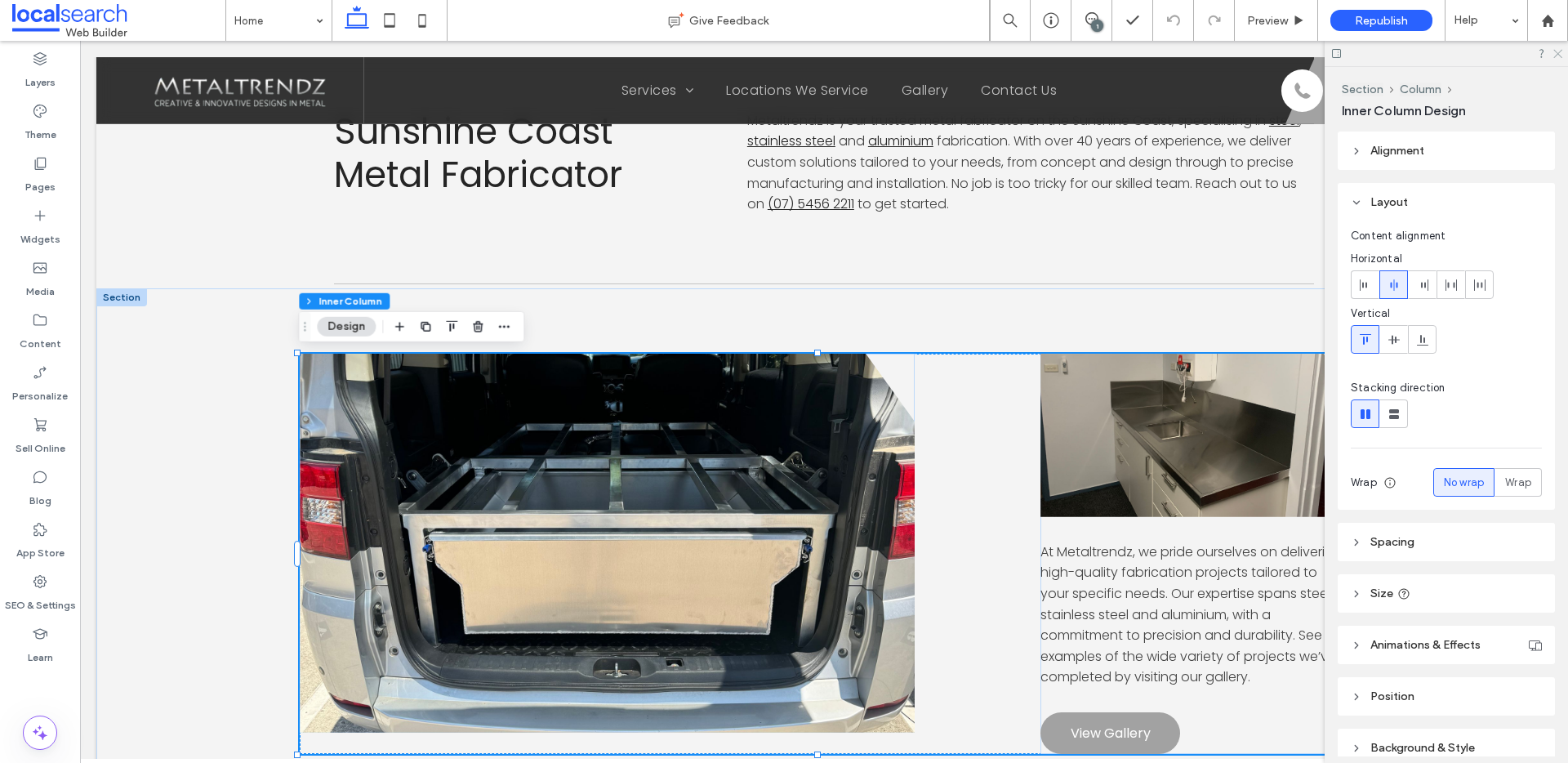 click 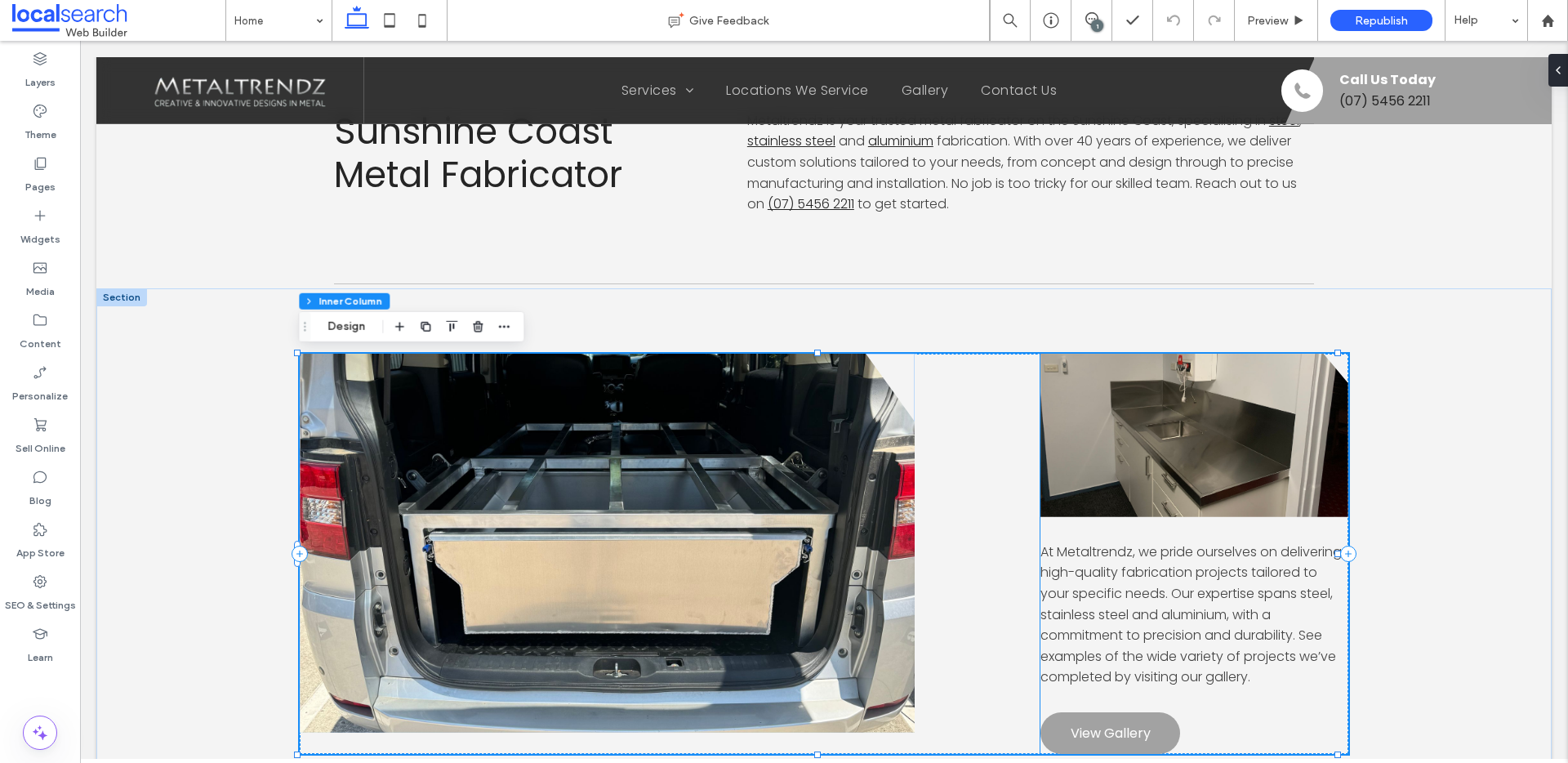 click at bounding box center [1194, 435] 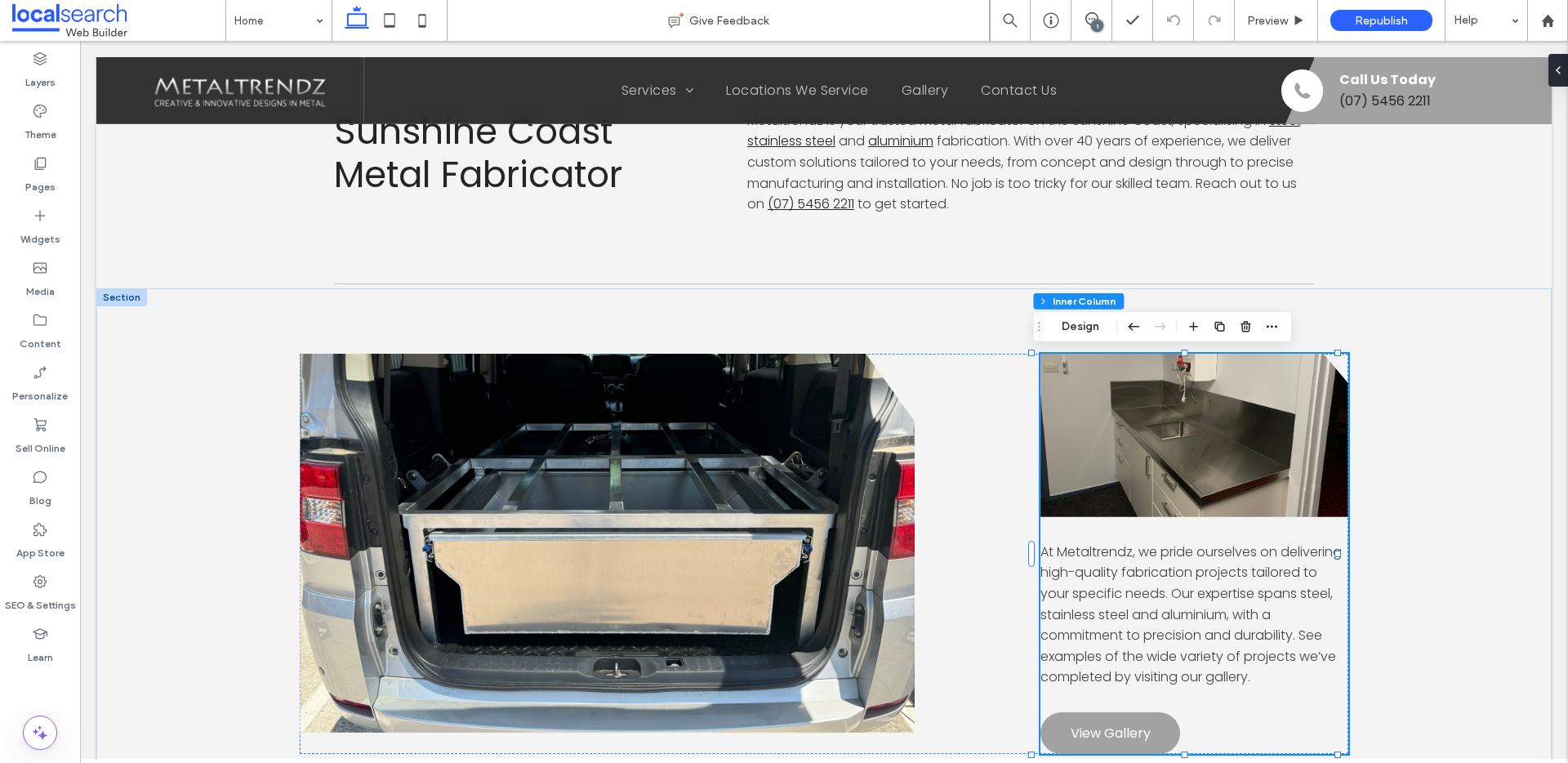 click at bounding box center [1194, 435] 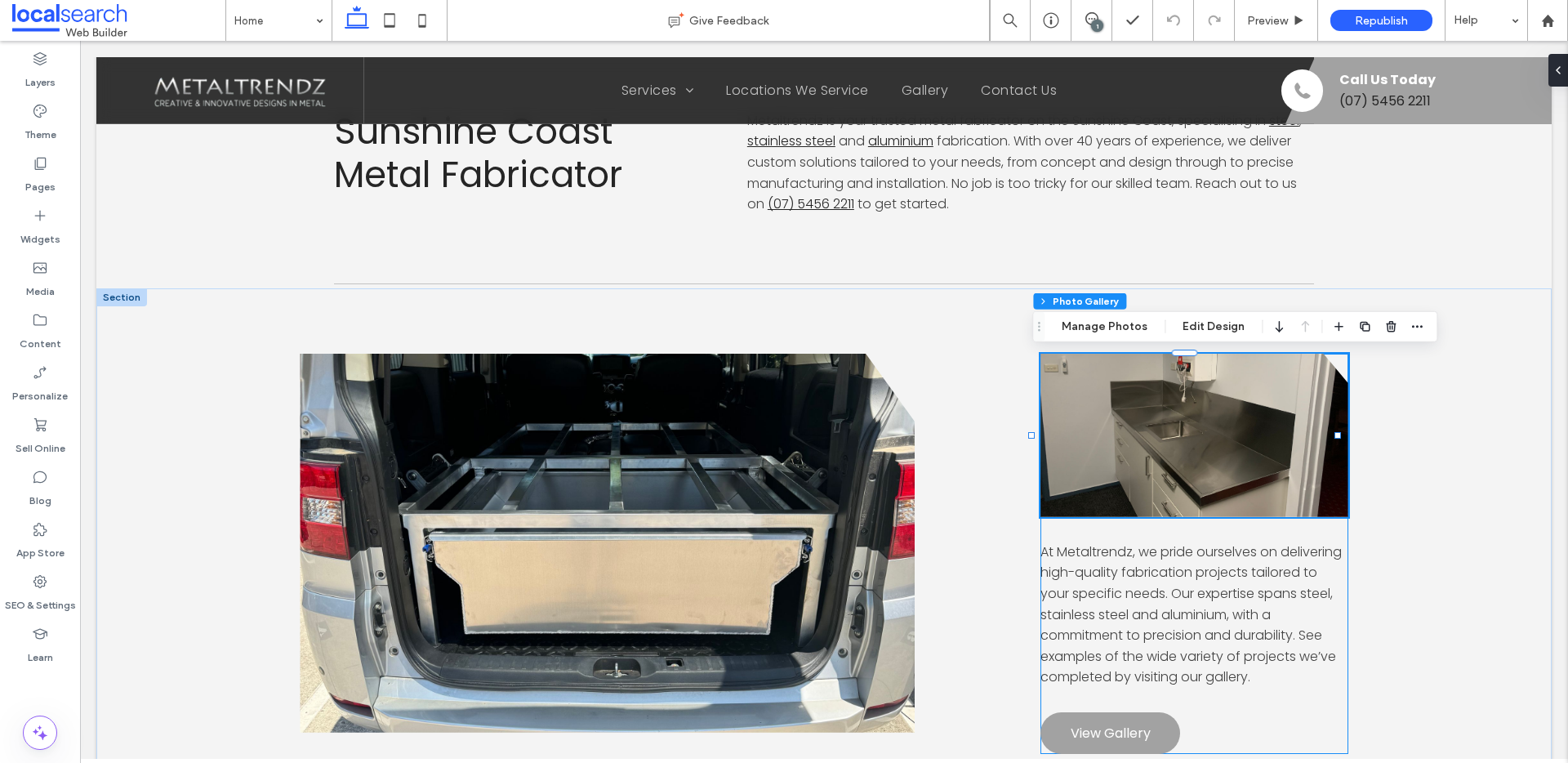 click at bounding box center [1194, 435] 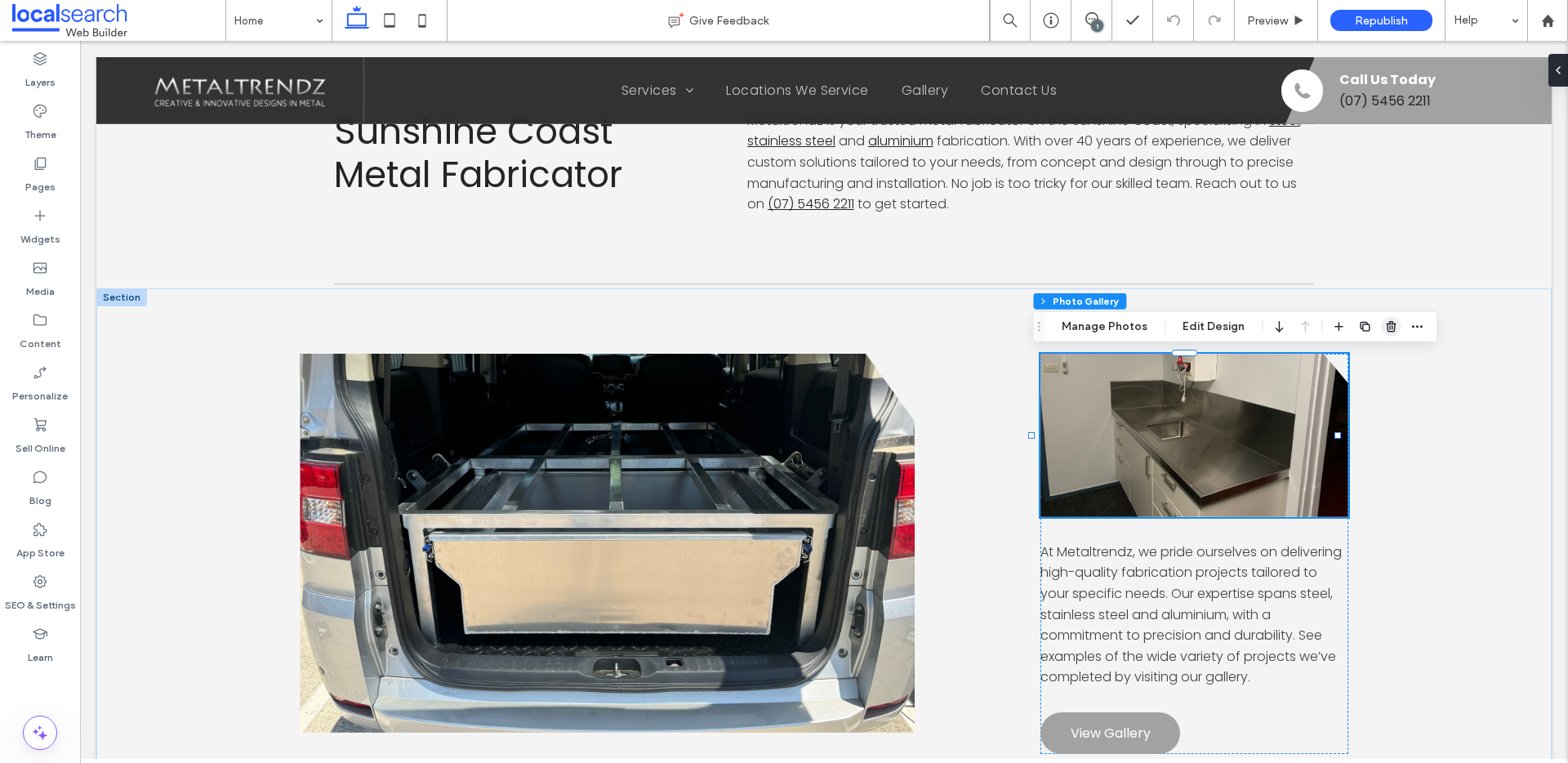 drag, startPoint x: 1308, startPoint y: 288, endPoint x: 1388, endPoint y: 328, distance: 89.44272 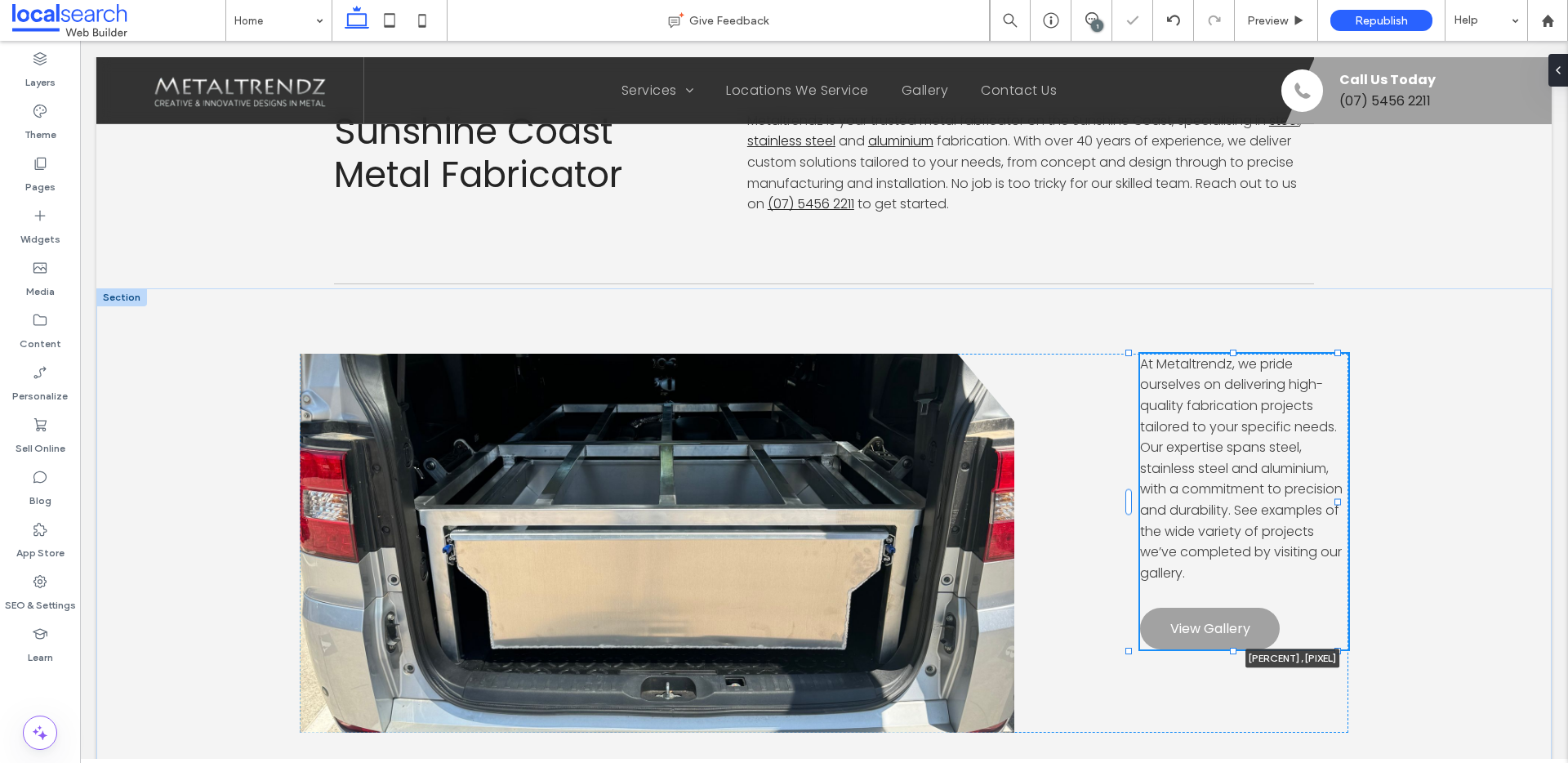 drag, startPoint x: 1184, startPoint y: 568, endPoint x: 1170, endPoint y: 625, distance: 58.69412 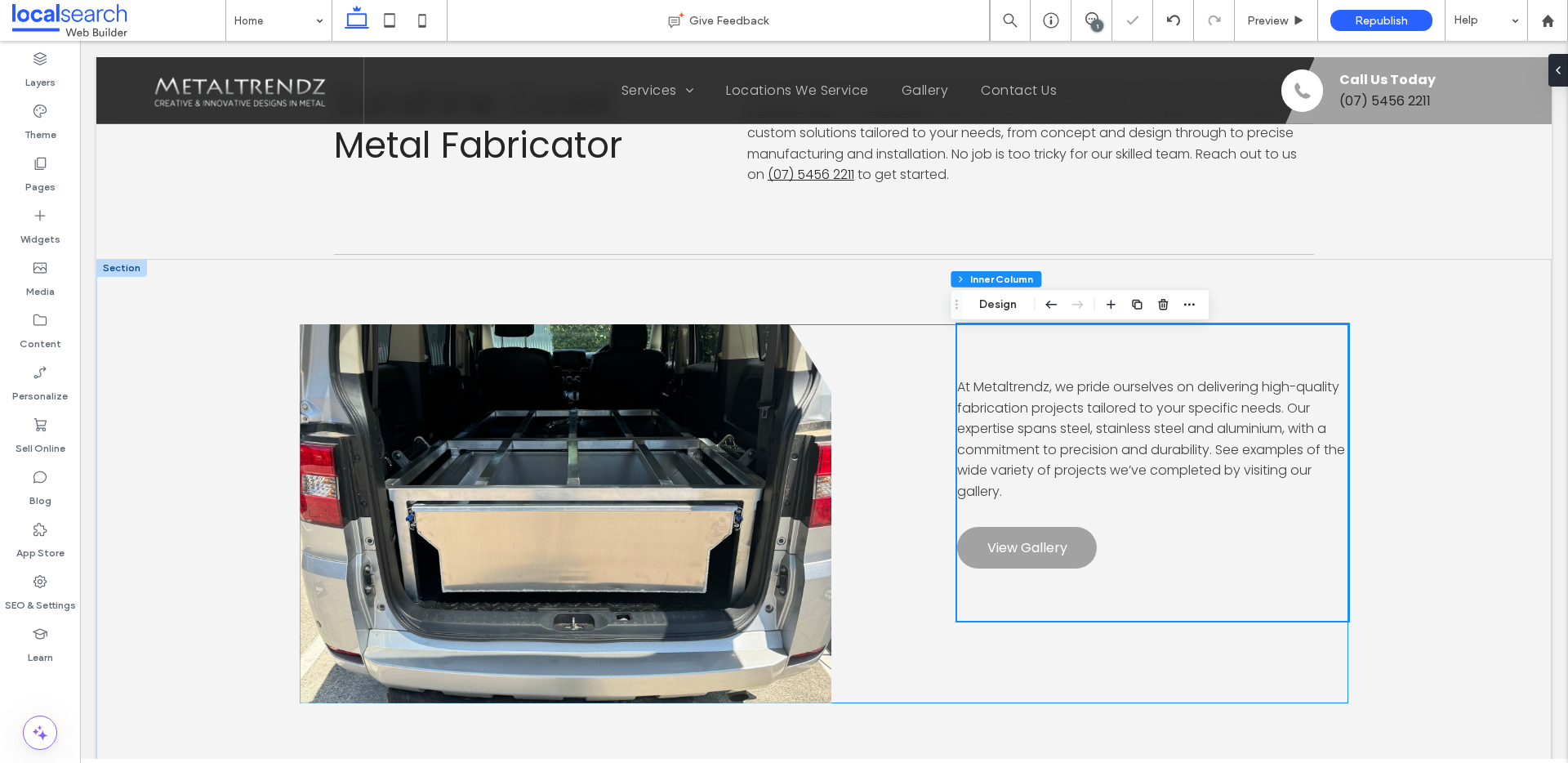 scroll, scrollTop: 1130, scrollLeft: 0, axis: vertical 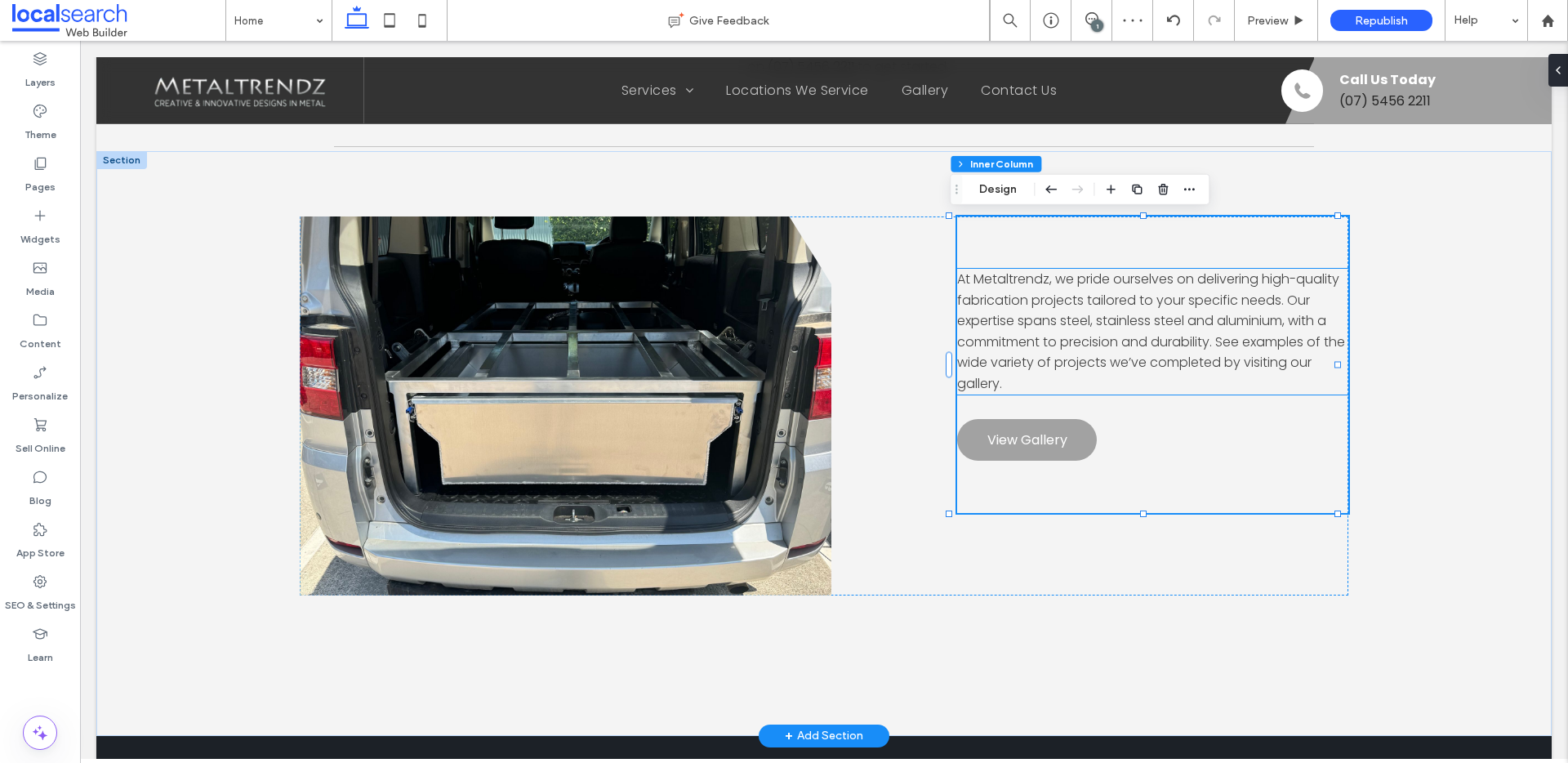 click on "At Metaltrendz, we pride ourselves on delivering high-quality fabrication projects tailored to your specific needs. Our expertise spans steel, stainless steel and aluminium, with a commitment to precision and durability. See examples of the wide variety of projects we’ve completed by visiting our gallery." at bounding box center [1151, 331] 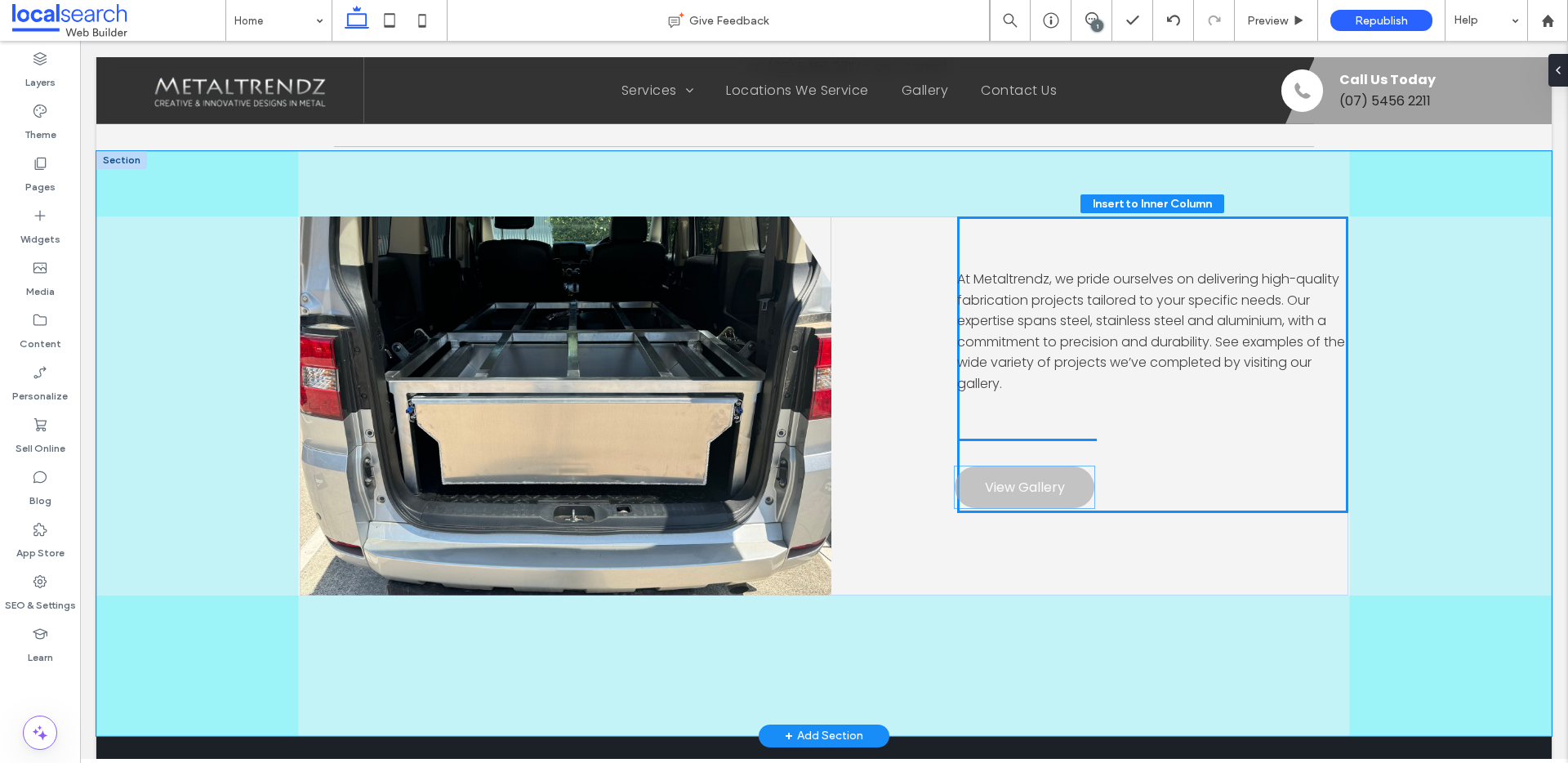 drag, startPoint x: 1070, startPoint y: 443, endPoint x: 1075, endPoint y: 490, distance: 47.26521 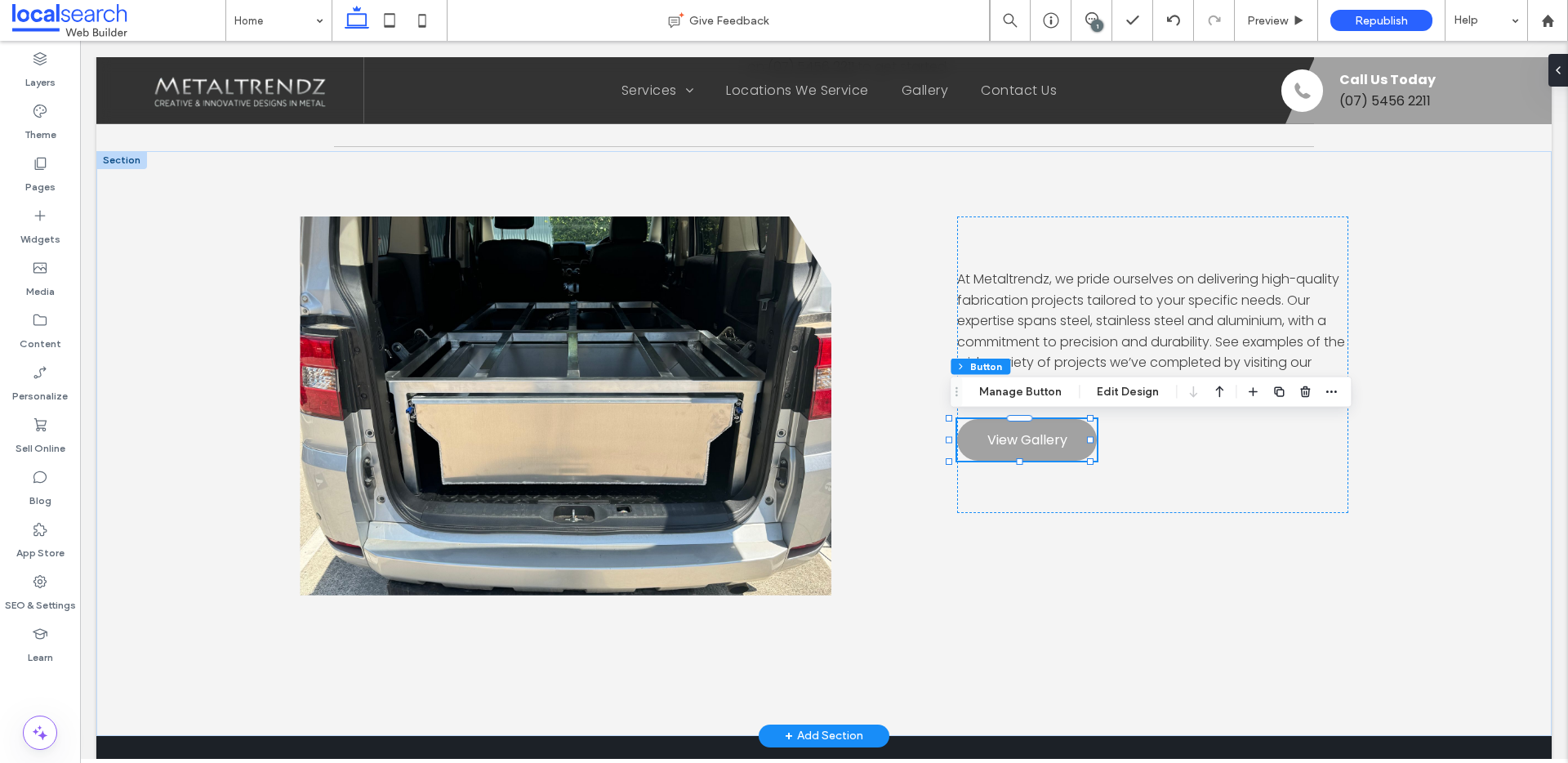 click on "At Metaltrendz, we pride ourselves on delivering high-quality fabrication projects tailored to your specific needs. Our expertise spans steel, stainless steel and aluminium, with a commitment to precision and durability. See examples of the wide variety of projects we’ve completed by visiting our gallery.
View Gallery" at bounding box center (1152, 364) 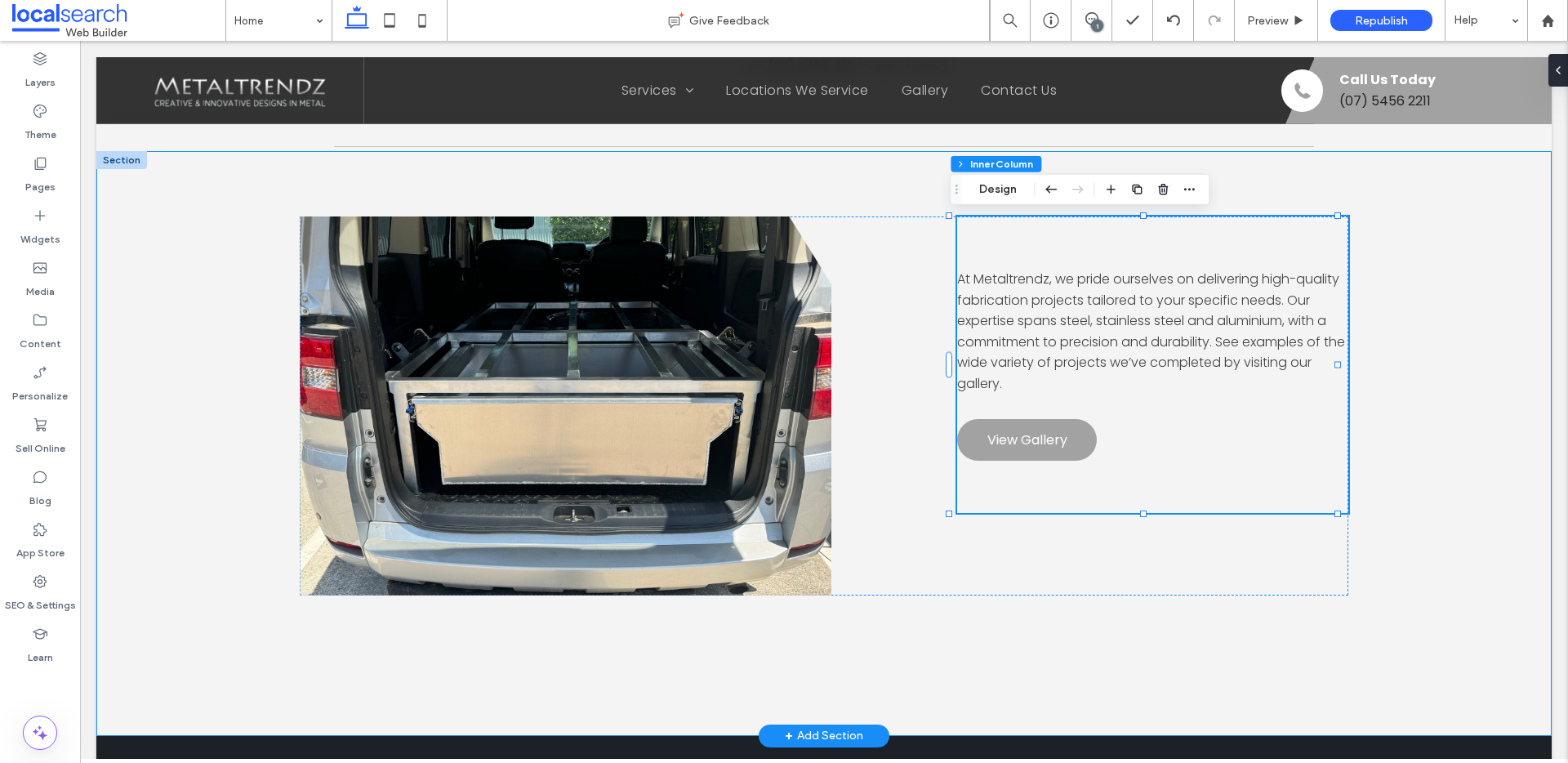 click on "At Metaltrendz, we pride ourselves on delivering high-quality fabrication projects tailored to your specific needs. Our expertise spans steel, stainless steel and aluminium, with a commitment to precision and durability. See examples of the wide variety of projects we’ve completed by visiting our gallery.
View Gallery" at bounding box center (824, 444) 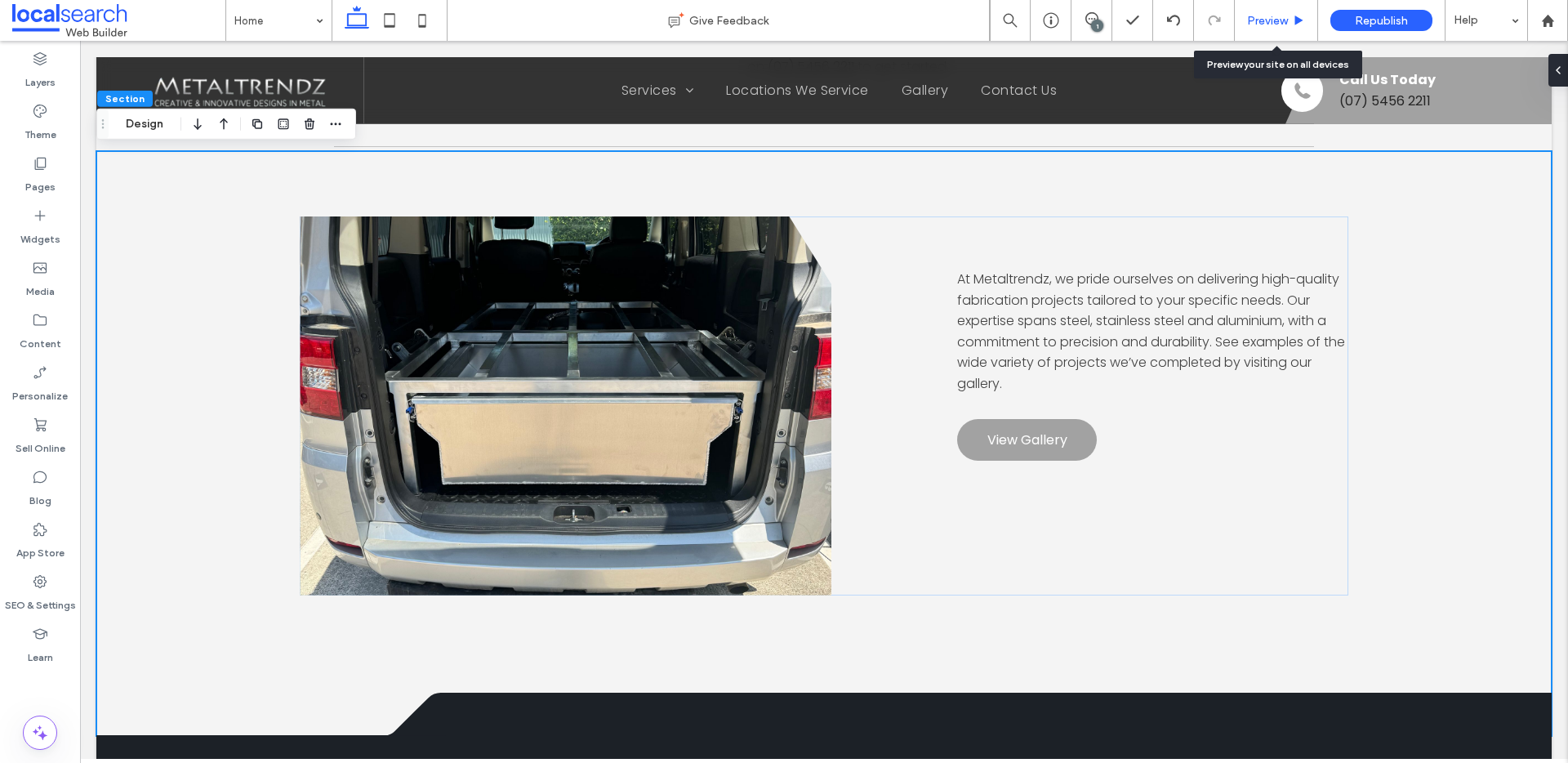click on "Preview" at bounding box center (1276, 20) 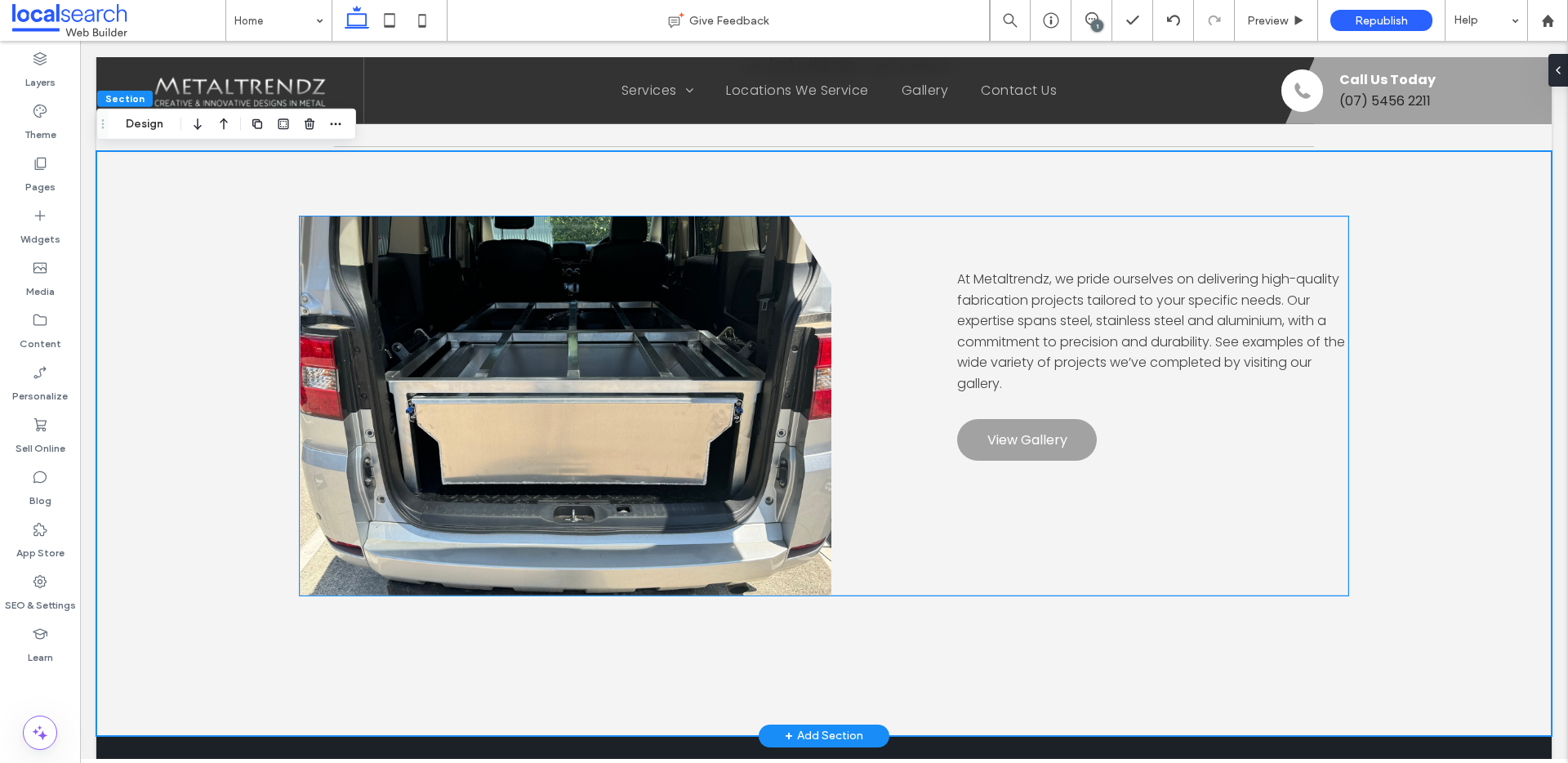 click on "At Metaltrendz, we pride ourselves on delivering high-quality fabrication projects tailored to your specific needs. Our expertise spans steel, stainless steel and aluminium, with a commitment to precision and durability. See examples of the wide variety of projects we’ve completed by visiting our gallery.
View Gallery" at bounding box center (1152, 364) 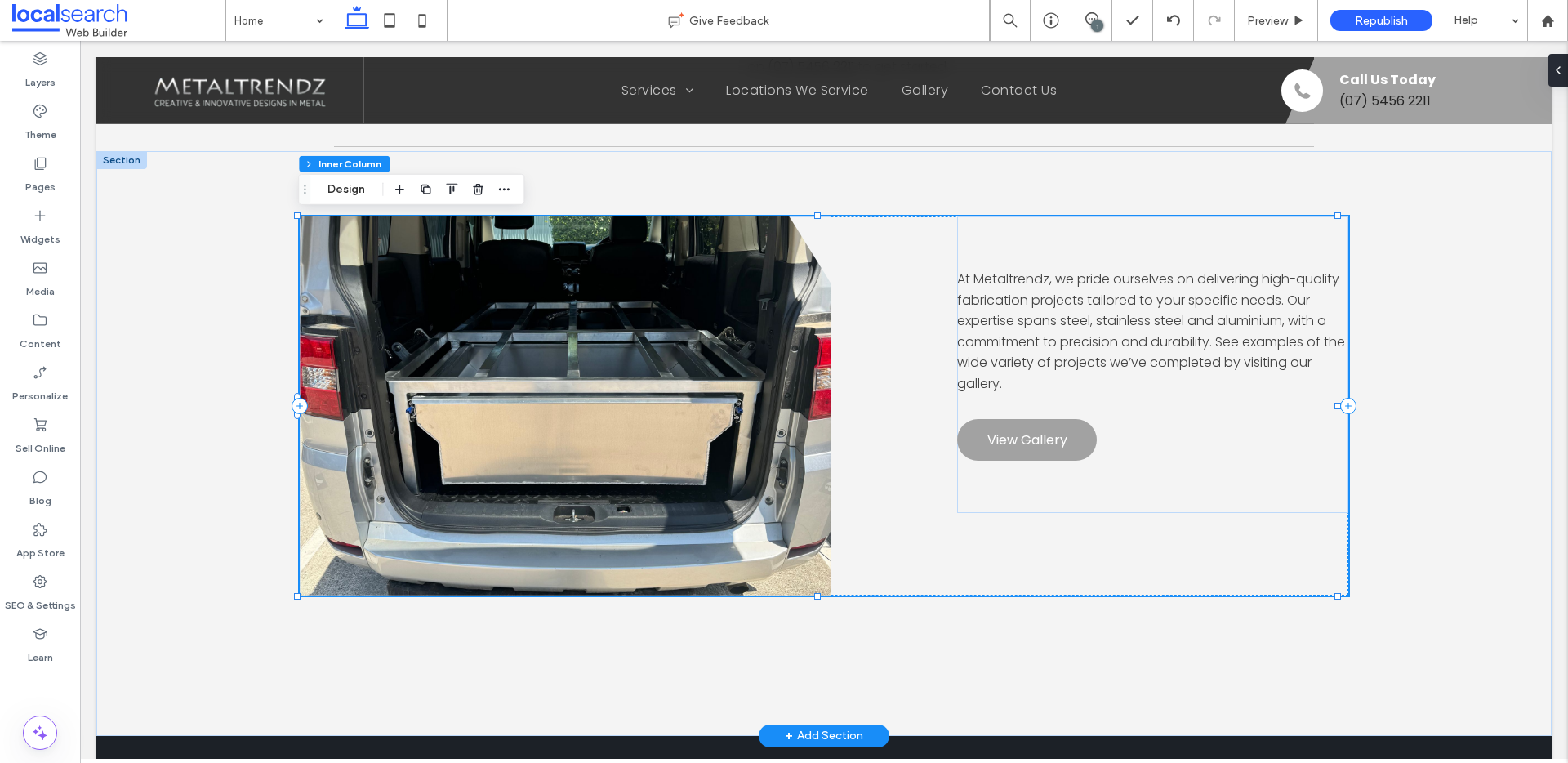 click on "At Metaltrendz, we pride ourselves on delivering high-quality fabrication projects tailored to your specific needs. Our expertise spans steel, stainless steel and aluminium, with a commitment to precision and durability. See examples of the wide variety of projects we’ve completed by visiting our gallery.
View Gallery" at bounding box center (1152, 364) 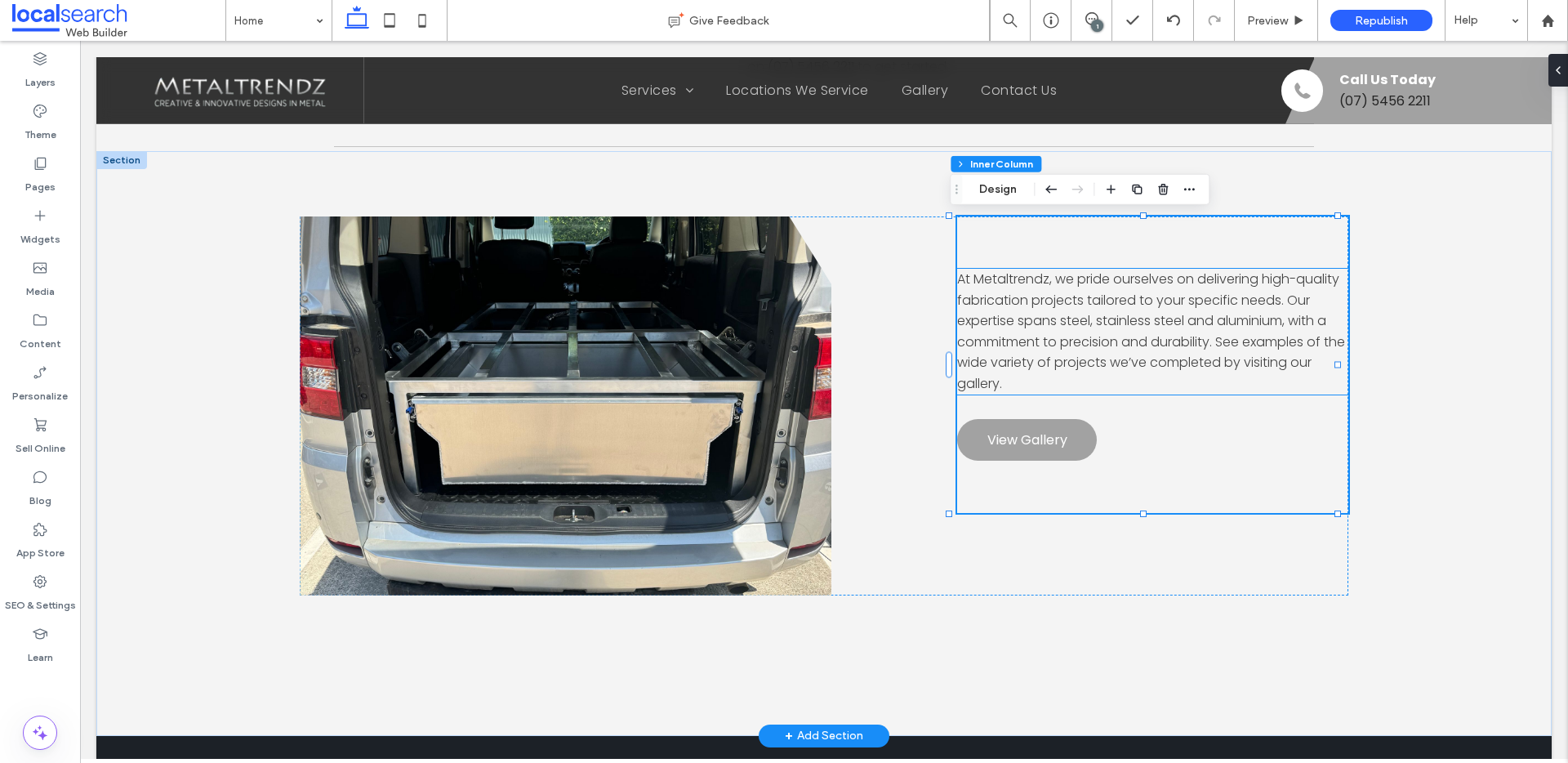 click on "At Metaltrendz, we pride ourselves on delivering high-quality fabrication projects tailored to your specific needs. Our expertise spans steel, stainless steel and aluminium, with a commitment to precision and durability. See examples of the wide variety of projects we’ve completed by visiting our gallery." at bounding box center (1151, 331) 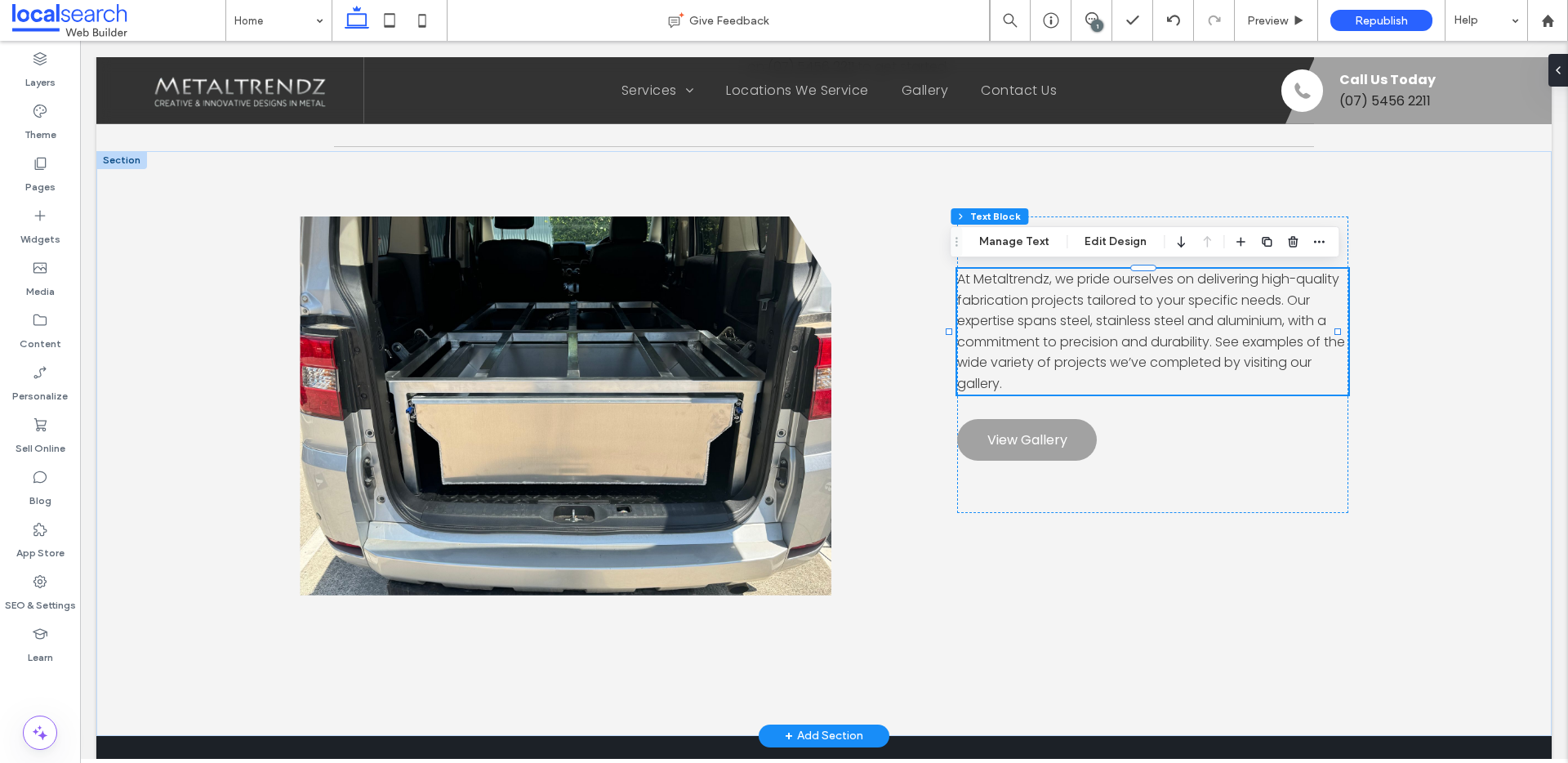 click on "At Metaltrendz, we pride ourselves on delivering high-quality fabrication projects tailored to your specific needs. Our expertise spans steel, stainless steel and aluminium, with a commitment to precision and durability. See examples of the wide variety of projects we’ve completed by visiting our gallery." at bounding box center (1151, 331) 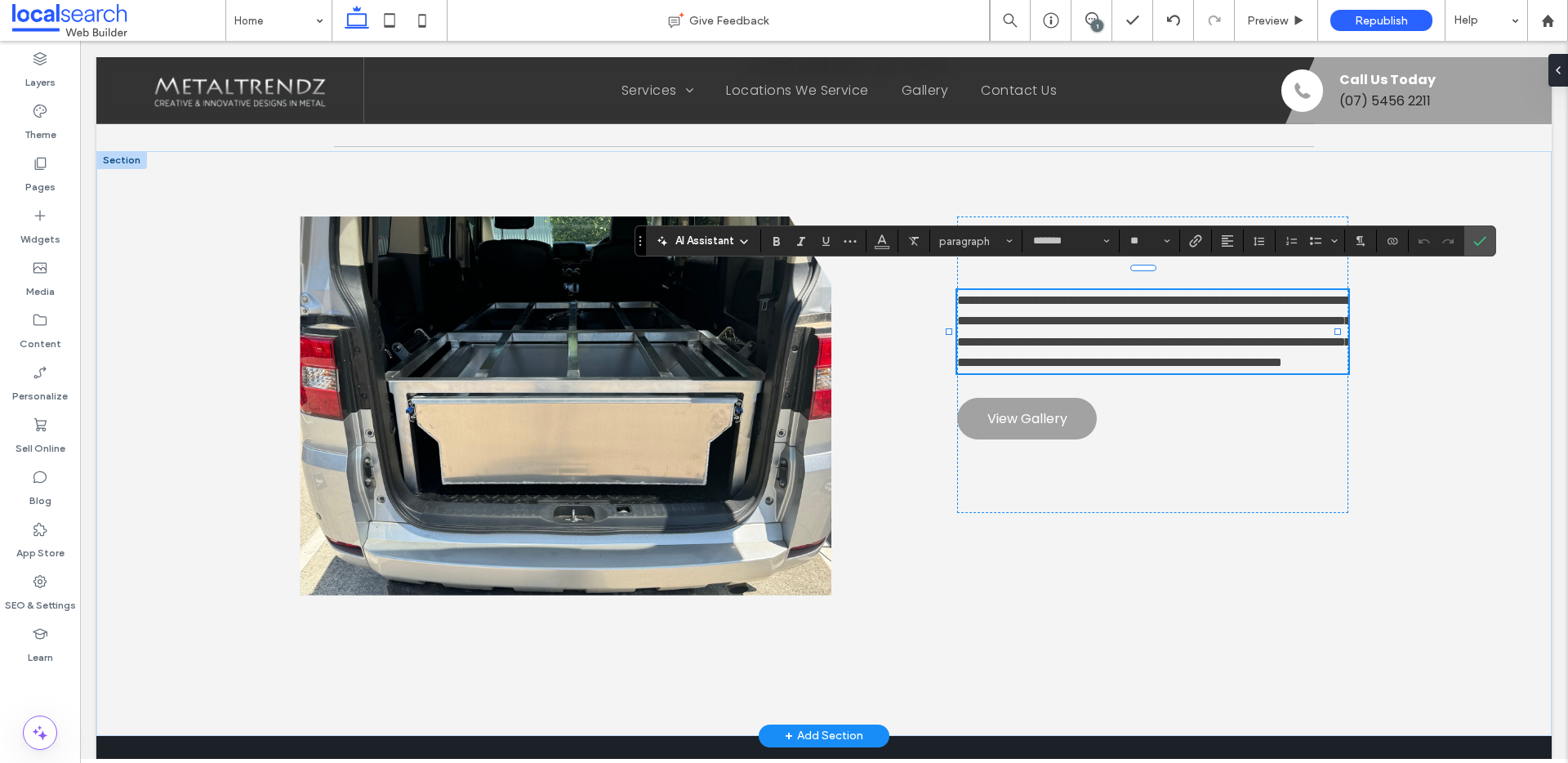 click on "**********" at bounding box center (1154, 332) 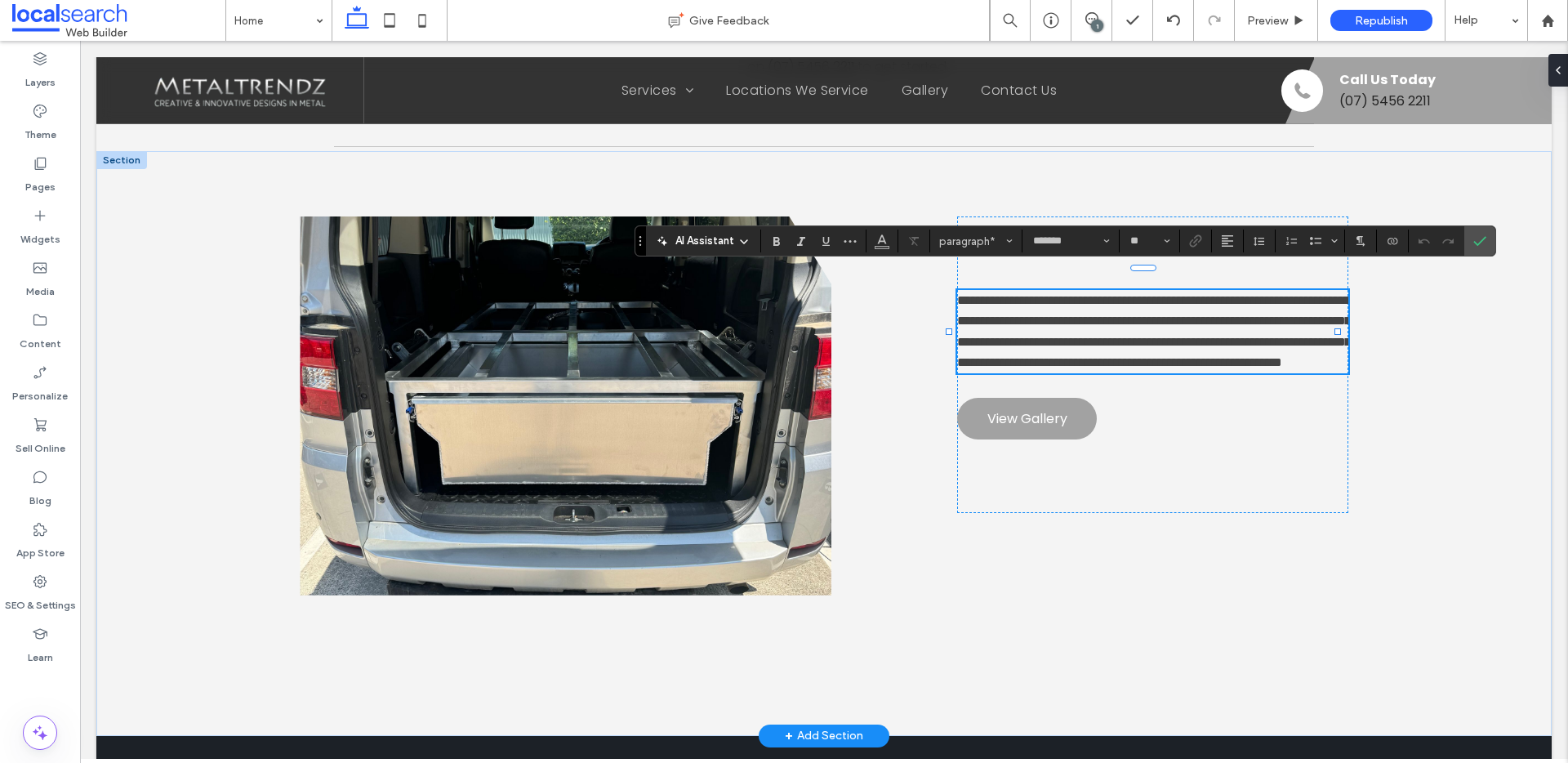 click on "**********" at bounding box center [1154, 332] 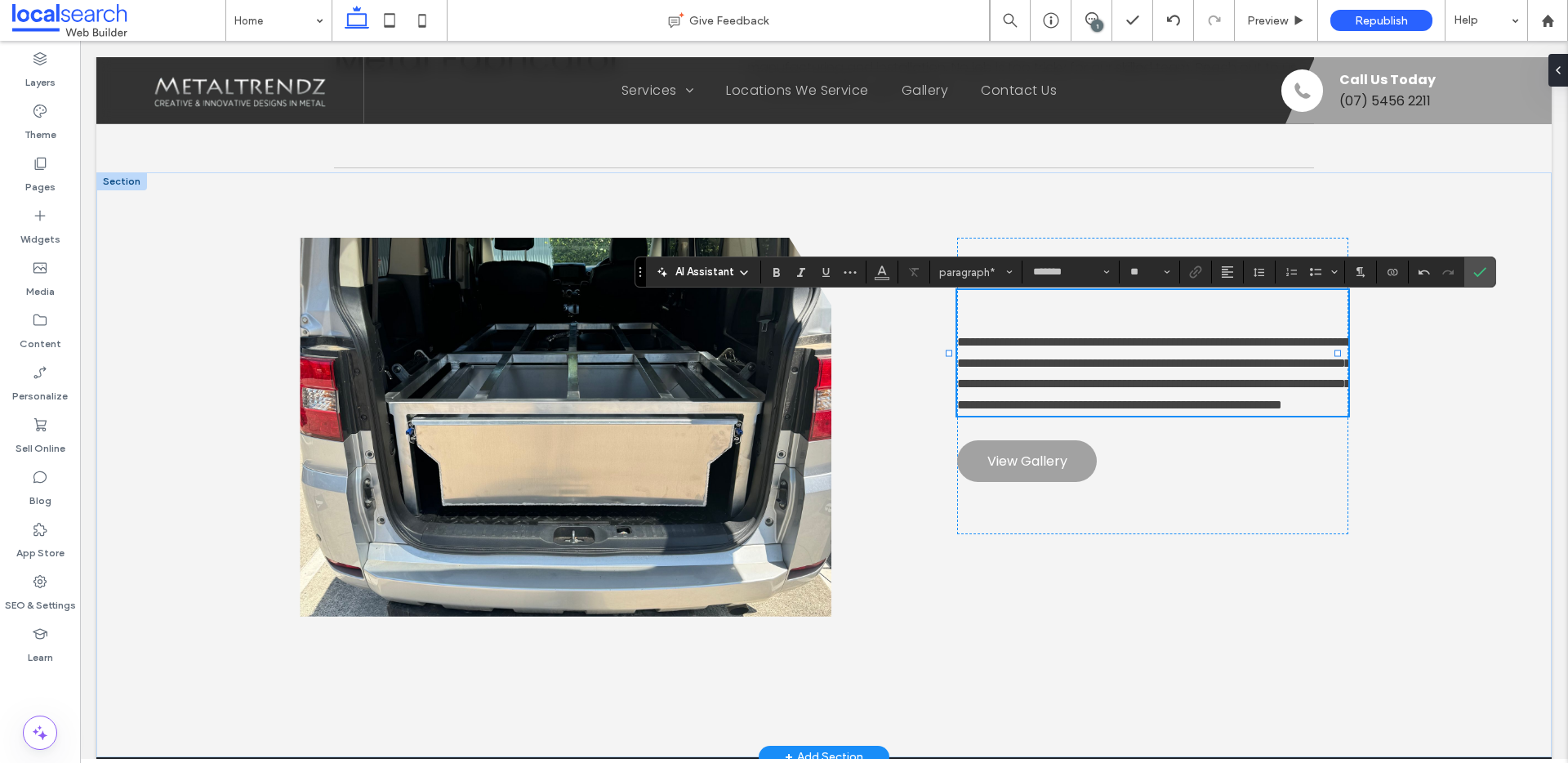 scroll, scrollTop: 1099, scrollLeft: 0, axis: vertical 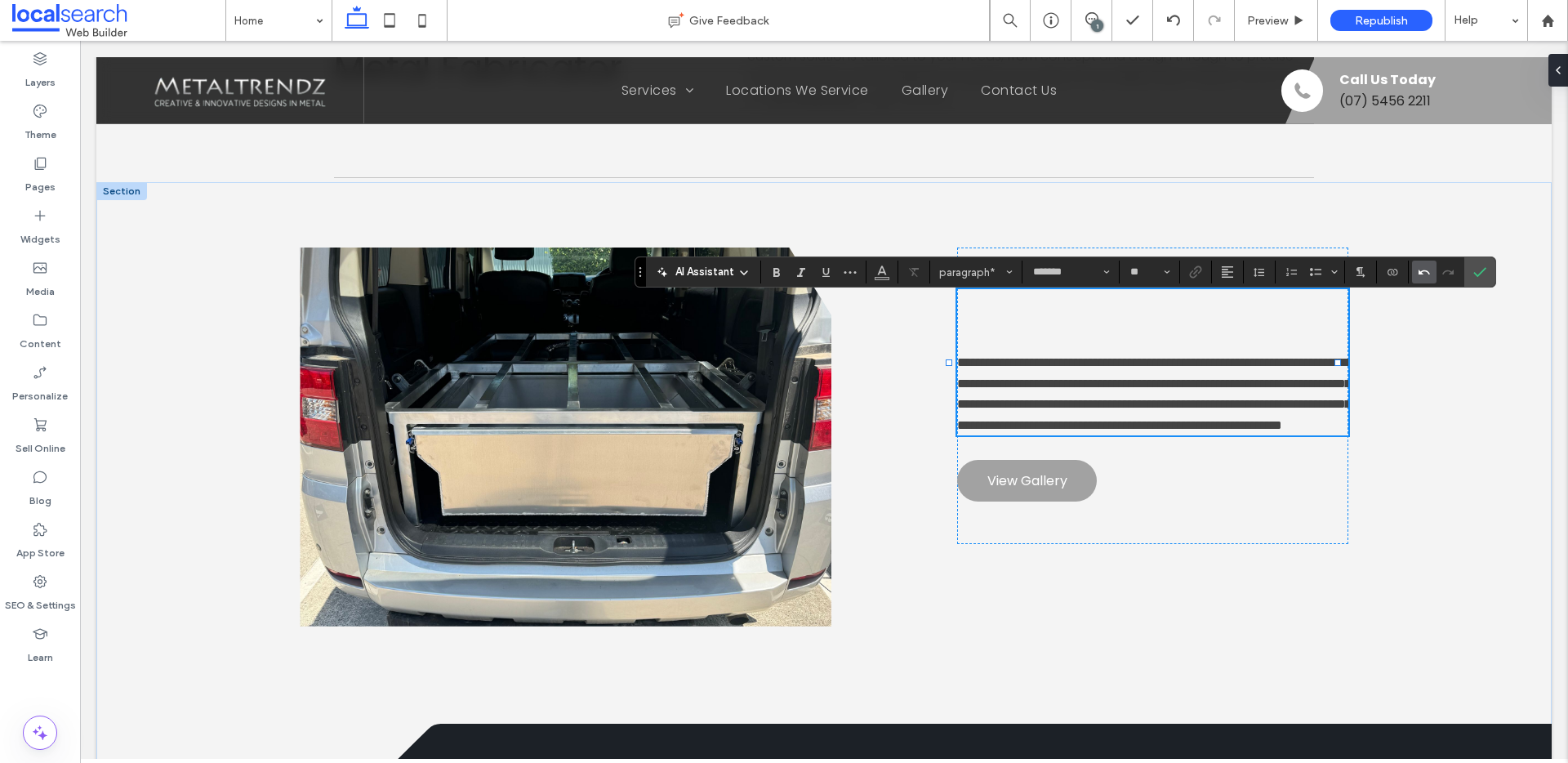 click 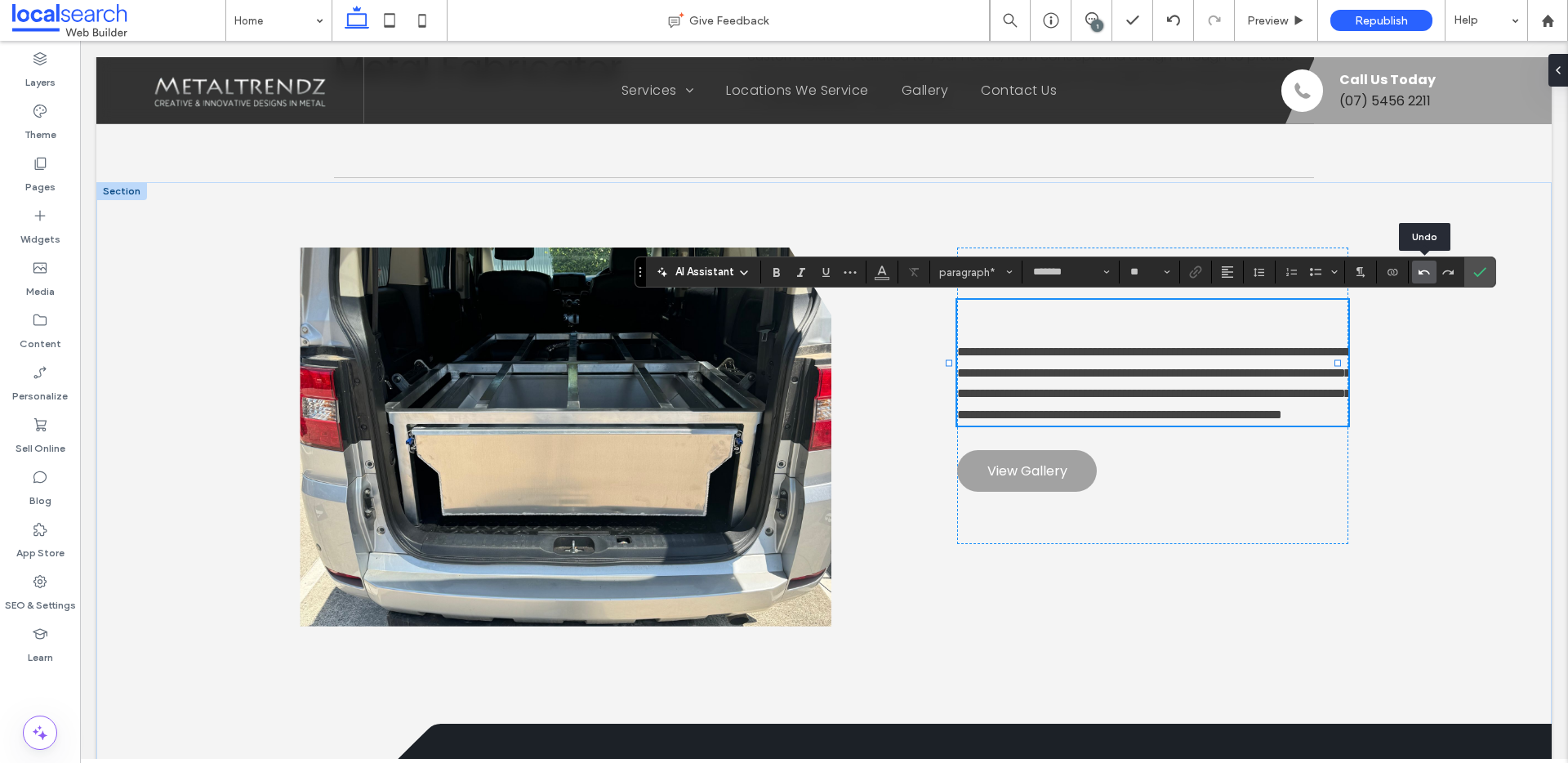 click 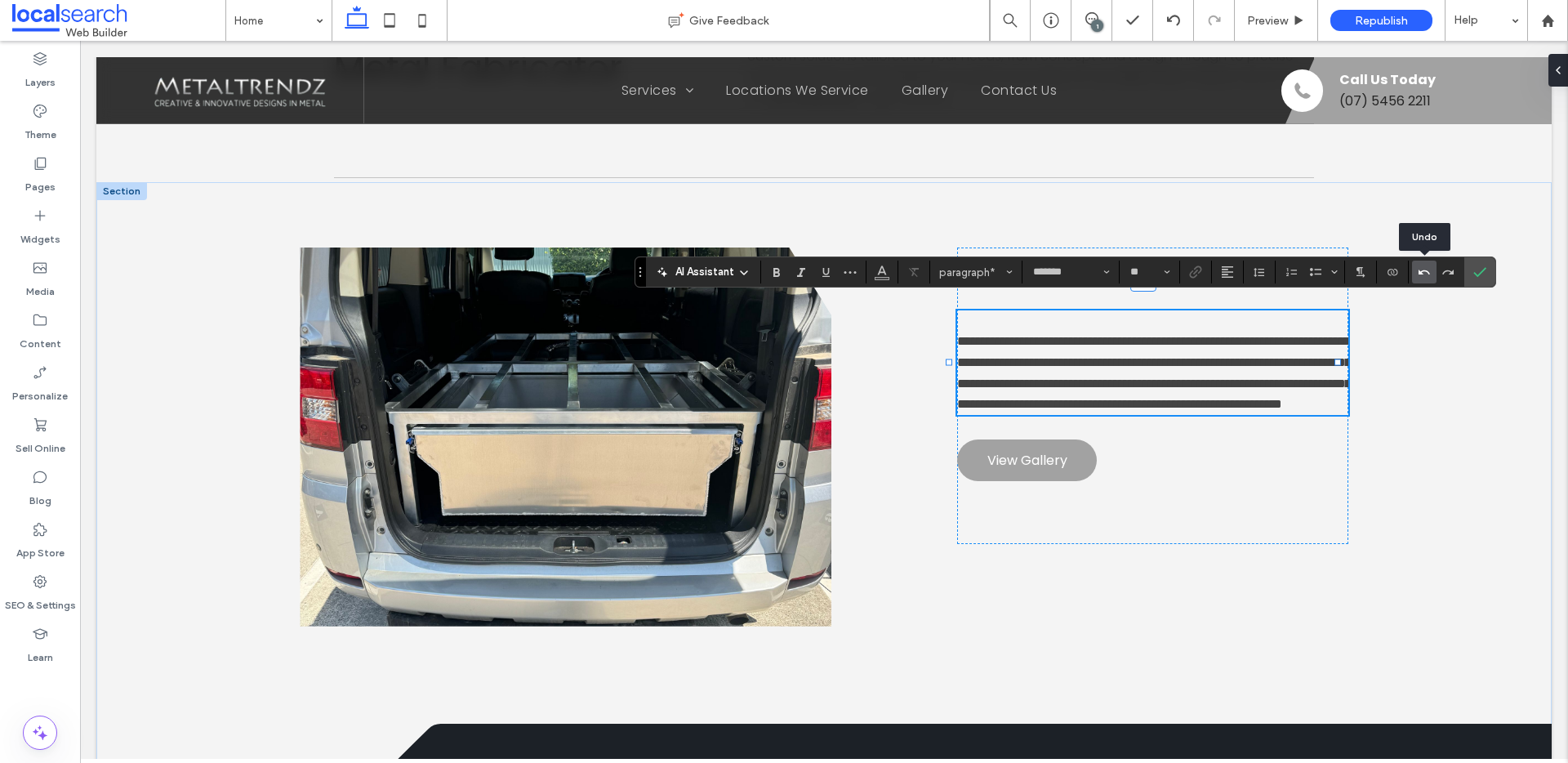 click 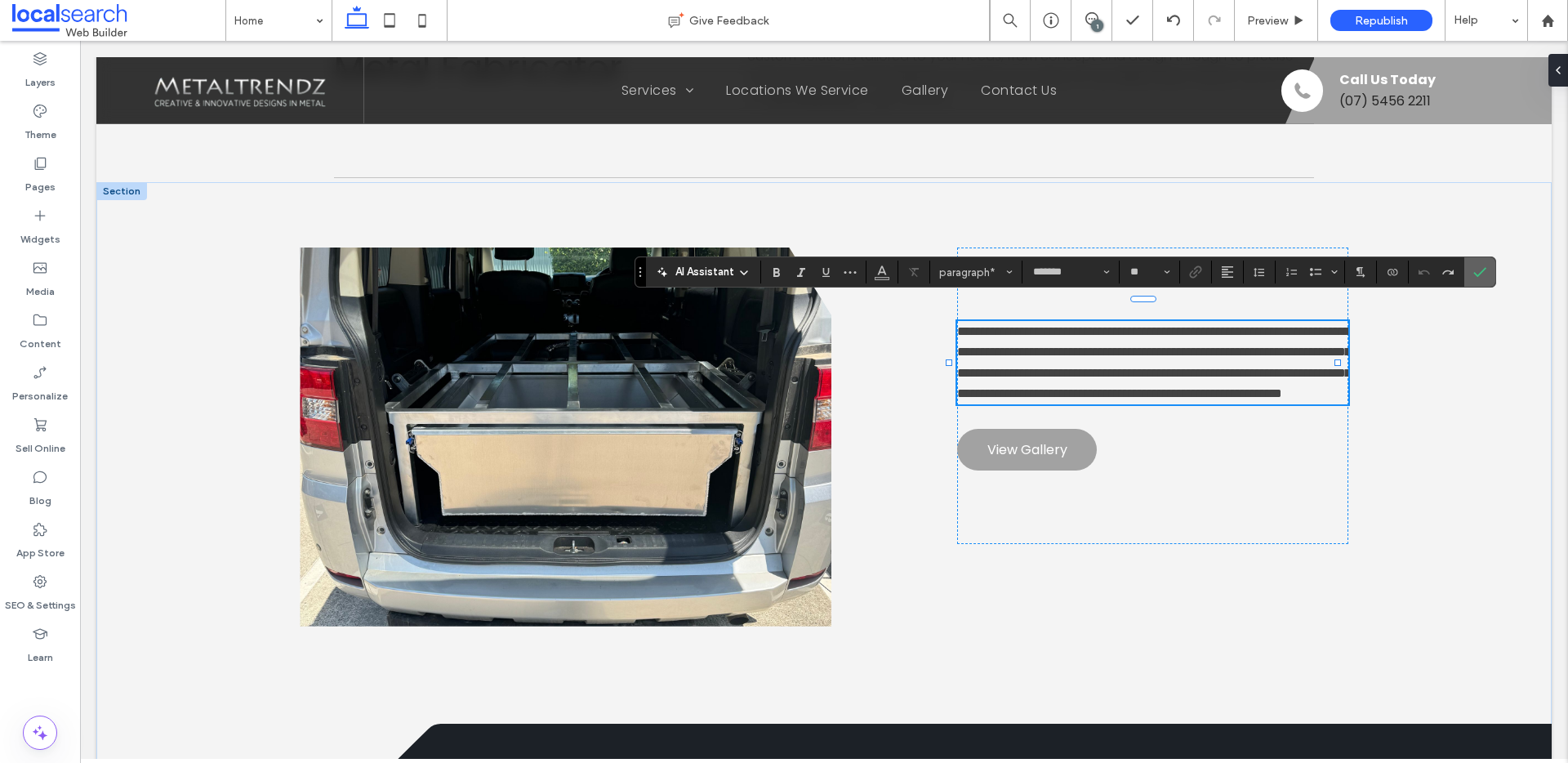click 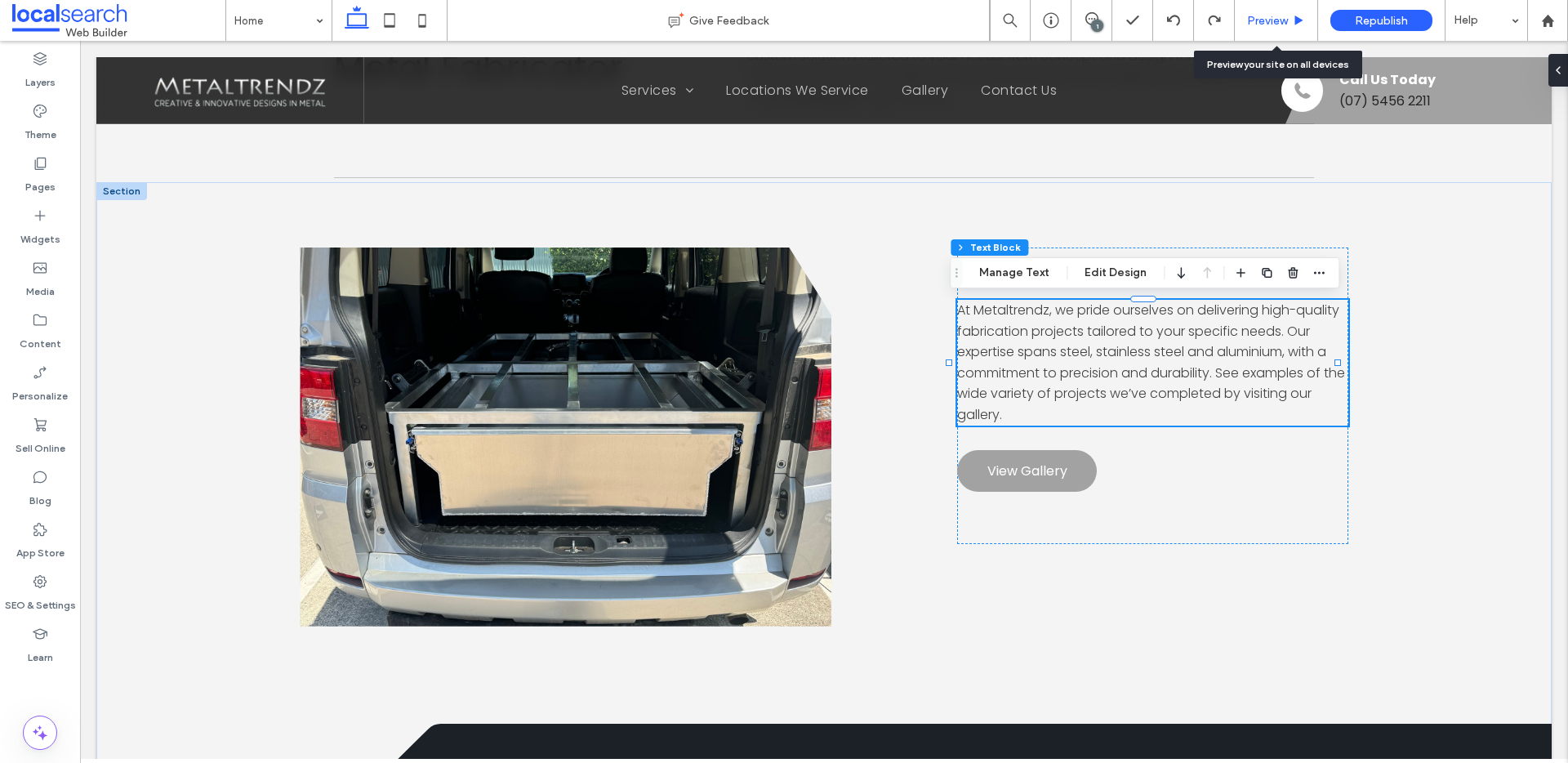 click on "Preview" at bounding box center (1267, 20) 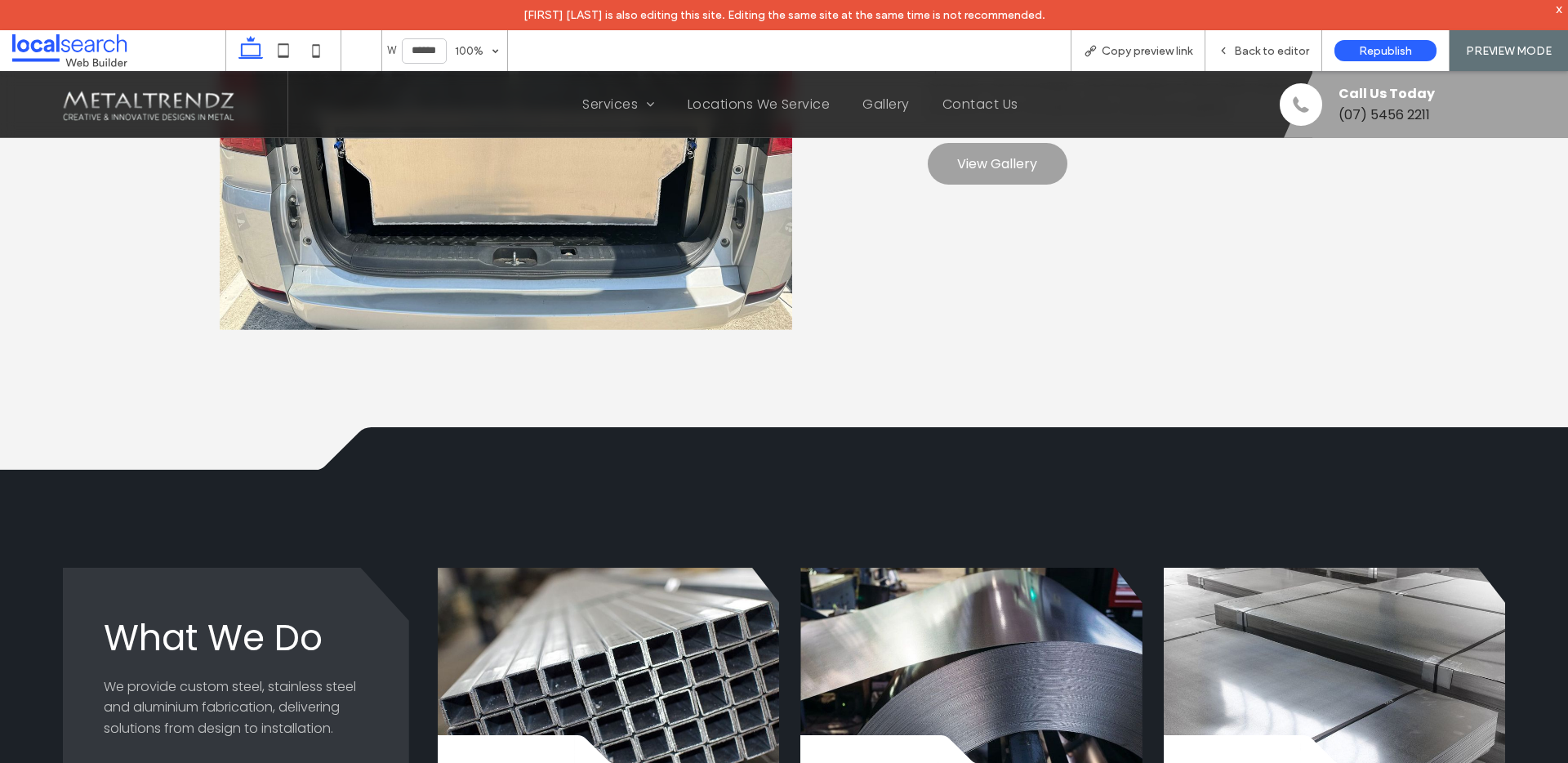 scroll, scrollTop: 993, scrollLeft: 0, axis: vertical 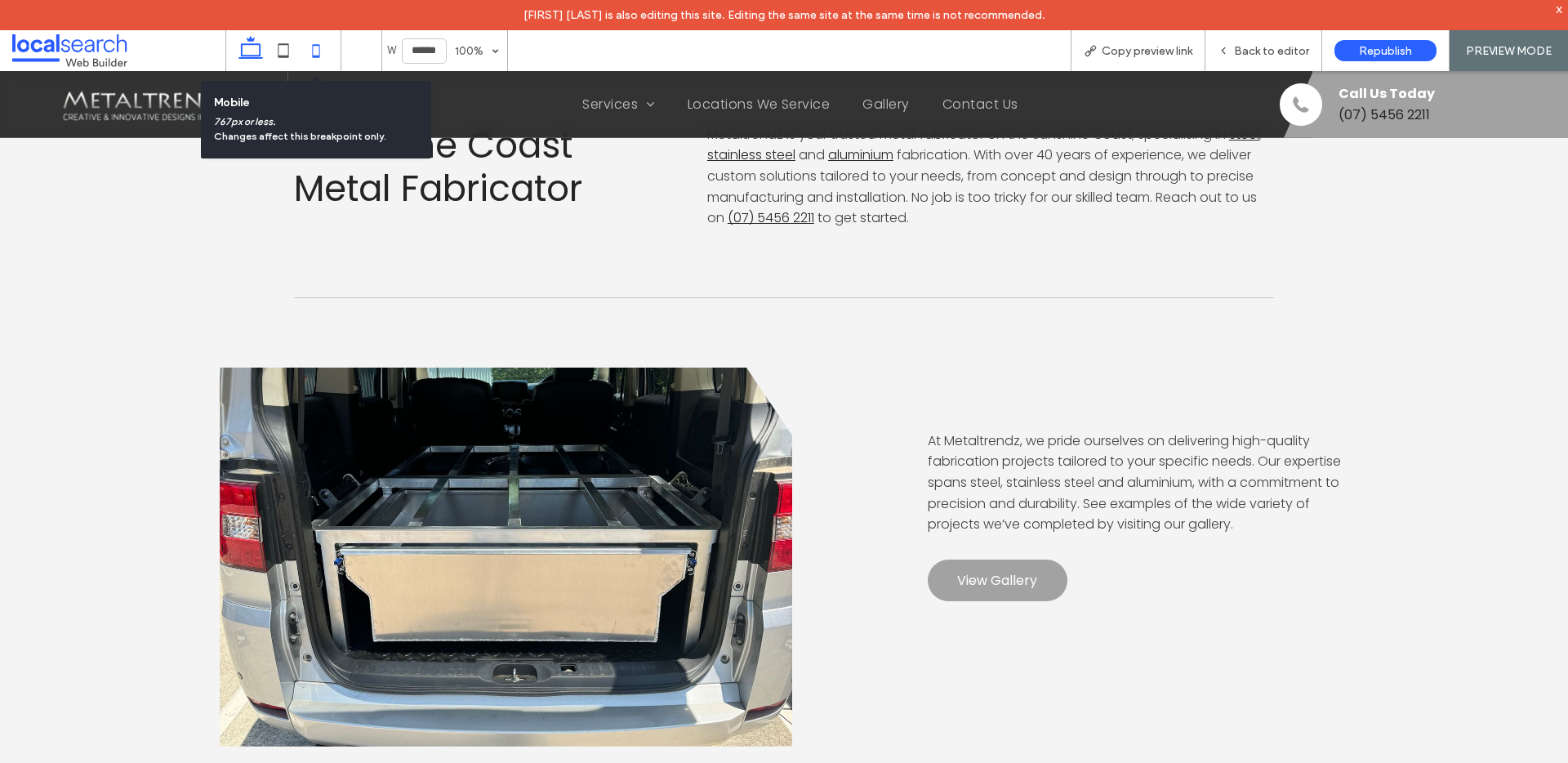 click 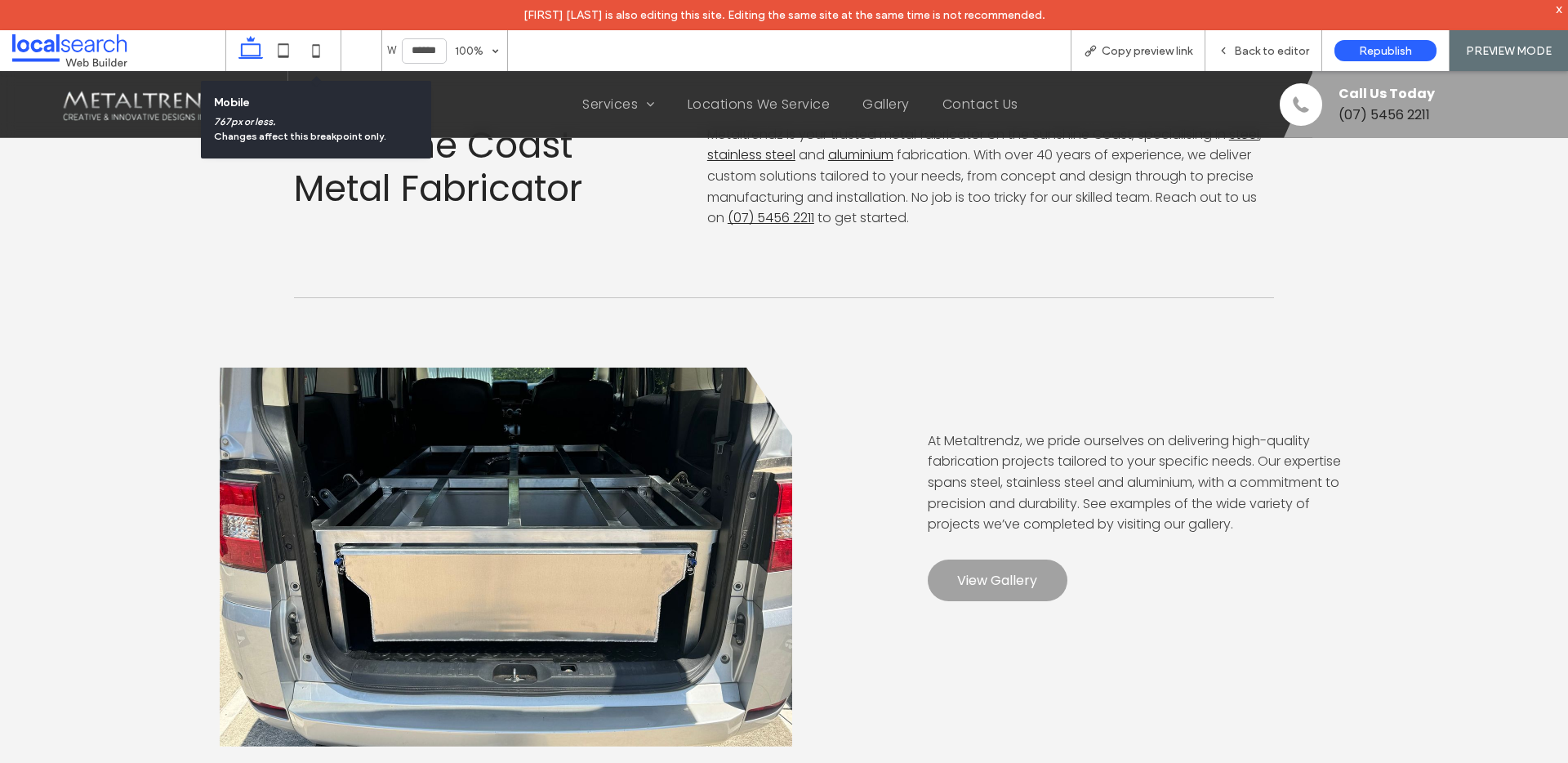 type on "*****" 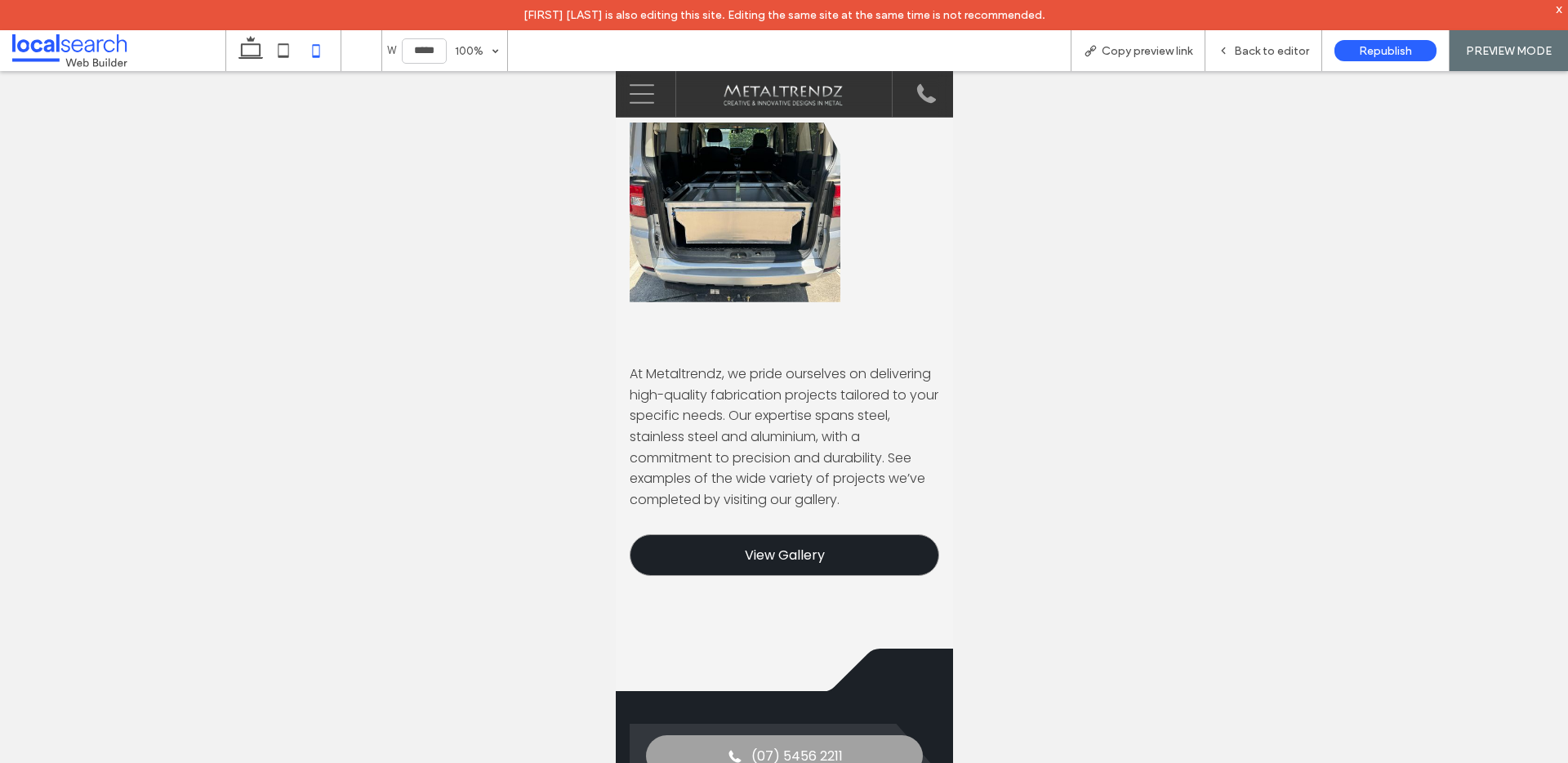scroll, scrollTop: 946, scrollLeft: 0, axis: vertical 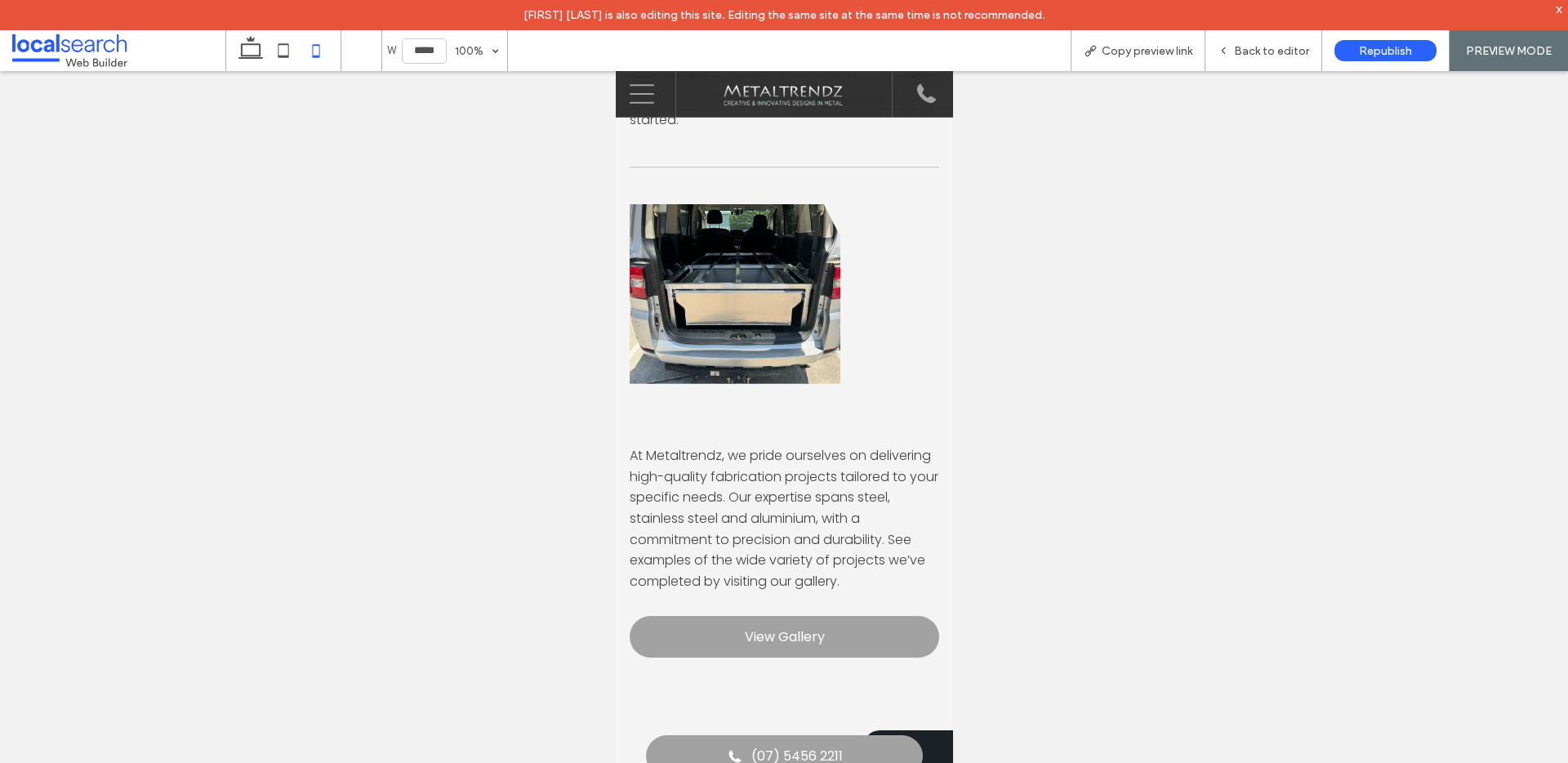 click at bounding box center (734, 294) 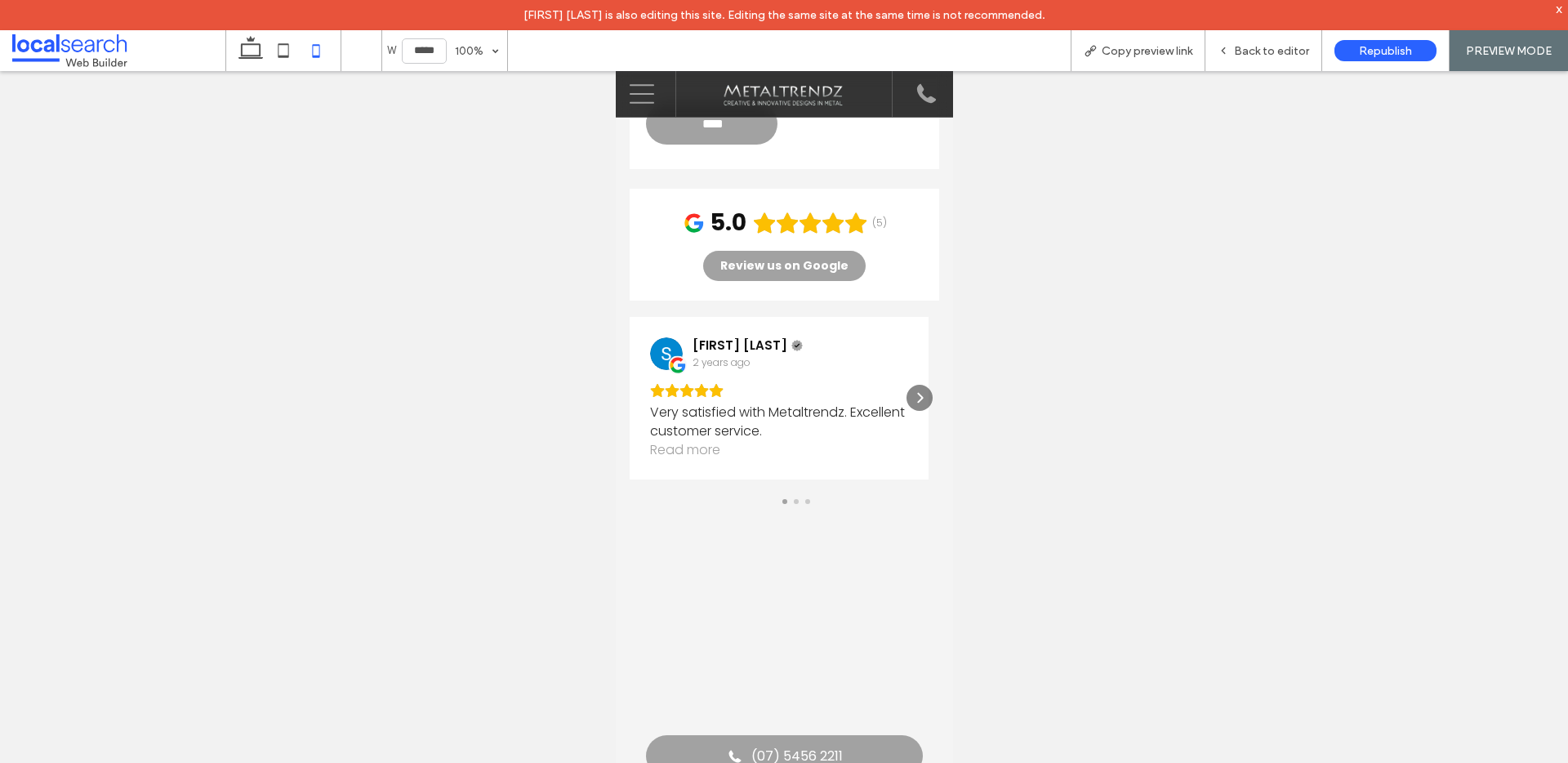 scroll, scrollTop: 2599, scrollLeft: 0, axis: vertical 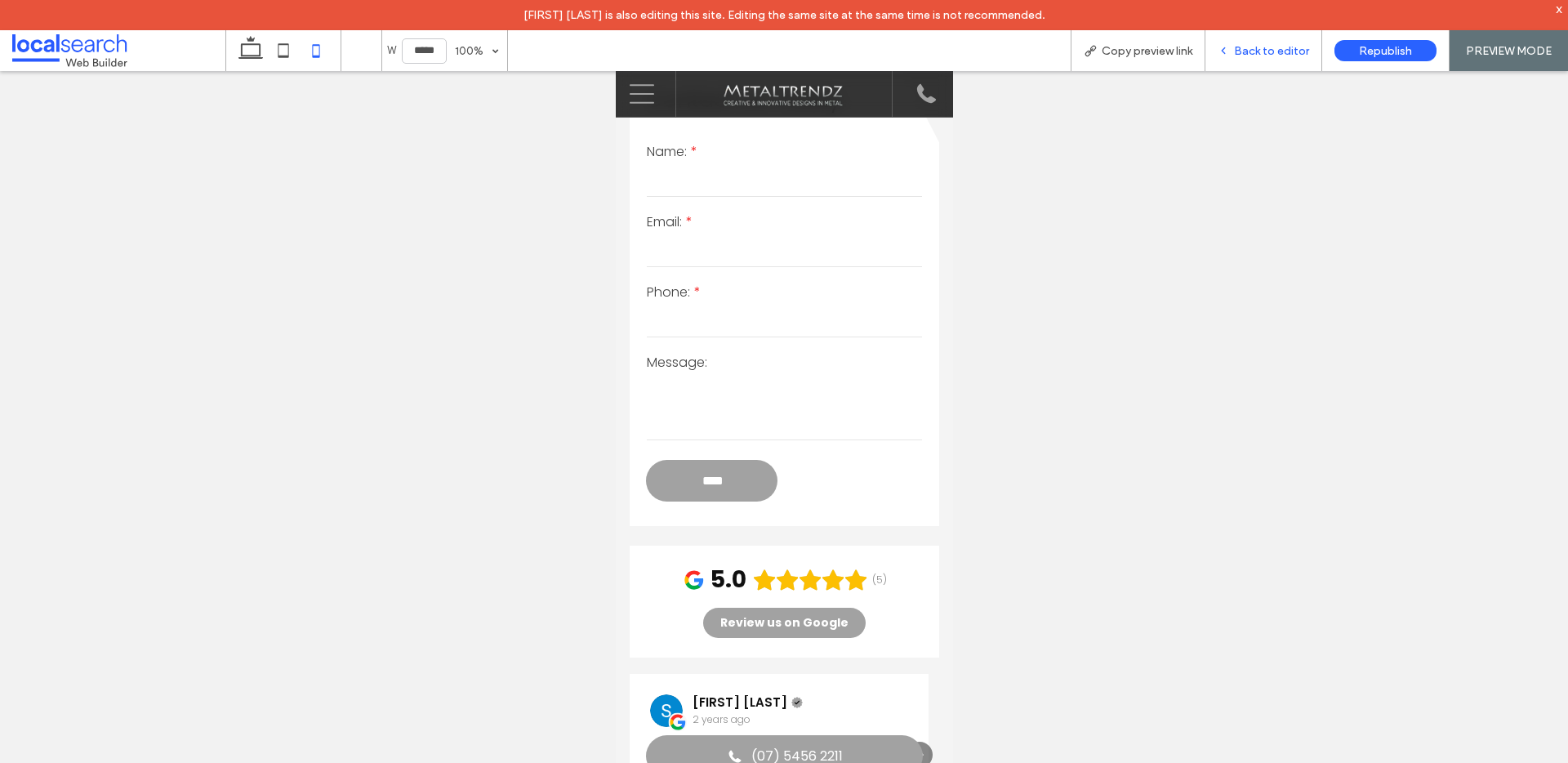 click 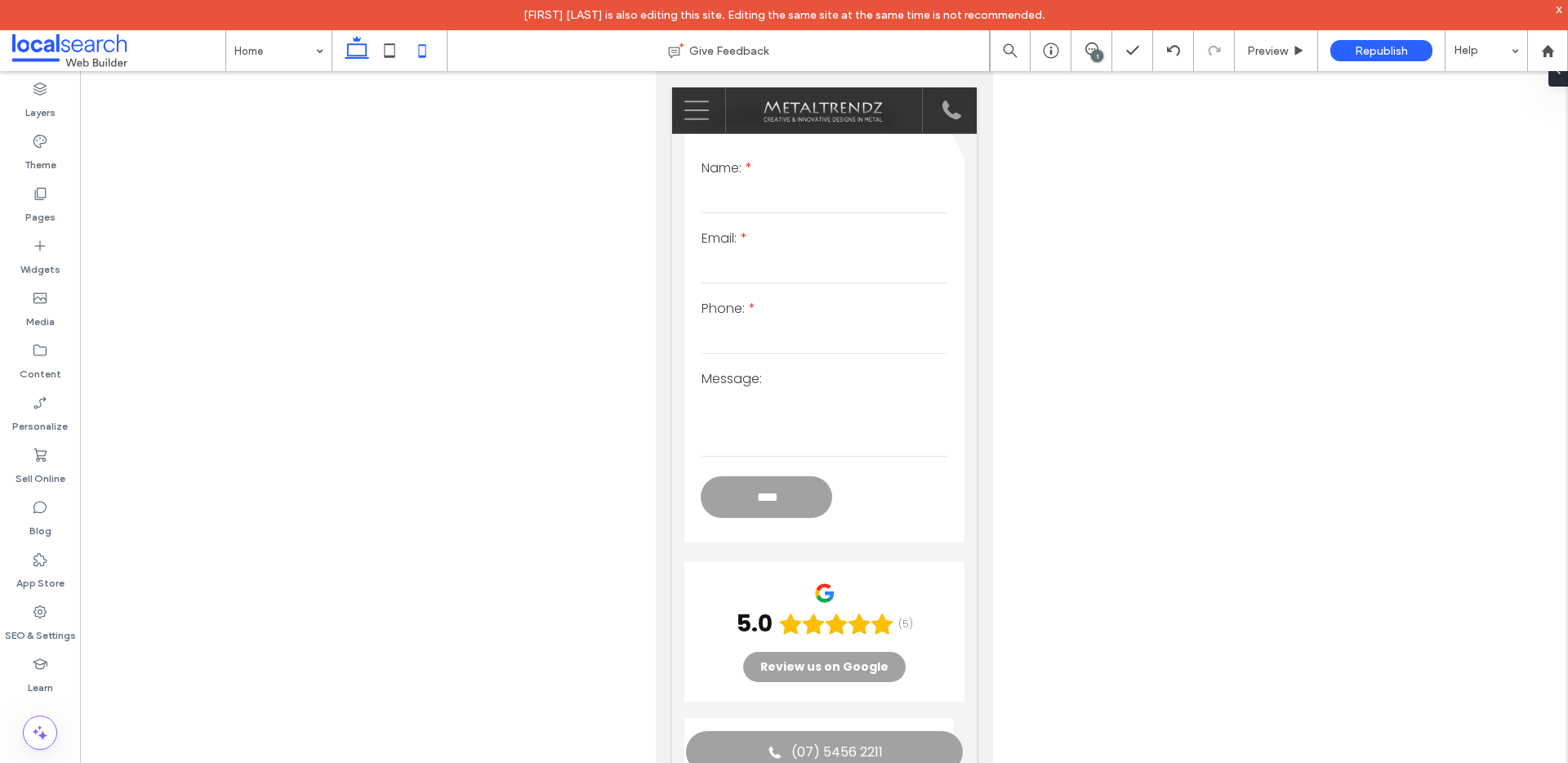 click 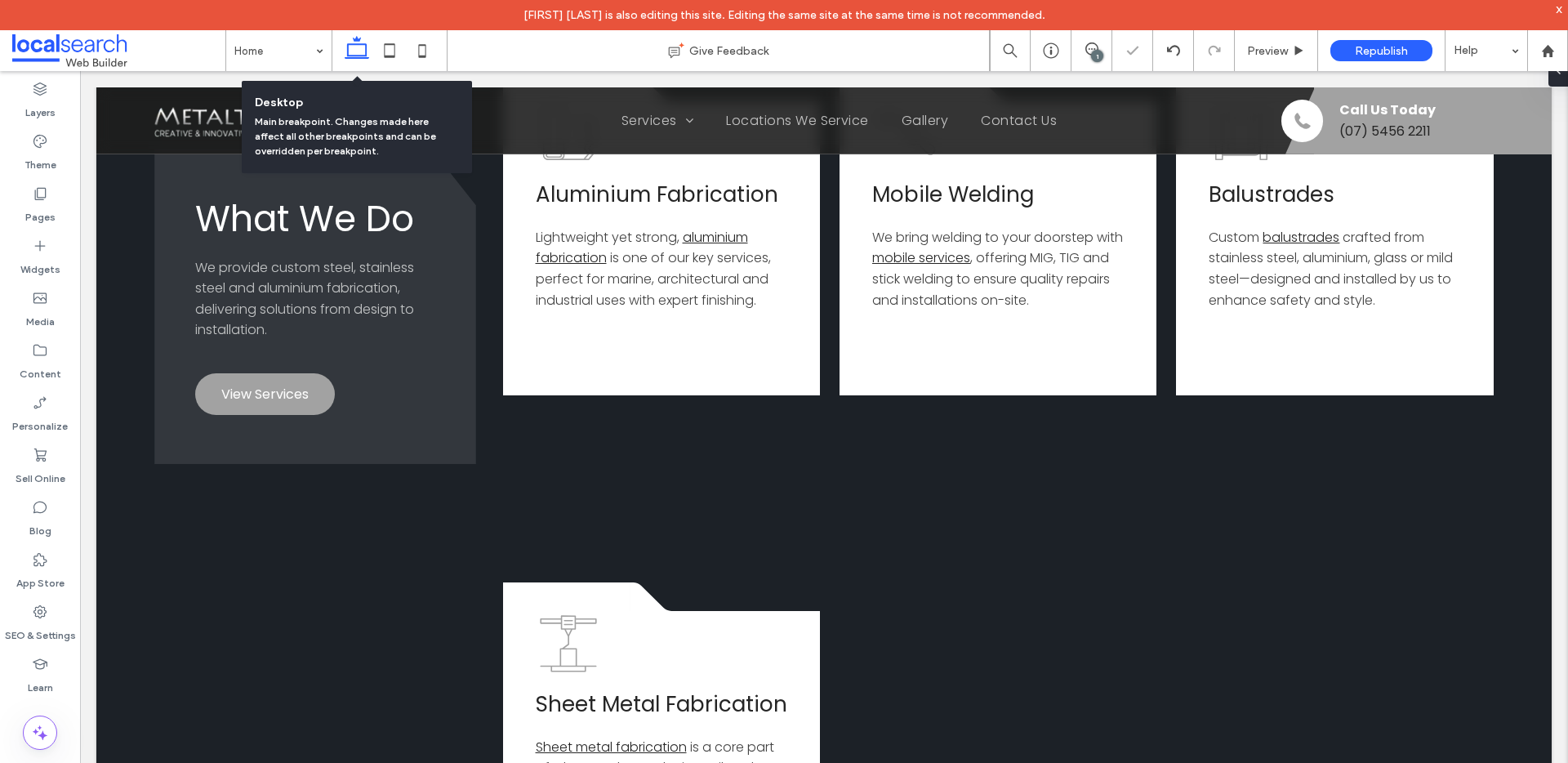 scroll, scrollTop: 1061, scrollLeft: 0, axis: vertical 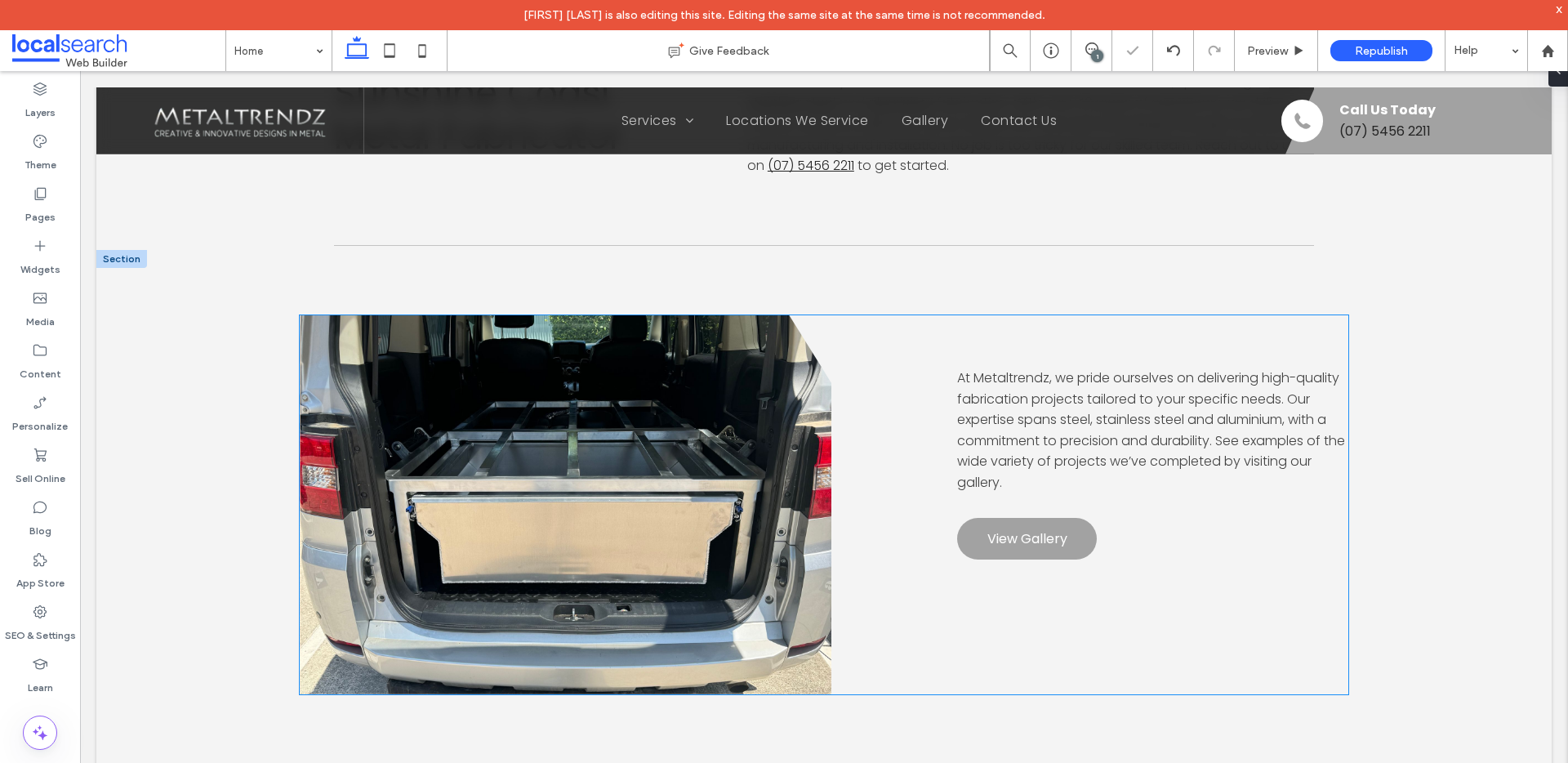 click on "At Metaltrendz, we pride ourselves on delivering high-quality fabrication projects tailored to your specific needs. Our expertise spans steel, stainless steel and aluminium, with a commitment to precision and durability. See examples of the wide variety of projects we’ve completed by visiting our gallery." at bounding box center (1151, 430) 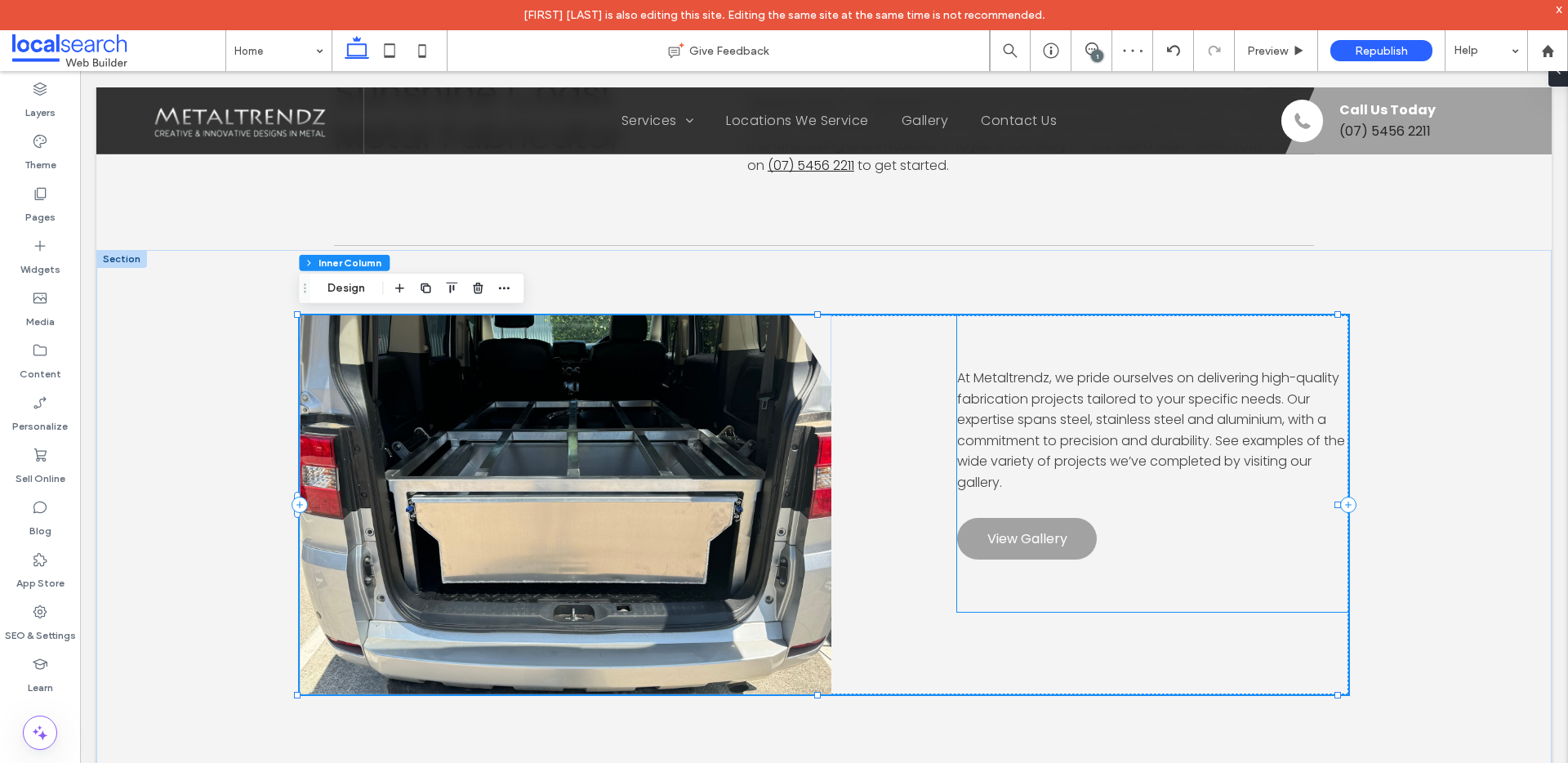 click on "At Metaltrendz, we pride ourselves on delivering high-quality fabrication projects tailored to your specific needs. Our expertise spans steel, stainless steel and aluminium, with a commitment to precision and durability. See examples of the wide variety of projects we’ve completed by visiting our gallery." at bounding box center [1152, 431] 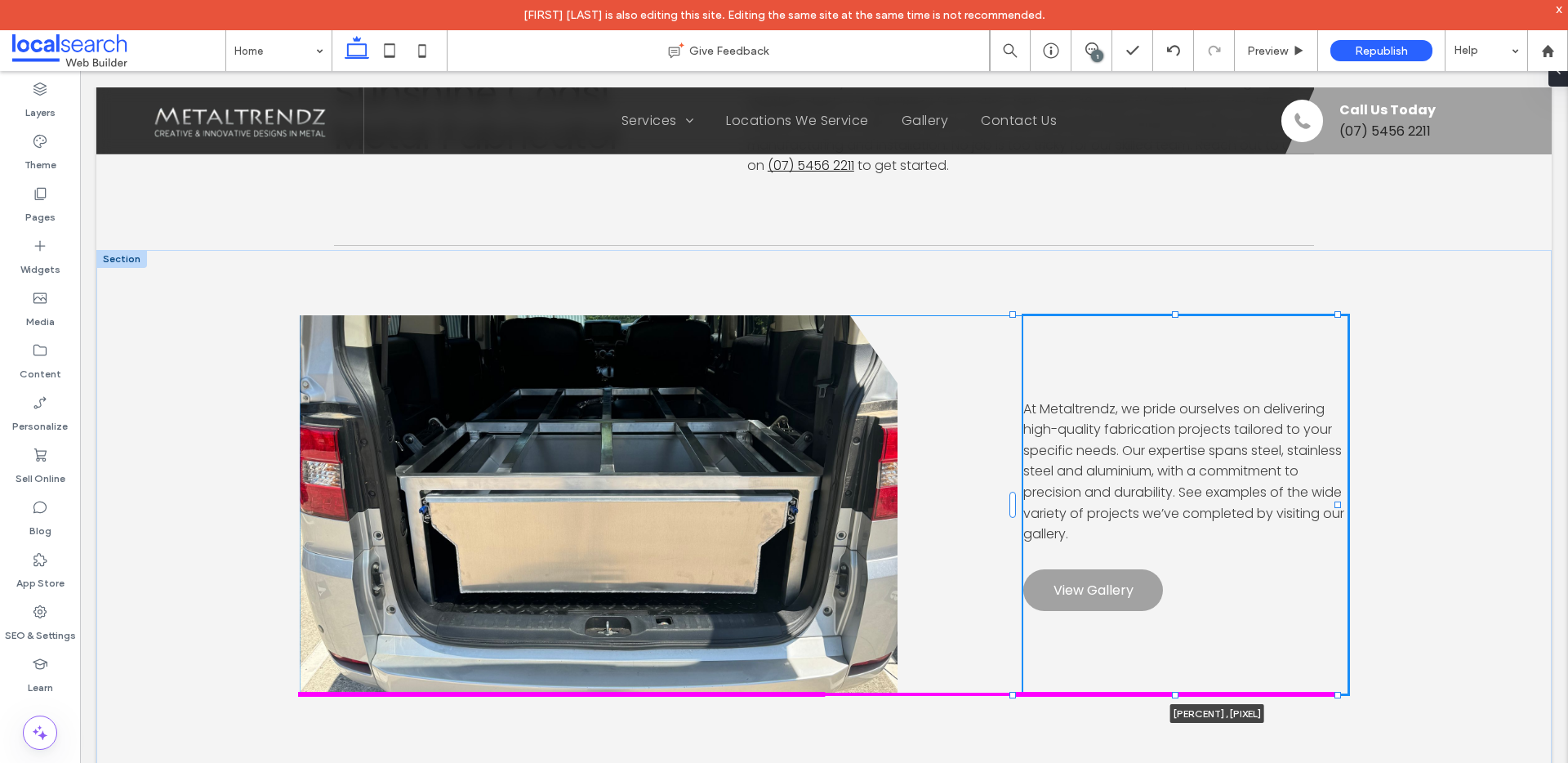 drag, startPoint x: 1143, startPoint y: 614, endPoint x: 1145, endPoint y: 698, distance: 84.02381 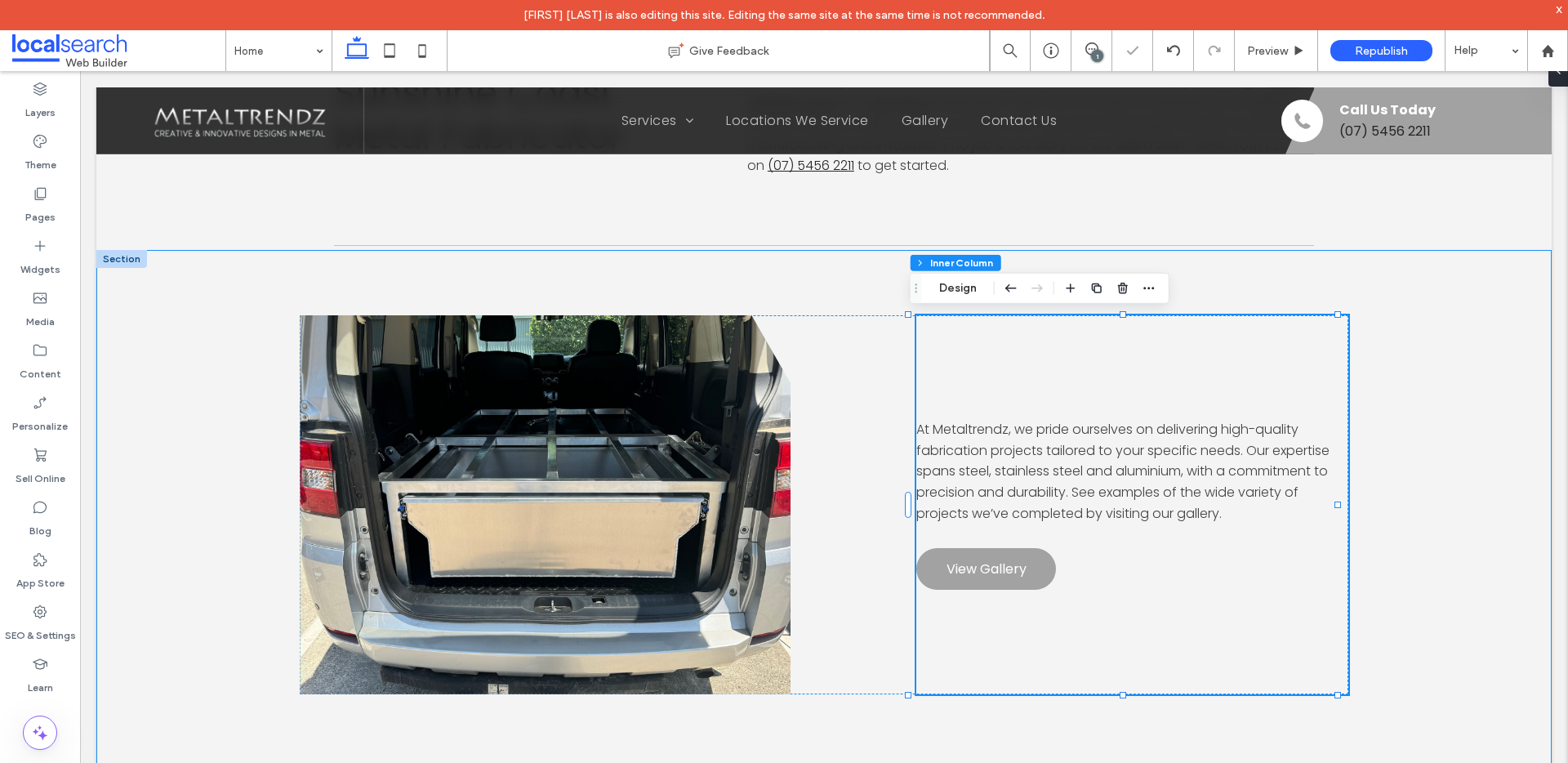 click on "At Metaltrendz, we pride ourselves on delivering high-quality fabrication projects tailored to your specific needs. Our expertise spans steel, stainless steel and aluminium, with a commitment to precision and durability. See examples of the wide variety of projects we’ve completed by visiting our gallery.
View Gallery
[PERCENT] , [PIXEL]" at bounding box center [824, 542] 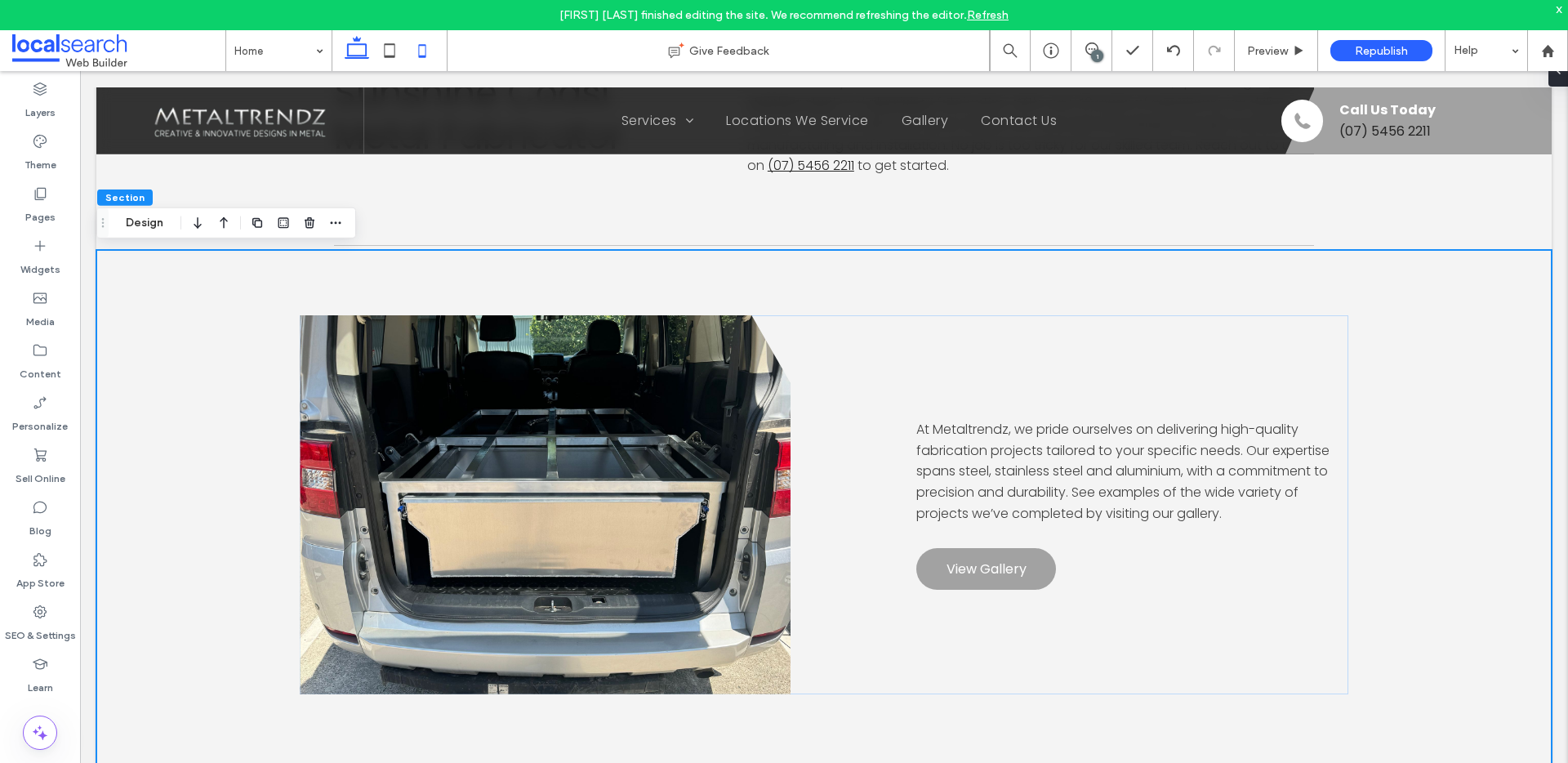 click 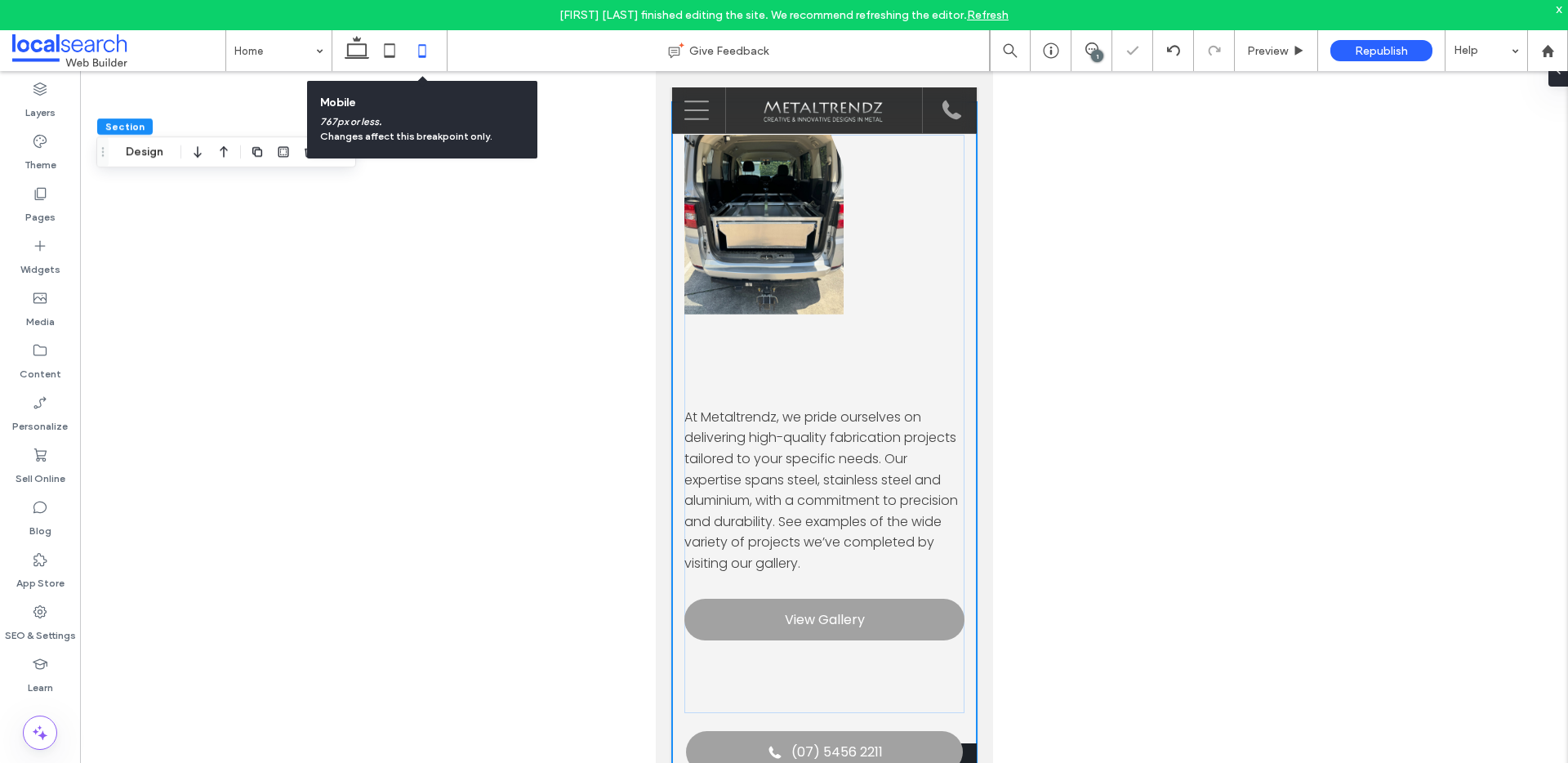 scroll, scrollTop: 1063, scrollLeft: 0, axis: vertical 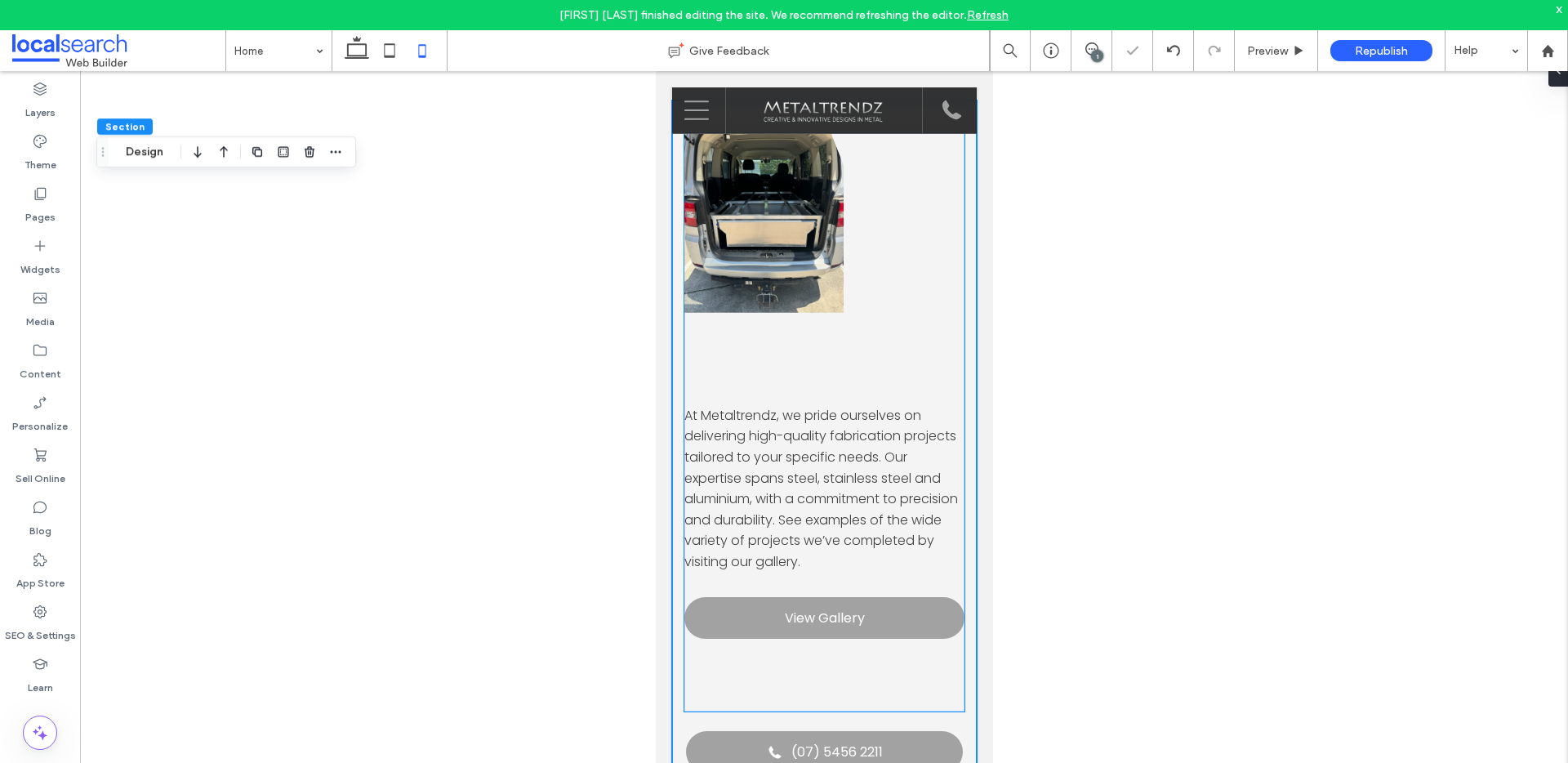 click at bounding box center [763, 223] 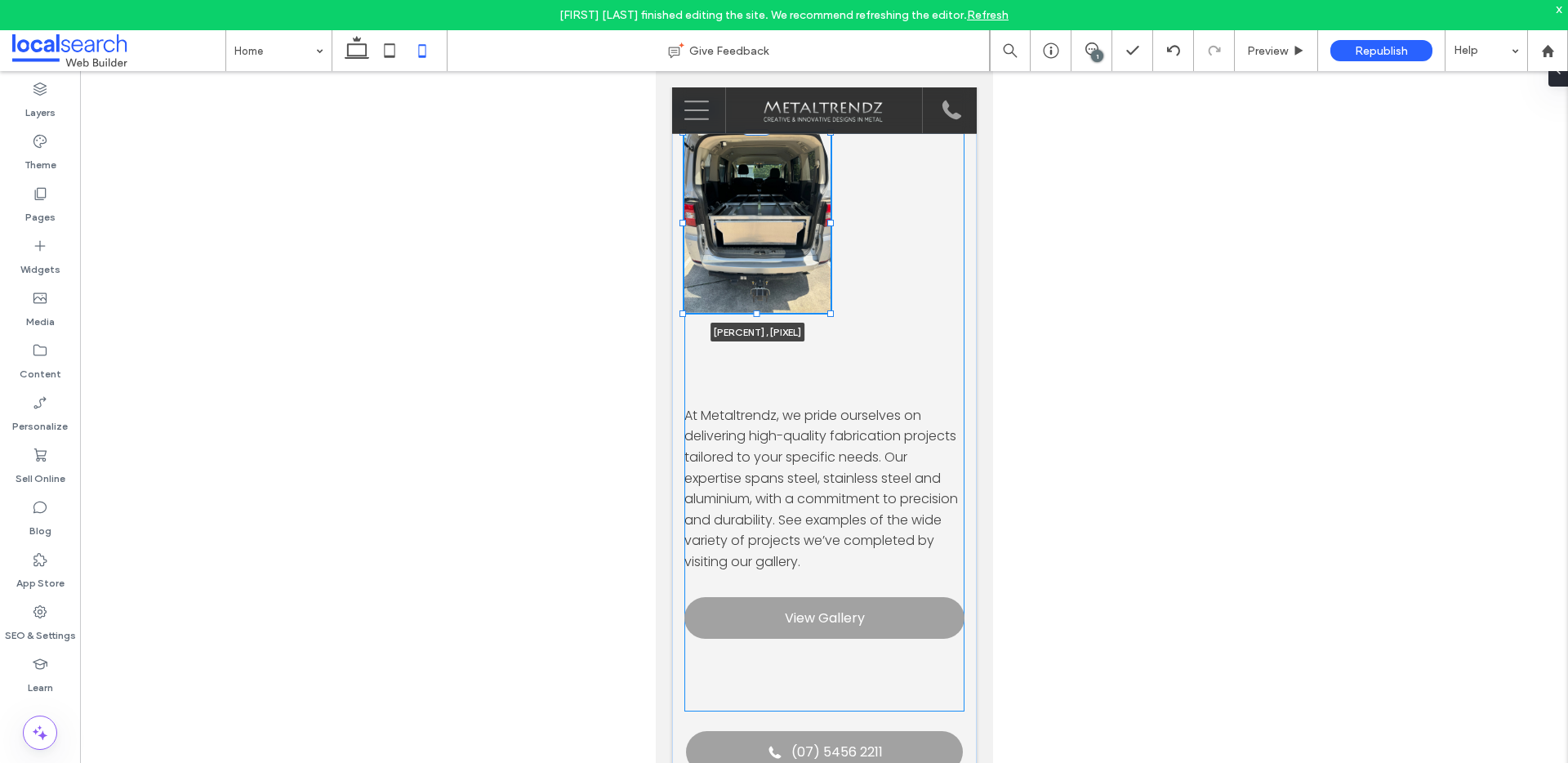 click at bounding box center [830, 223] 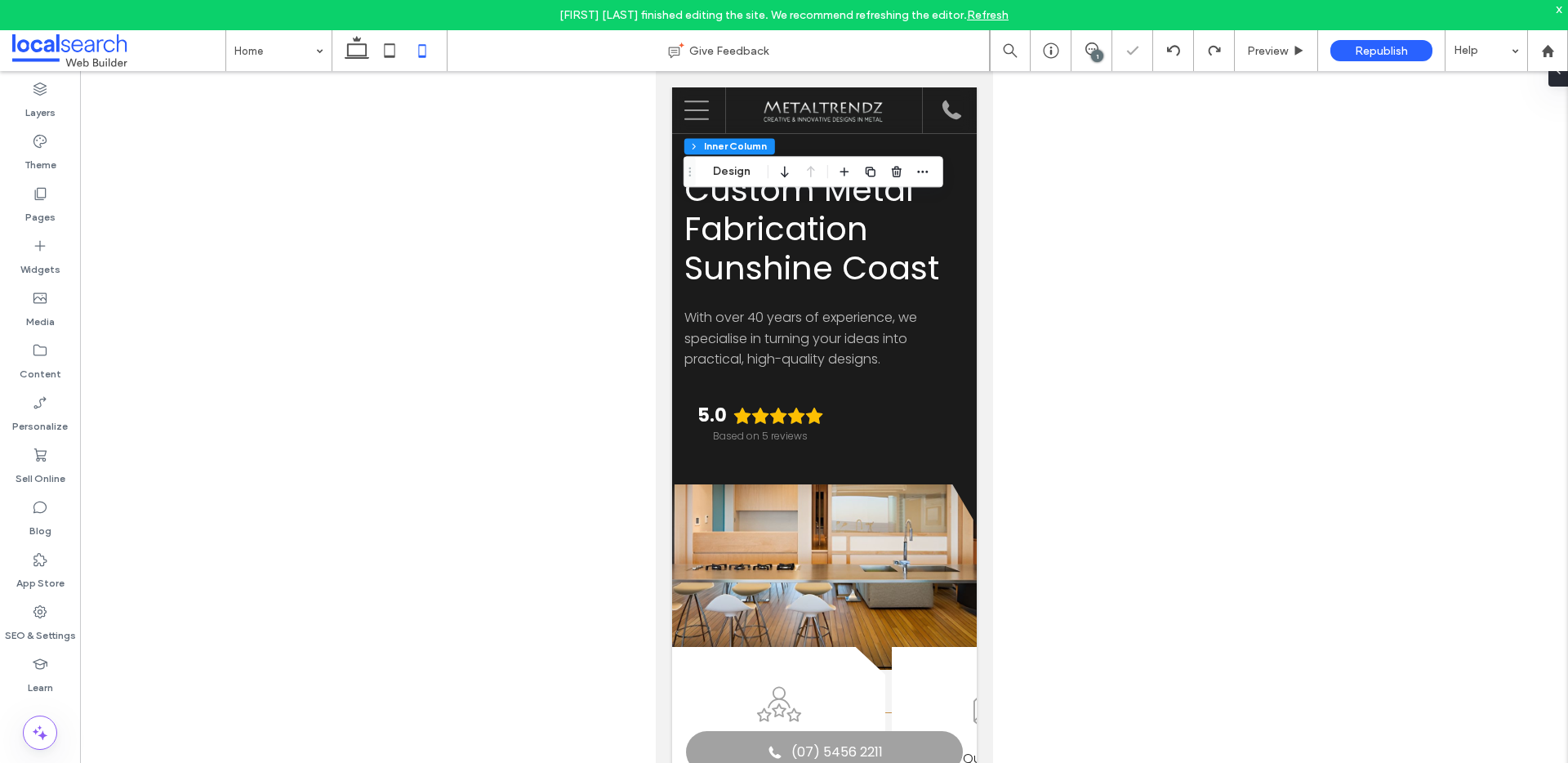 scroll, scrollTop: 1078, scrollLeft: 0, axis: vertical 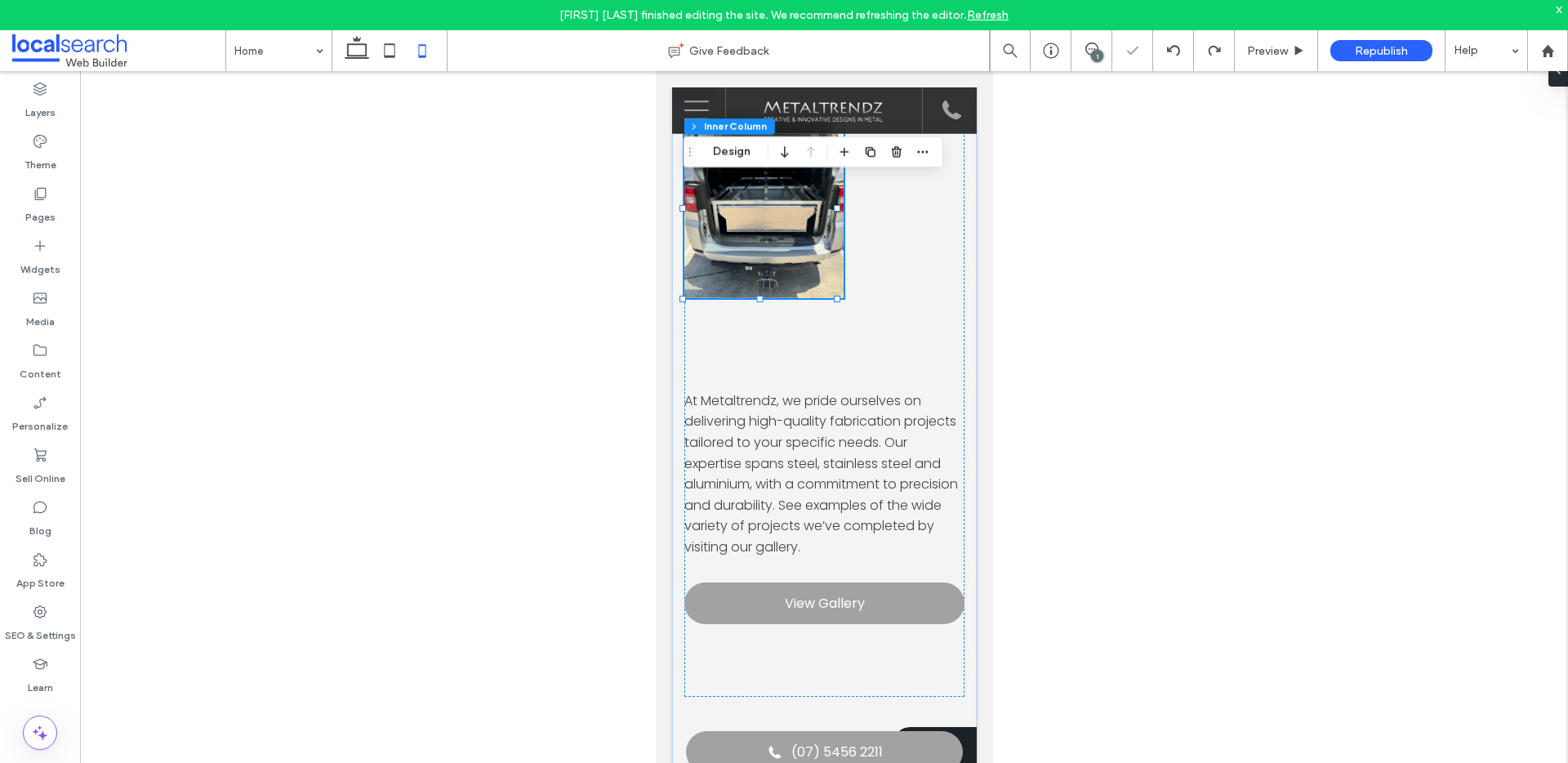 click at bounding box center [824, 430] 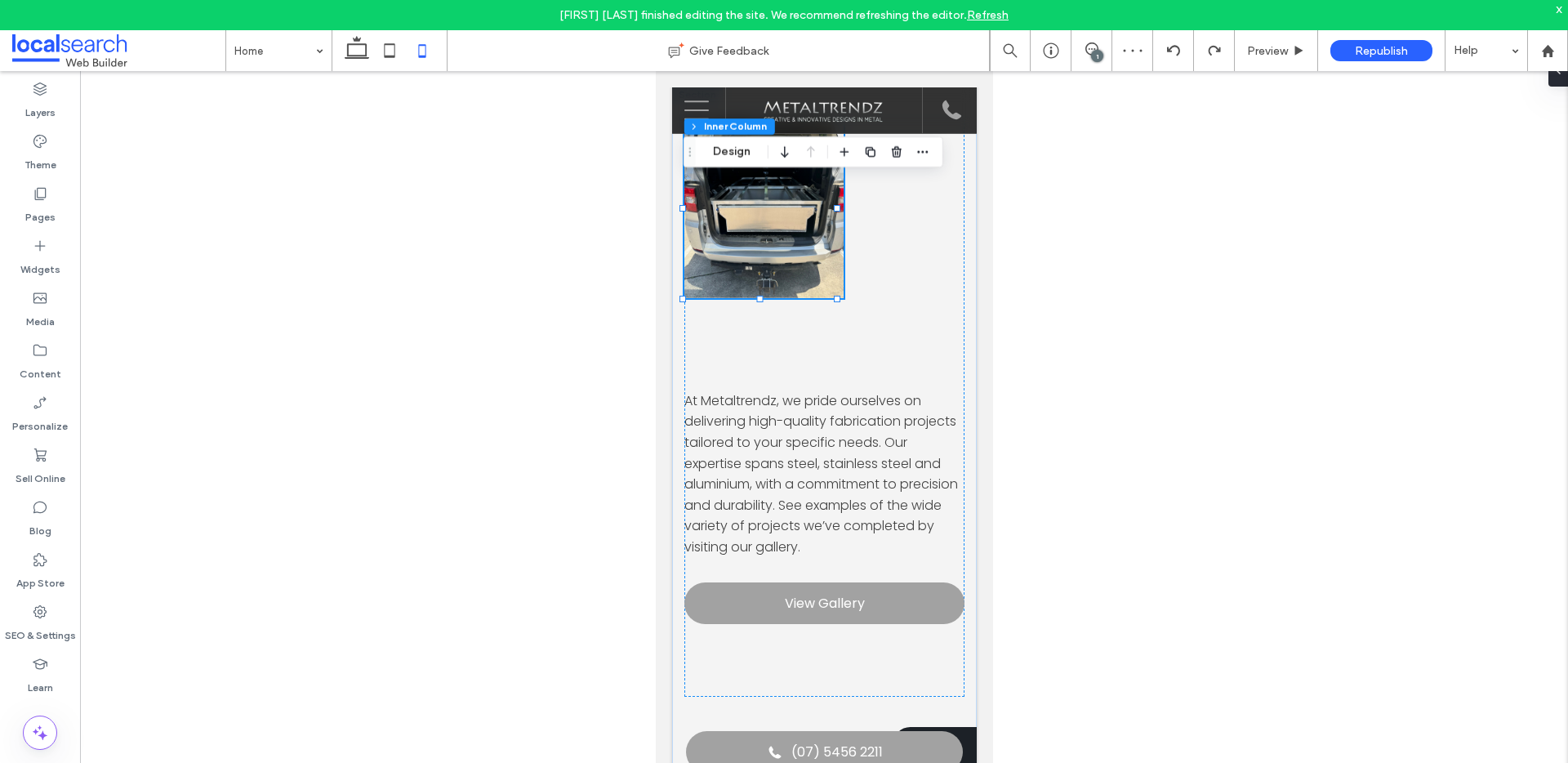 drag, startPoint x: 1085, startPoint y: 265, endPoint x: 1098, endPoint y: 257, distance: 15.264338 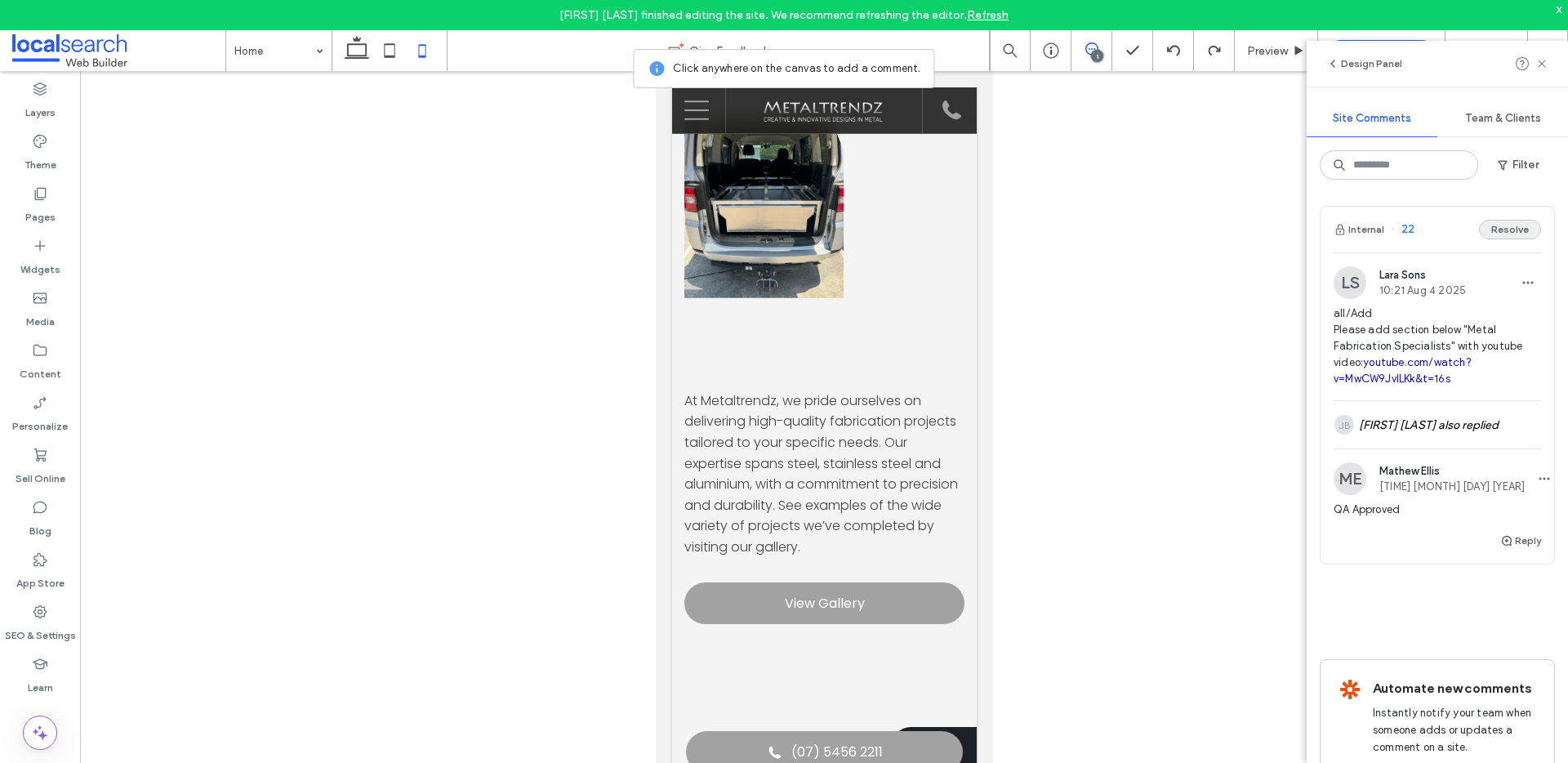 click on "Resolve" at bounding box center [1510, 230] 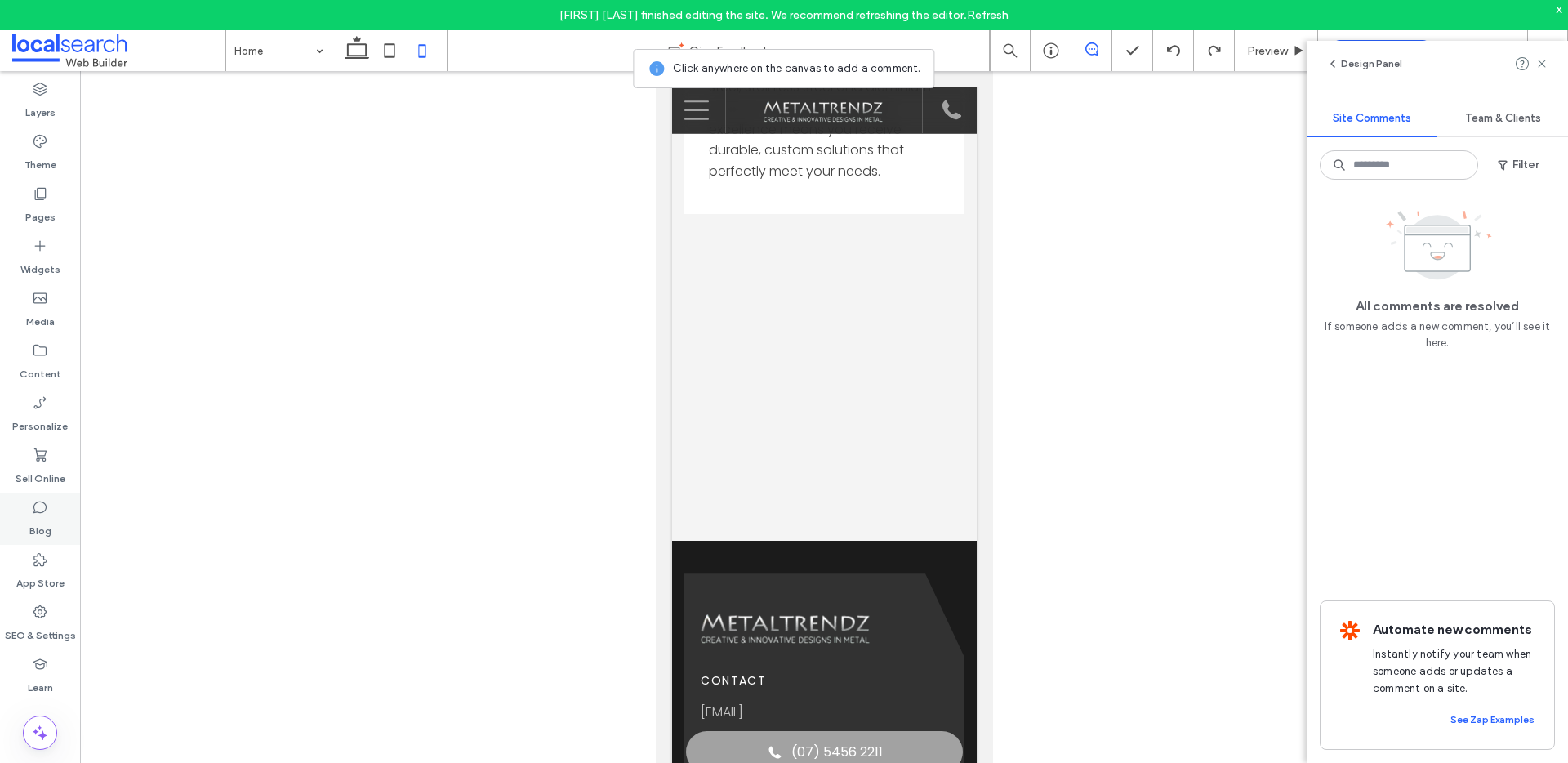 scroll, scrollTop: 4035, scrollLeft: 0, axis: vertical 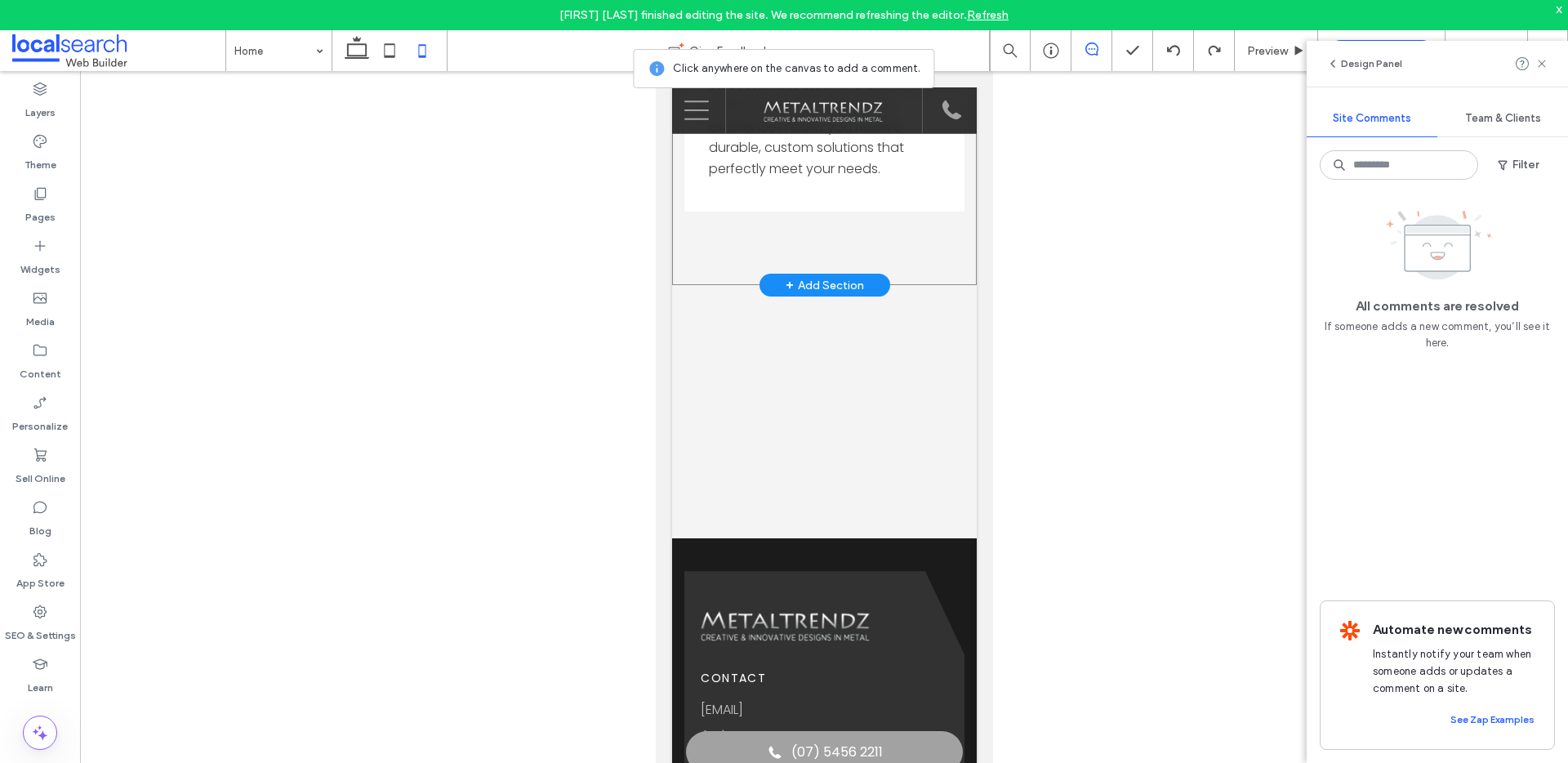 click on "Metal Fabrication Specialists
With decades of experience and a passion for quality, Metaltrendz stands out as a leading metal fabrication specialist. We offer personalised service, expert advice and precise workmanship across steel, stainless steel and aluminium projects. Our commitment to excellence means you receive durable, custom solutions that perfectly meet your needs.
Get in Touch
Divider Icon" at bounding box center (823, -55) 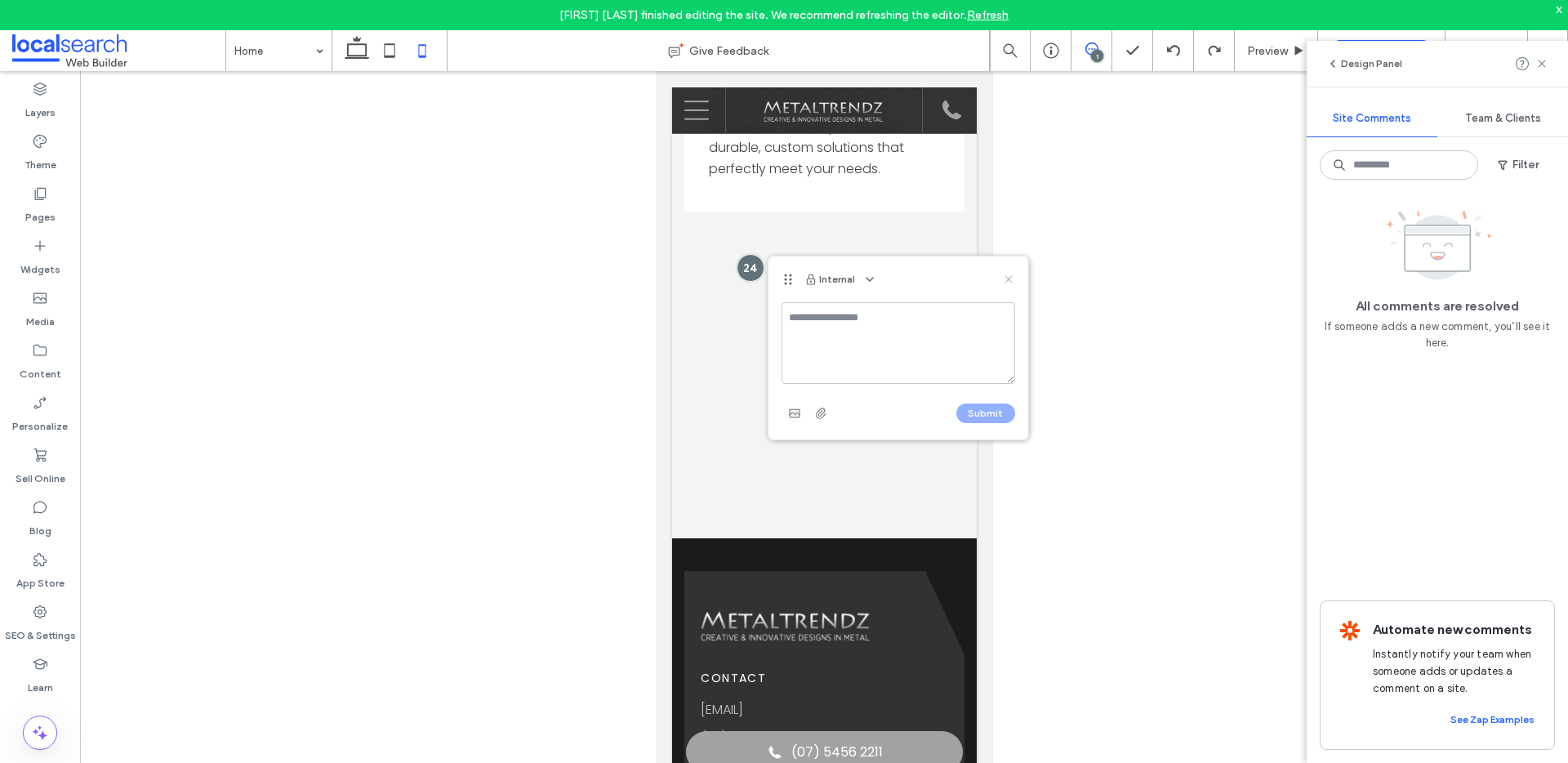 click 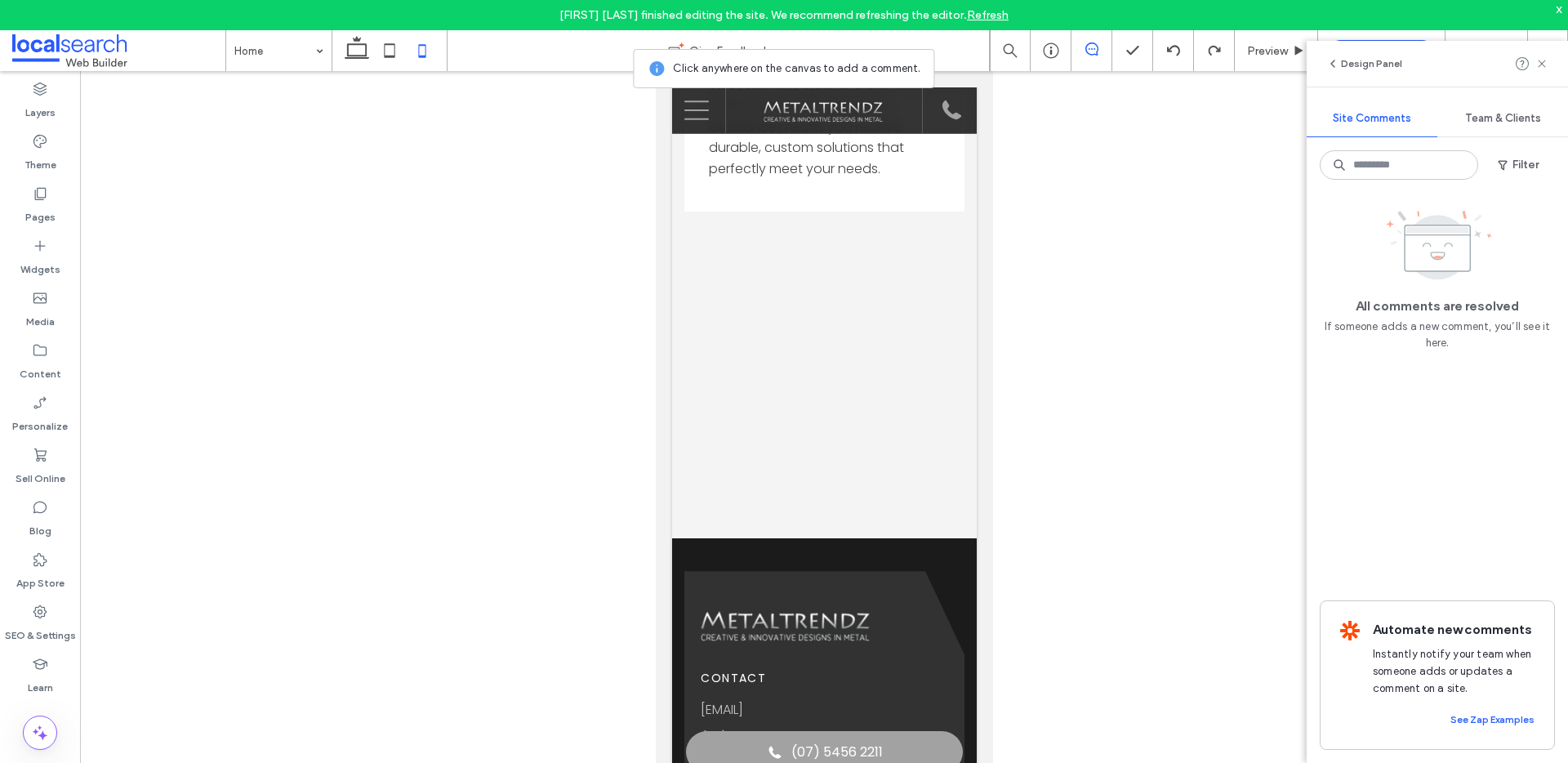 drag, startPoint x: 1539, startPoint y: 68, endPoint x: 1517, endPoint y: 73, distance: 22.561028 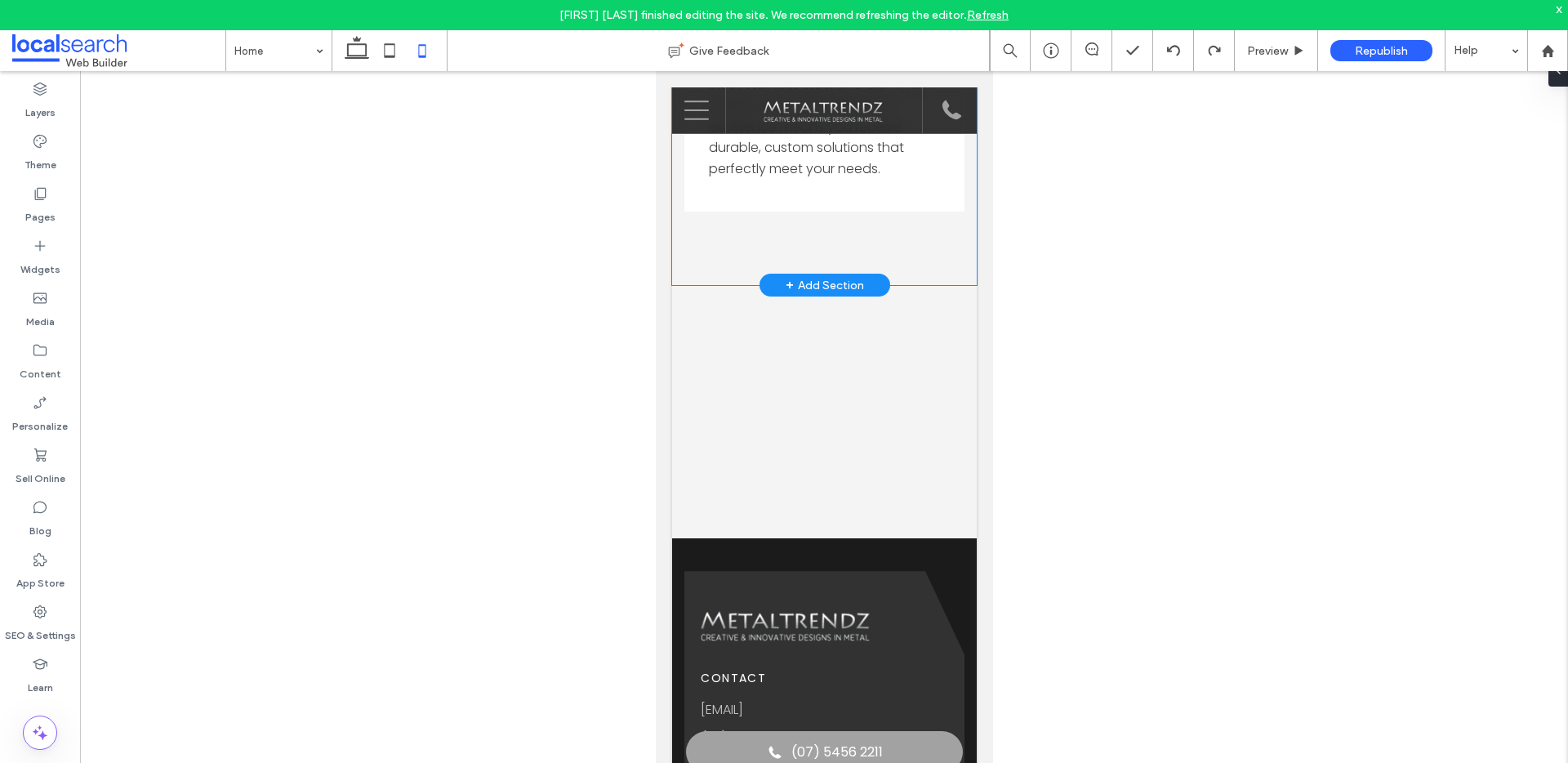 click on "Metal Fabrication Specialists
With decades of experience and a passion for quality, Metaltrendz stands out as a leading metal fabrication specialist. We offer personalised service, expert advice and precise workmanship across steel, stainless steel and aluminium projects. Our commitment to excellence means you receive durable, custom solutions that perfectly meet your needs.
Get in Touch
Divider Icon" at bounding box center [823, -55] 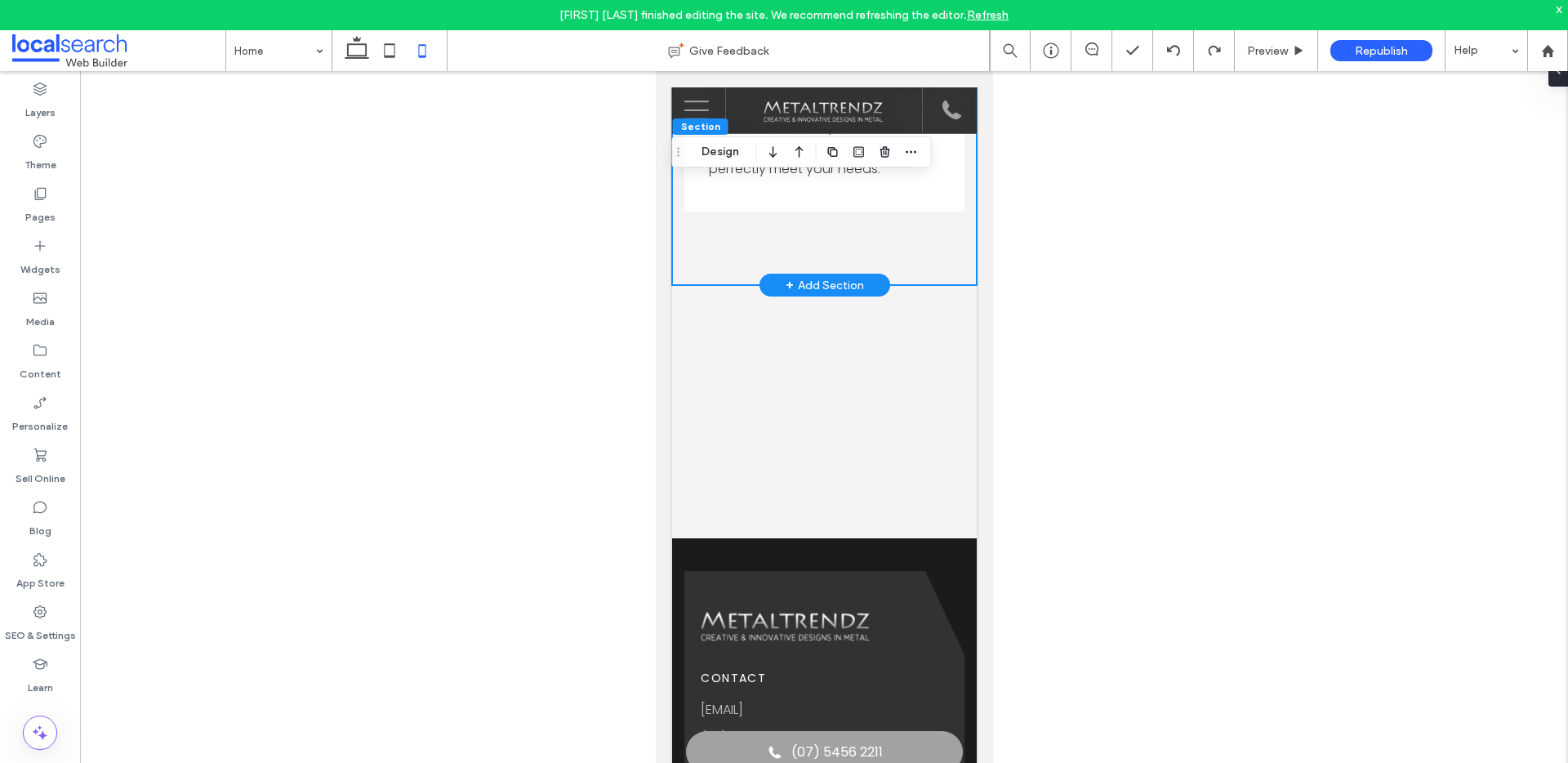 click on "Metal Fabrication Specialists
With decades of experience and a passion for quality, Metaltrendz stands out as a leading metal fabrication specialist. We offer personalised service, expert advice and precise workmanship across steel, stainless steel and aluminium projects. Our commitment to excellence means you receive durable, custom solutions that perfectly meet your needs.
Get in Touch
Divider Icon" at bounding box center [823, -55] 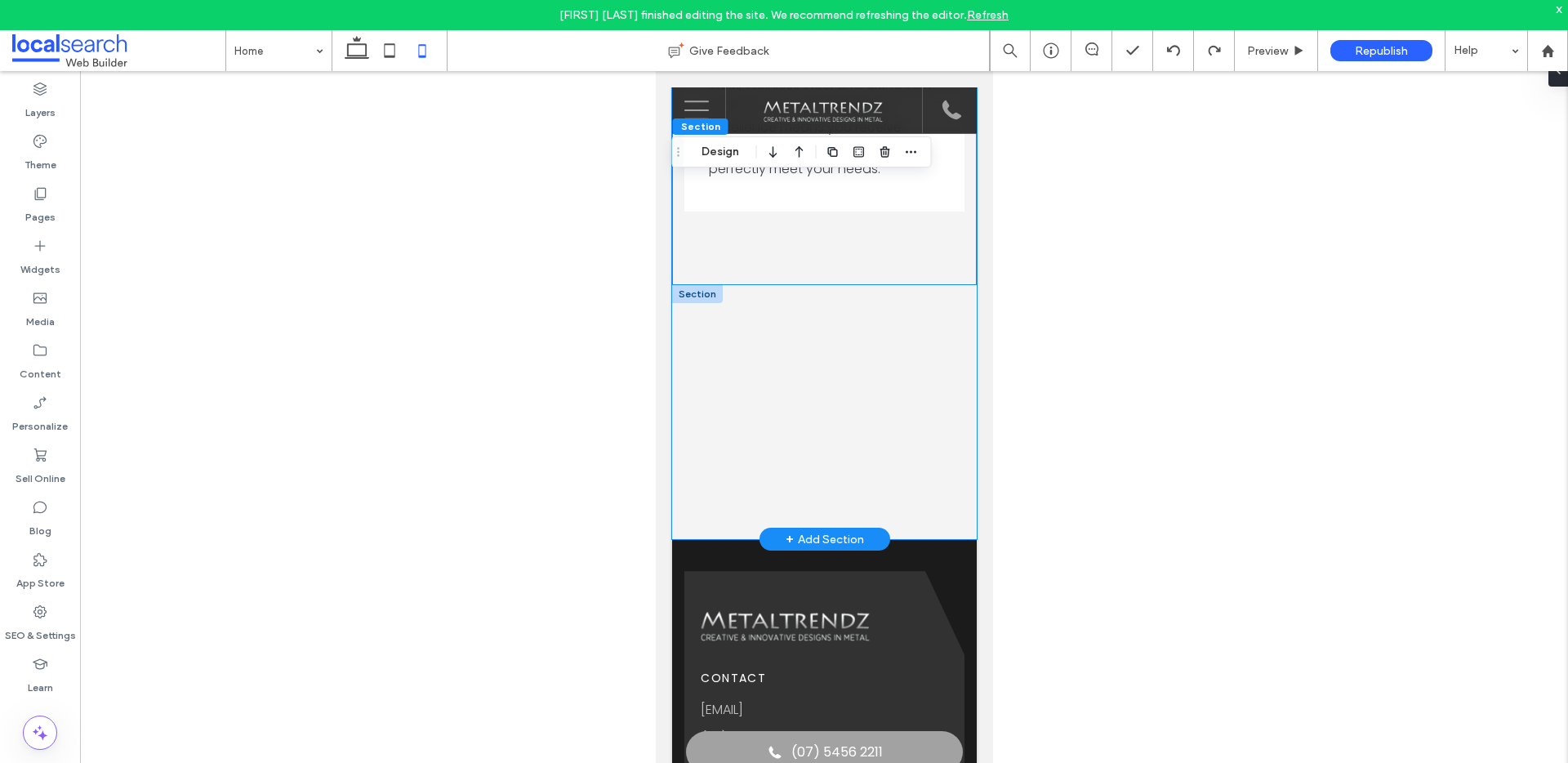 click at bounding box center [823, 412] 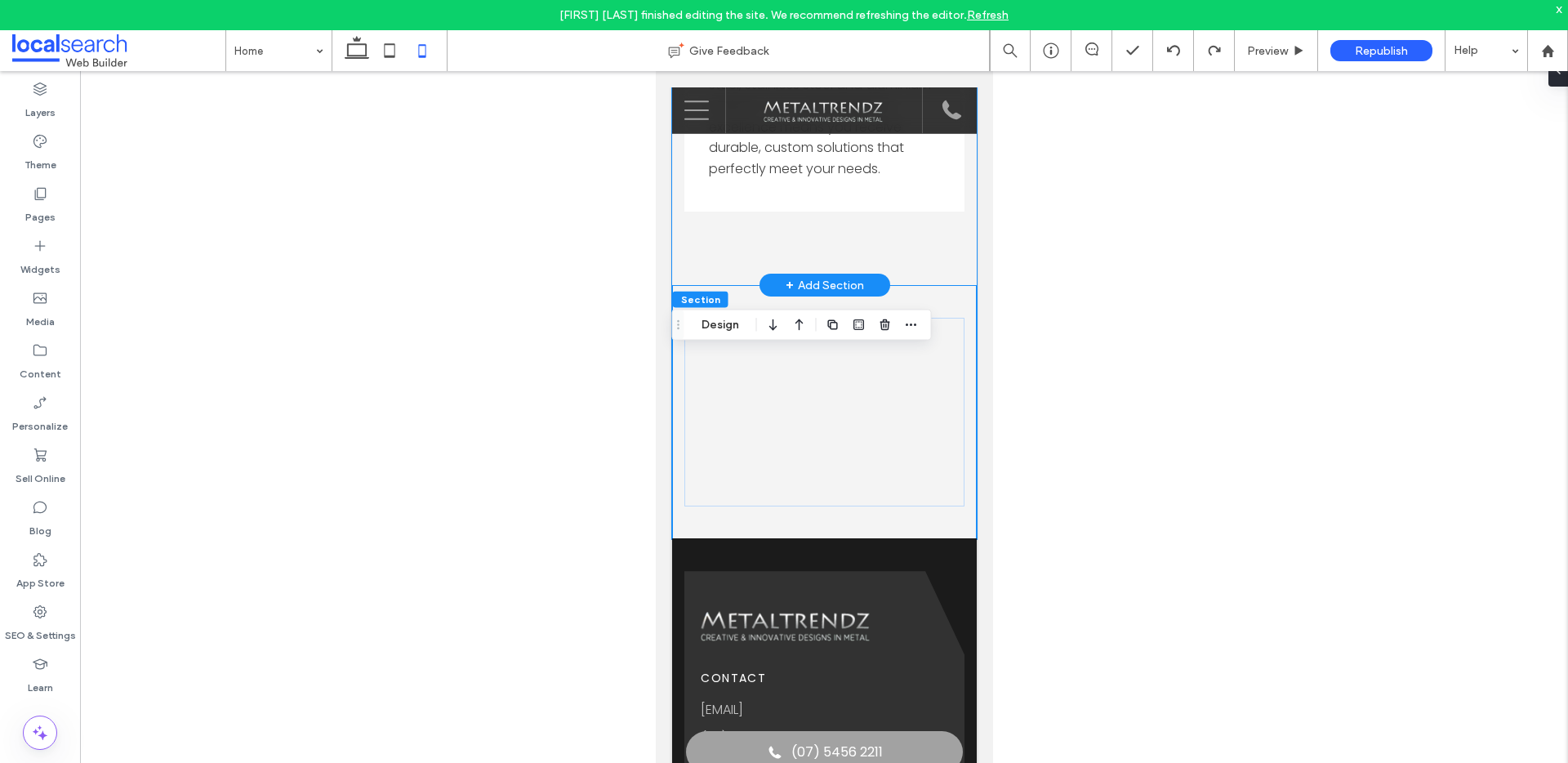 click on "Metal Fabrication Specialists
With decades of experience and a passion for quality, Metaltrendz stands out as a leading metal fabrication specialist. We offer personalised service, expert advice and precise workmanship across steel, stainless steel and aluminium projects. Our commitment to excellence means you receive durable, custom solutions that perfectly meet your needs.
Get in Touch
Divider Icon" at bounding box center [823, -55] 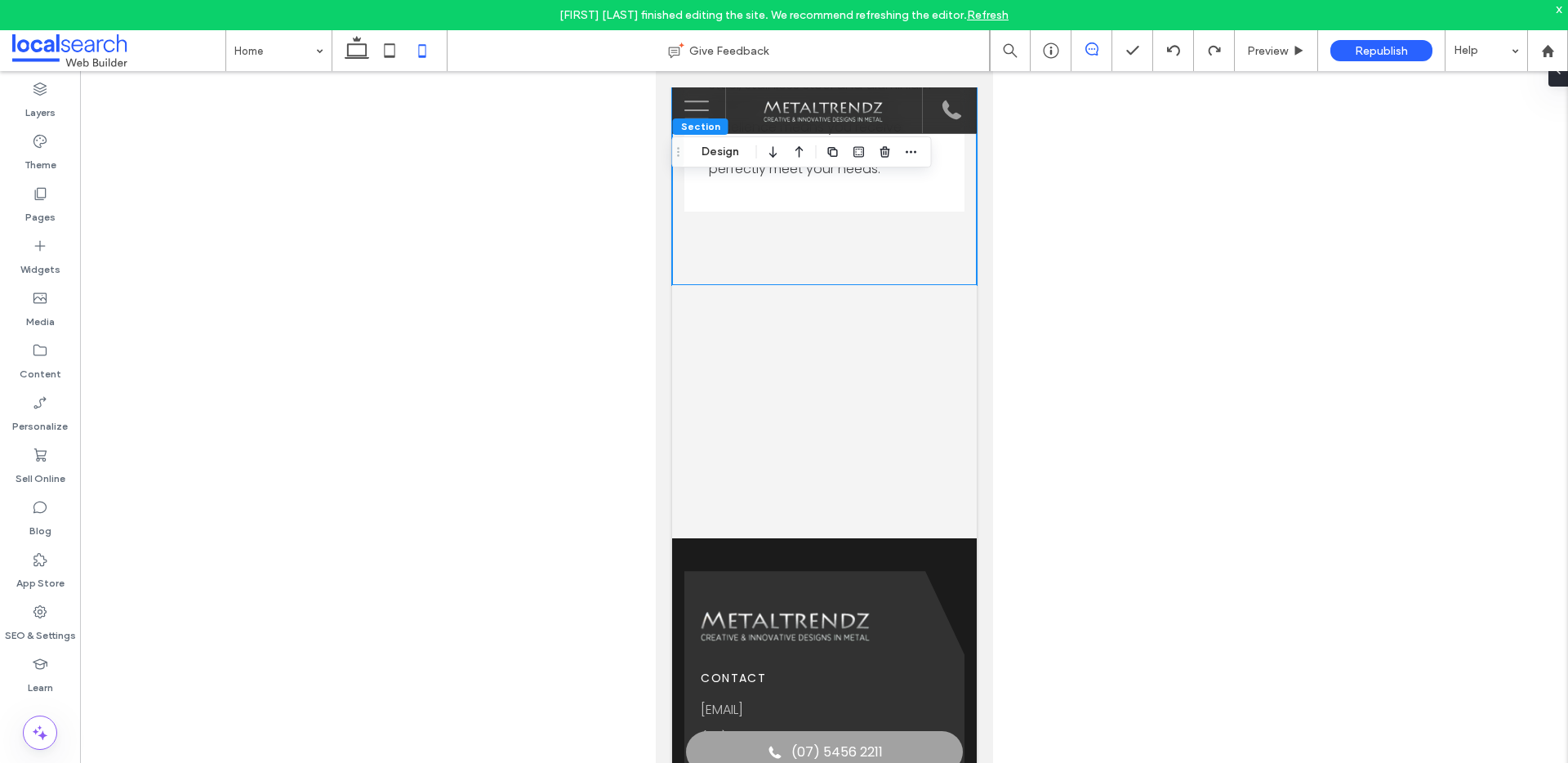 click 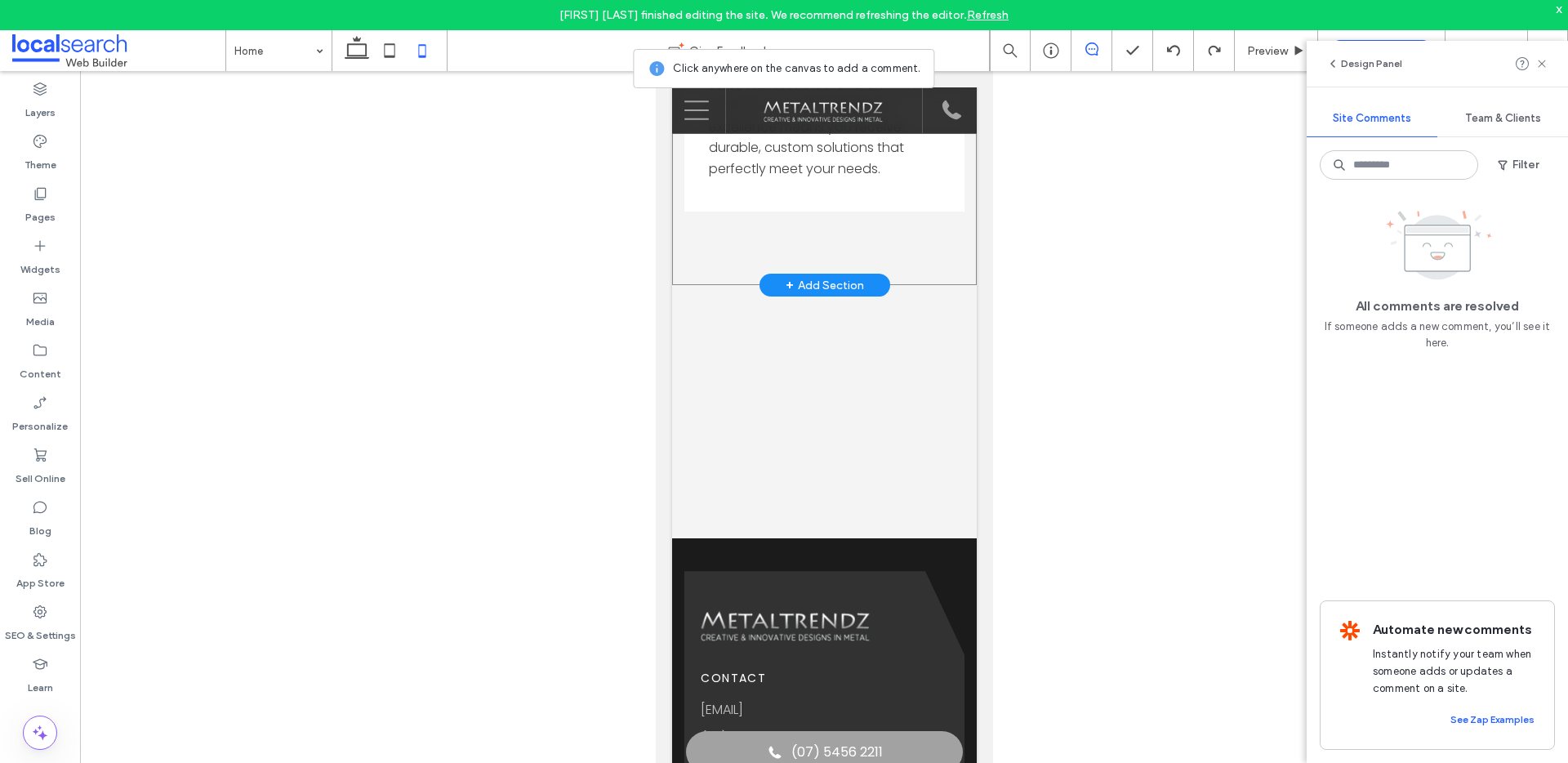 drag, startPoint x: 898, startPoint y: 331, endPoint x: 915, endPoint y: 329, distance: 17.11724 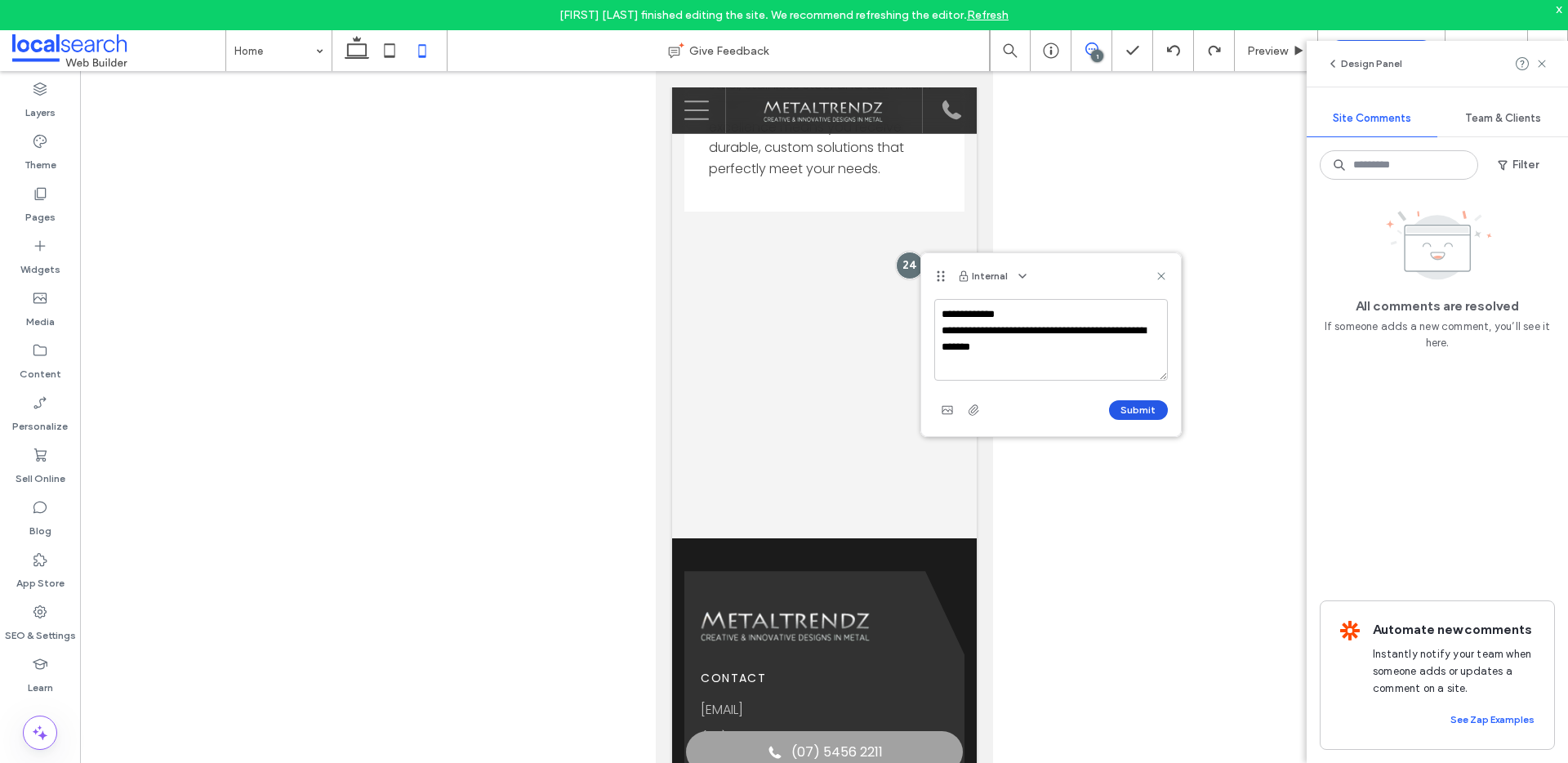 type on "**********" 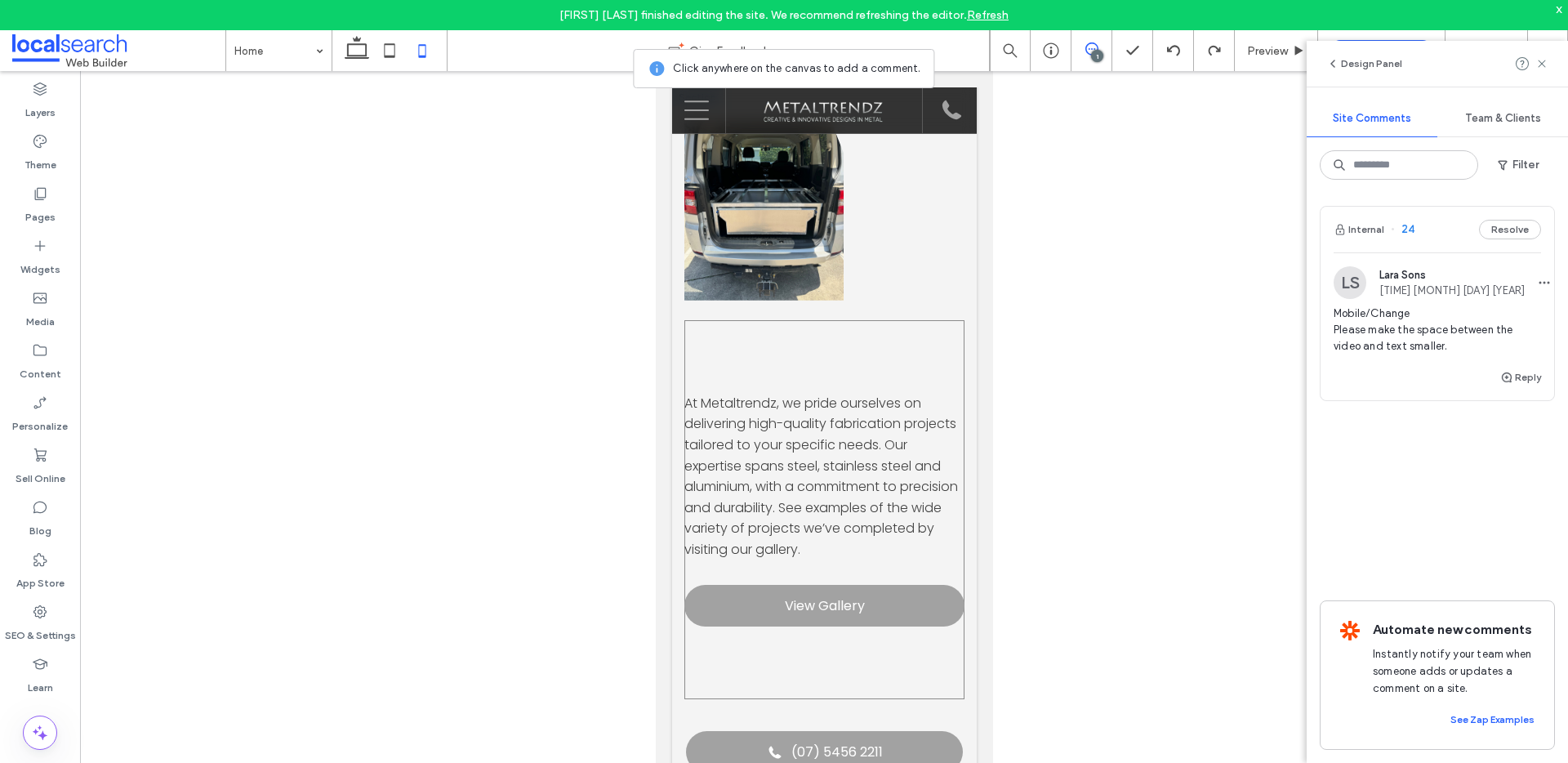 scroll, scrollTop: 1069, scrollLeft: 0, axis: vertical 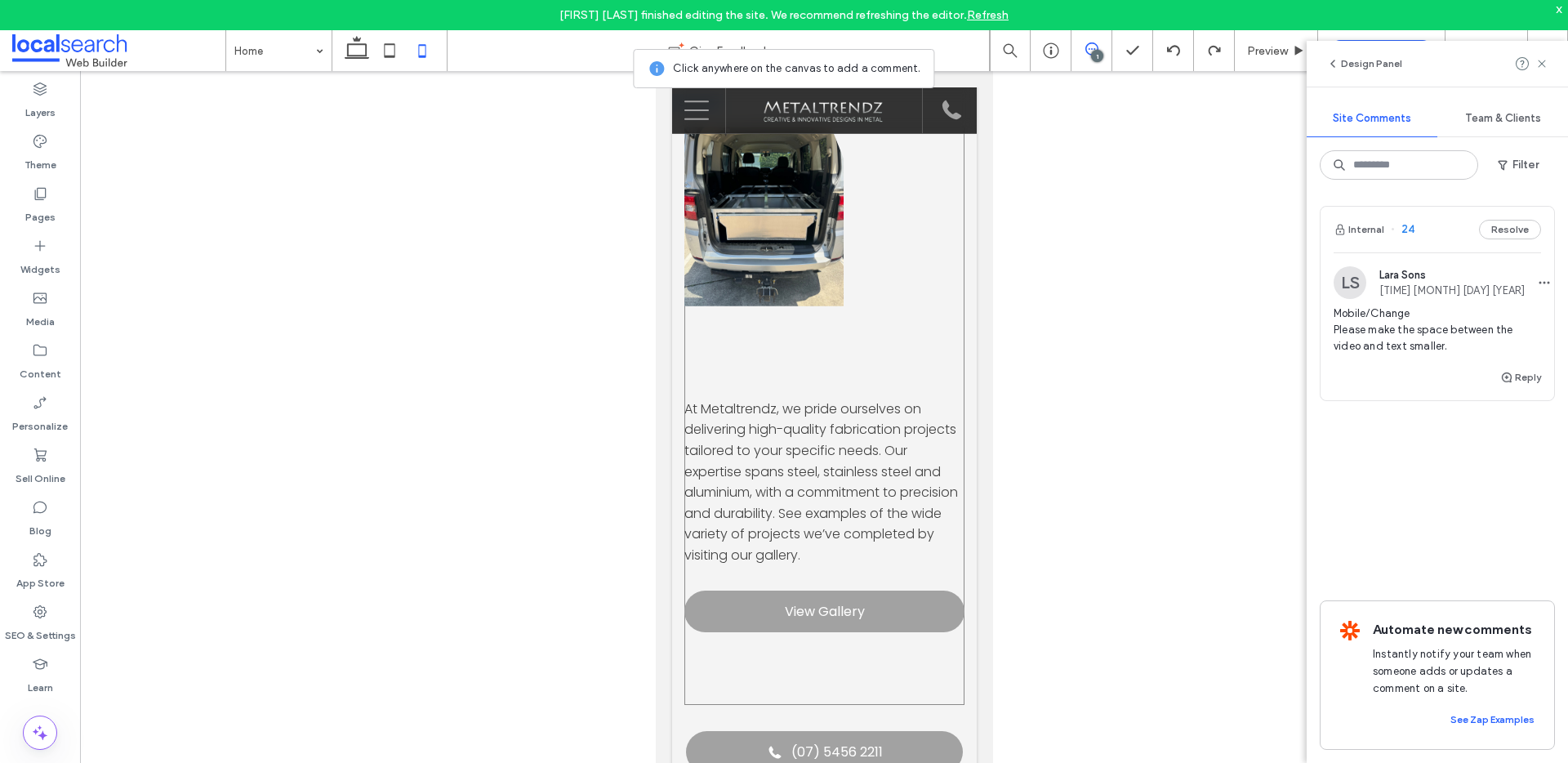 click on "At Metaltrendz, we pride ourselves on delivering high-quality fabrication projects tailored to your specific needs. Our expertise spans steel, stainless steel and aluminium, with a commitment to precision and durability. See examples of the wide variety of projects we’ve completed by visiting our gallery.
View Gallery" at bounding box center (823, 416) 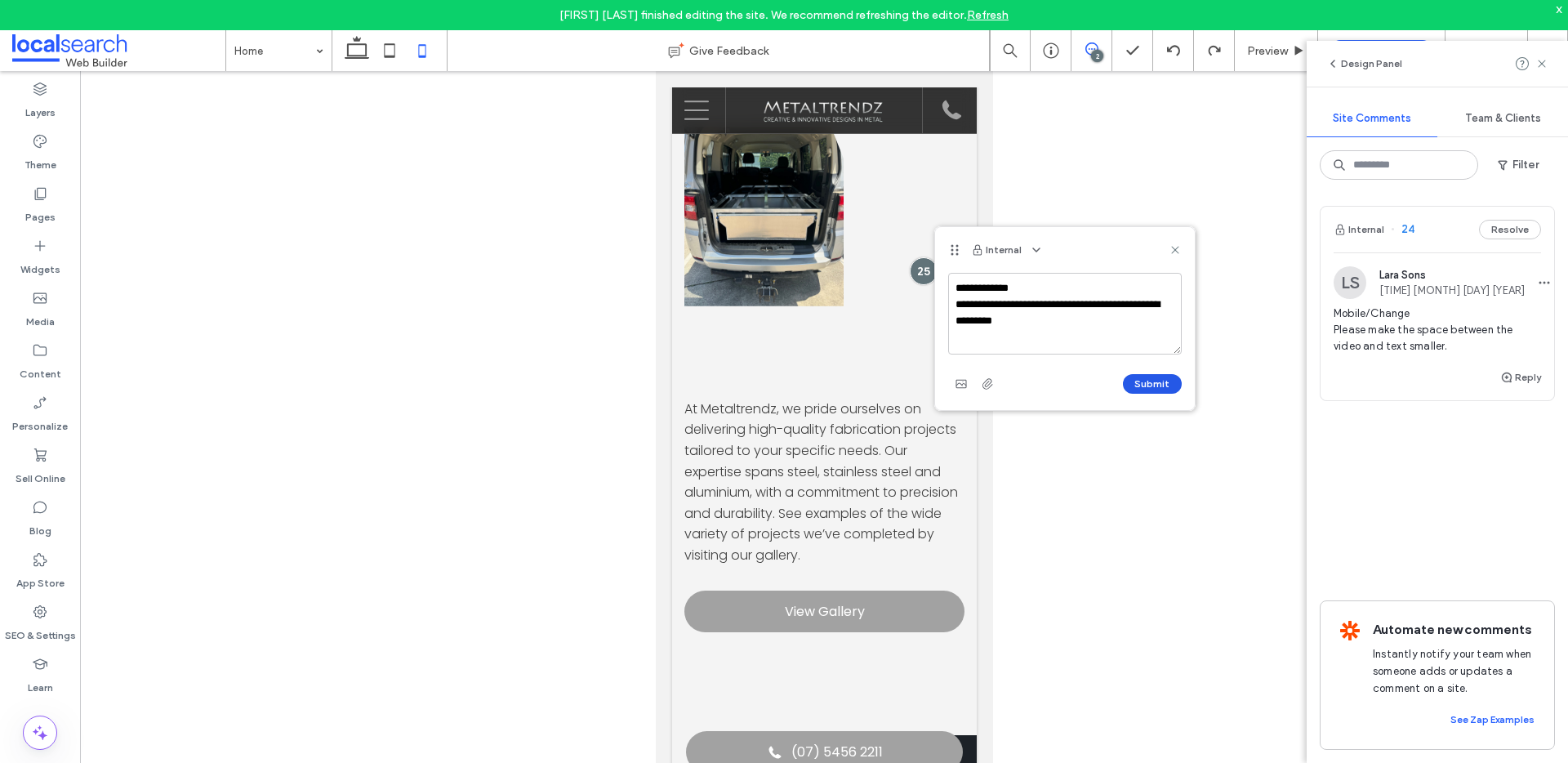 type on "**********" 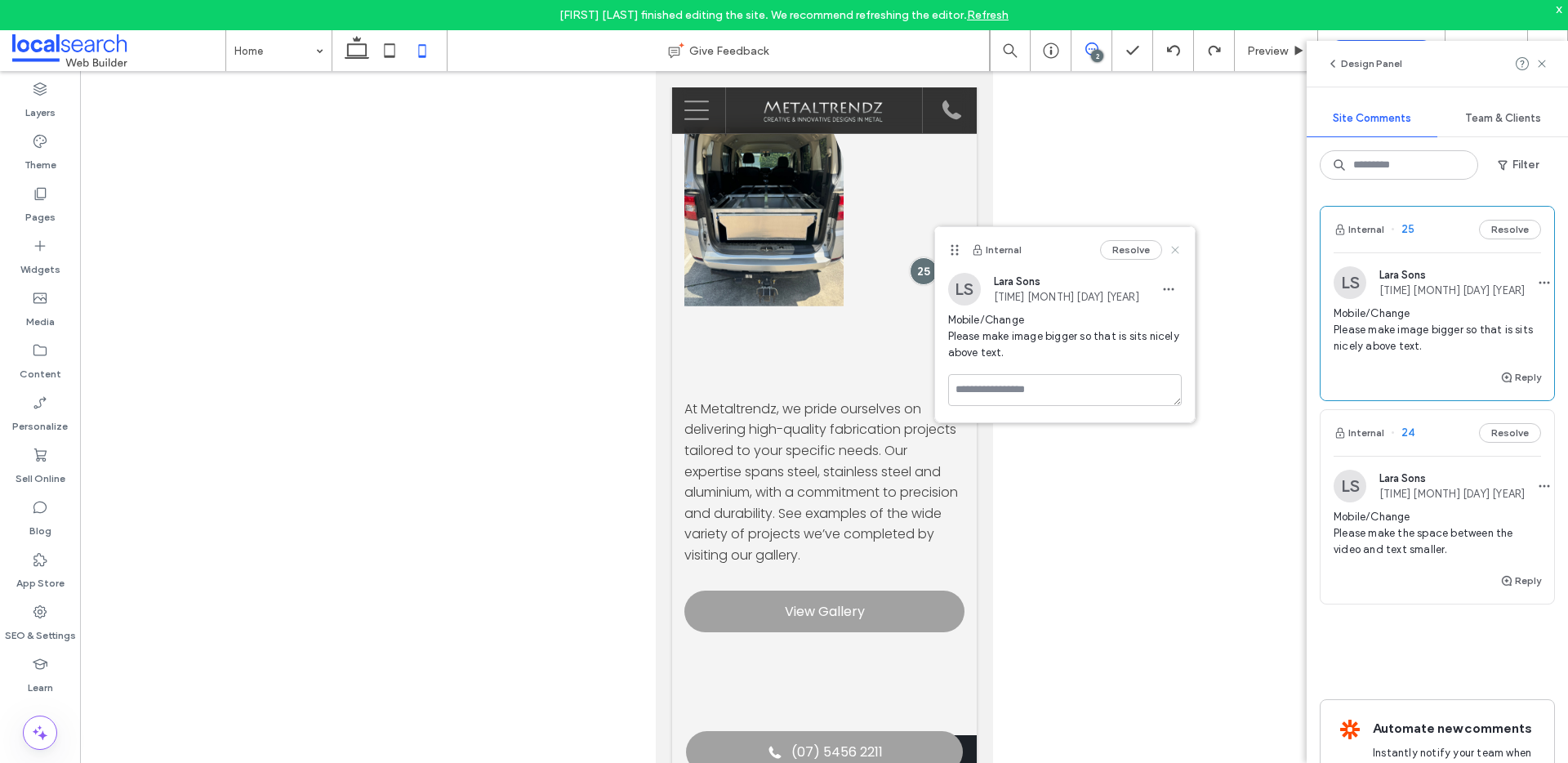 click 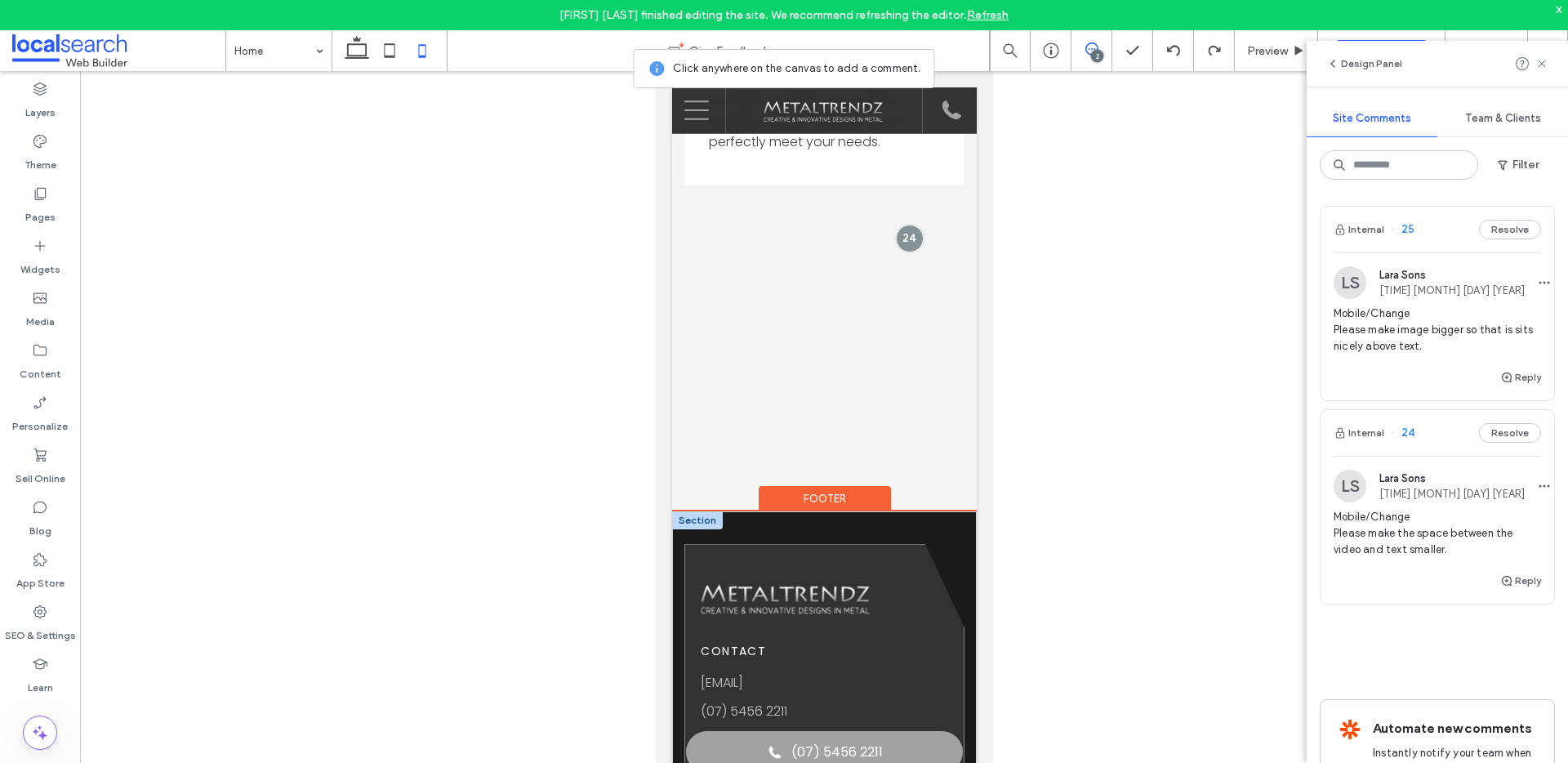 scroll, scrollTop: 4049, scrollLeft: 0, axis: vertical 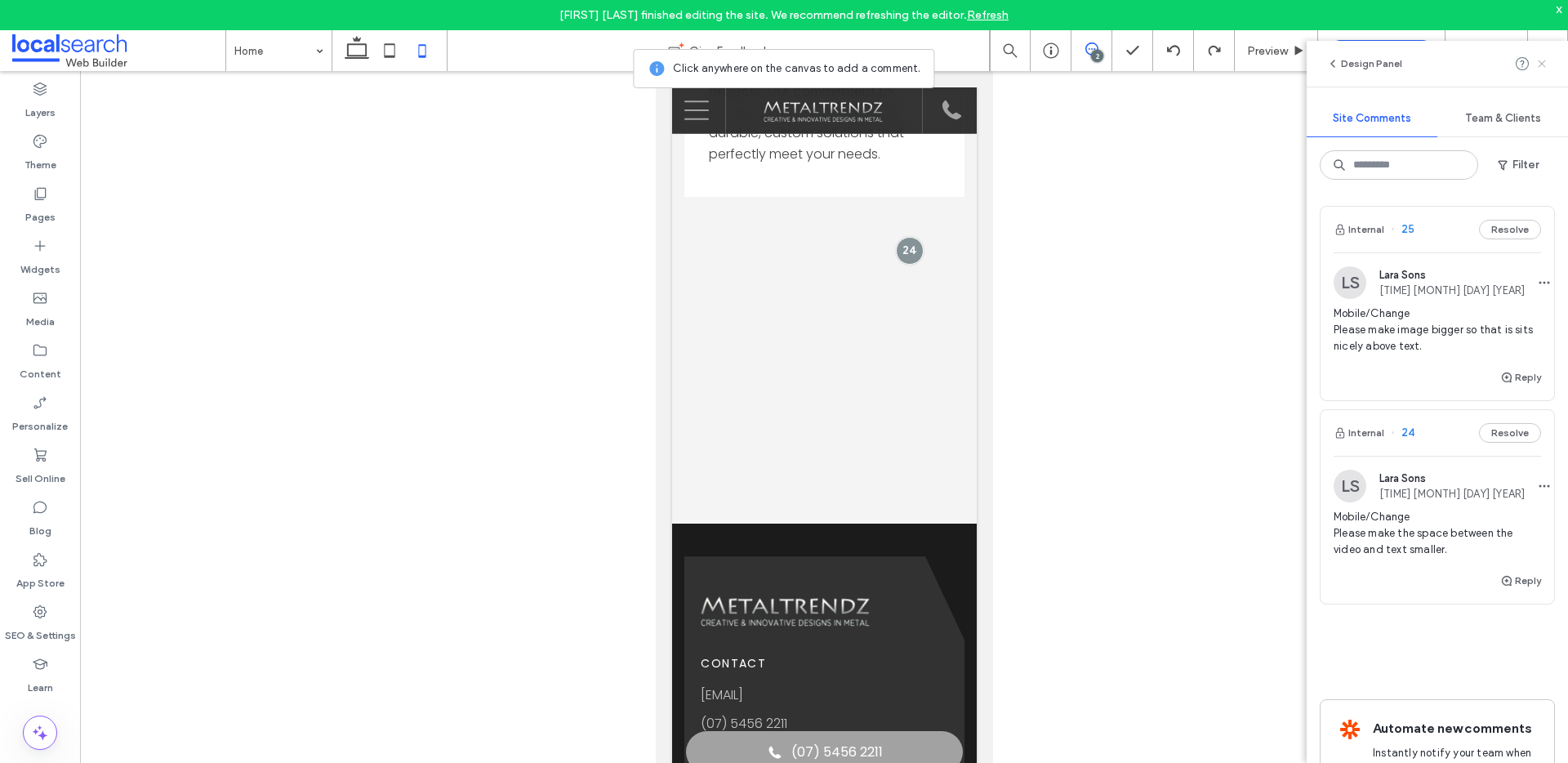 click 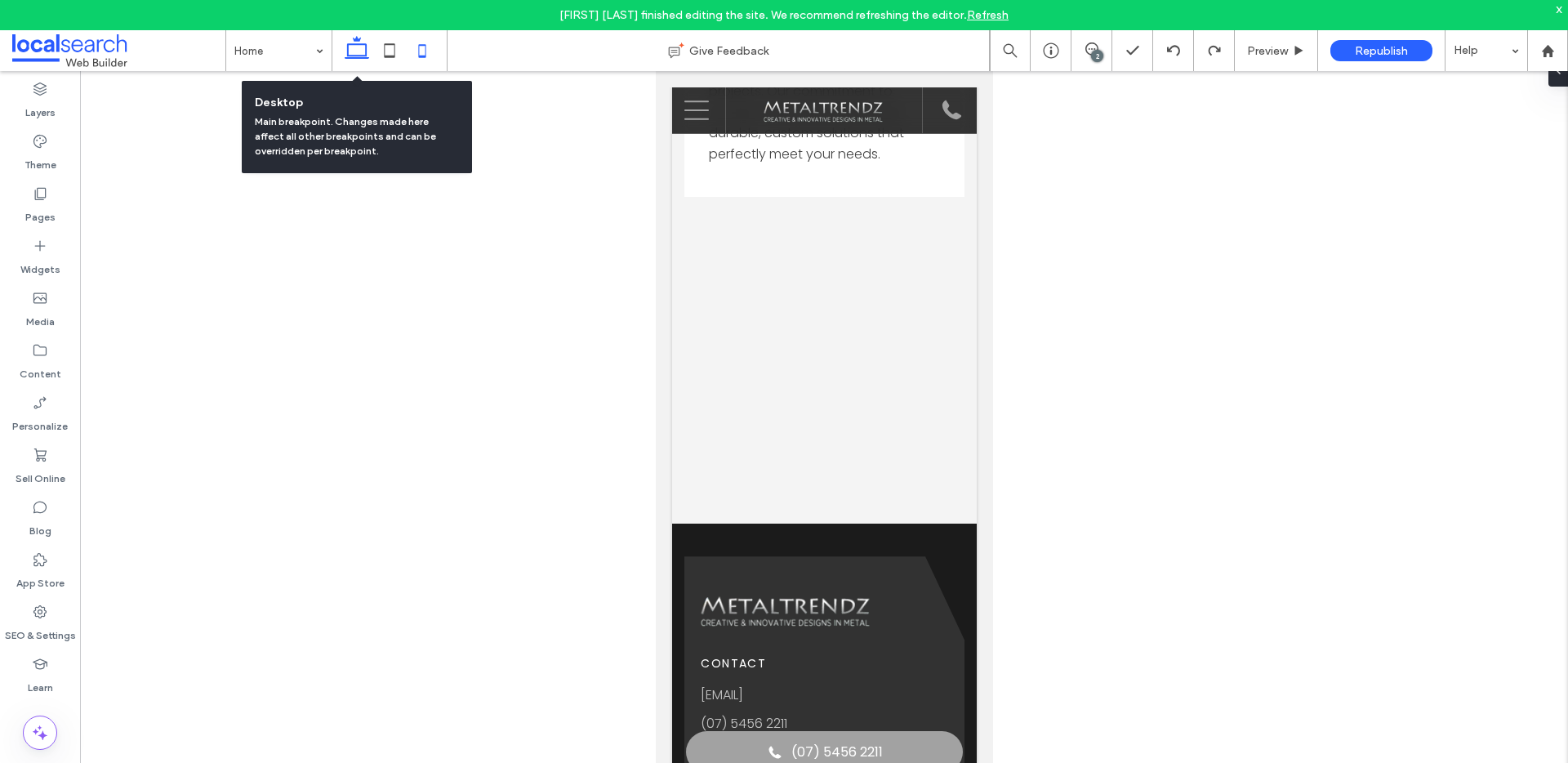 click 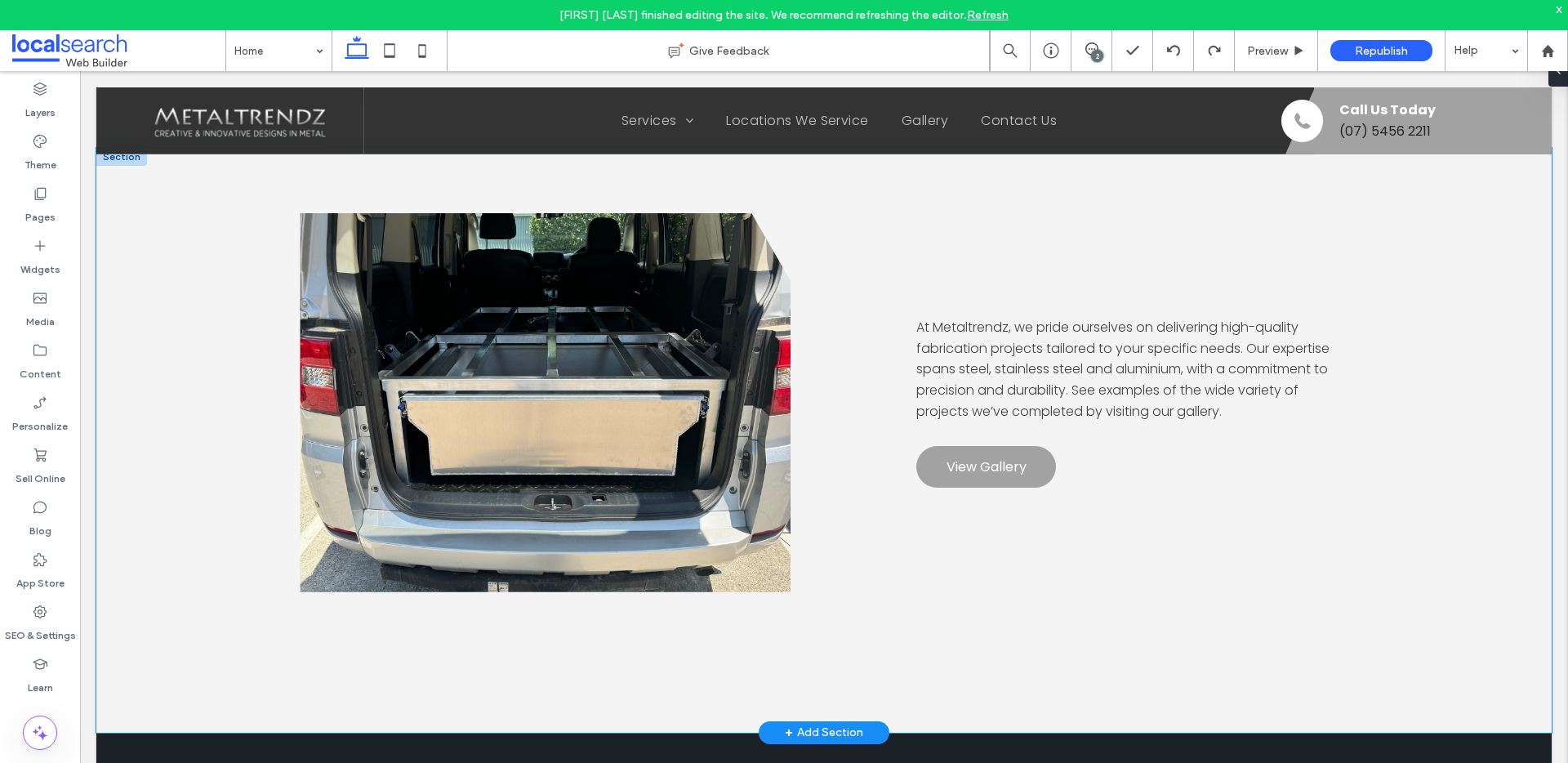 scroll, scrollTop: 1131, scrollLeft: 0, axis: vertical 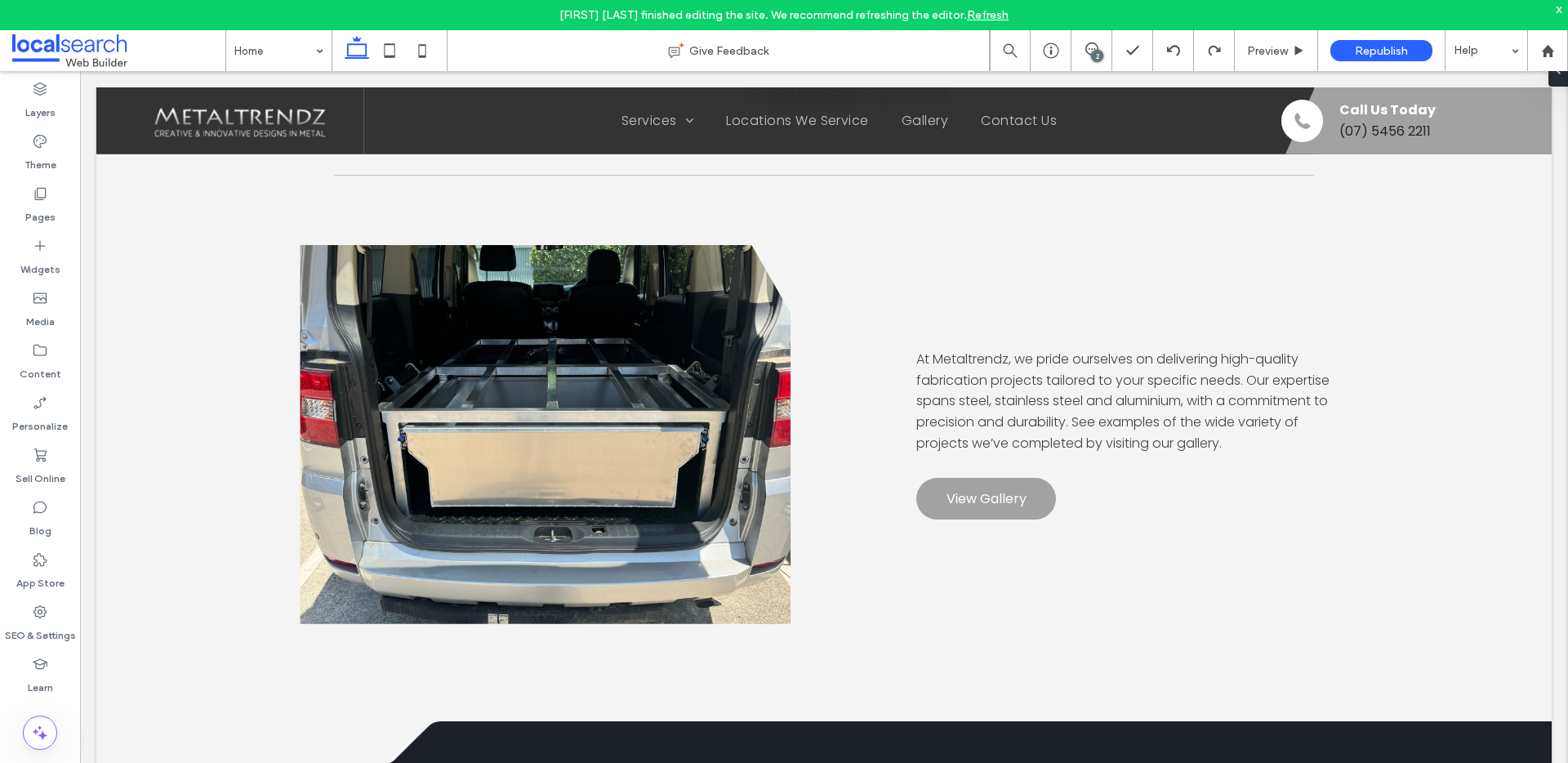 click on "2" at bounding box center (1097, 56) 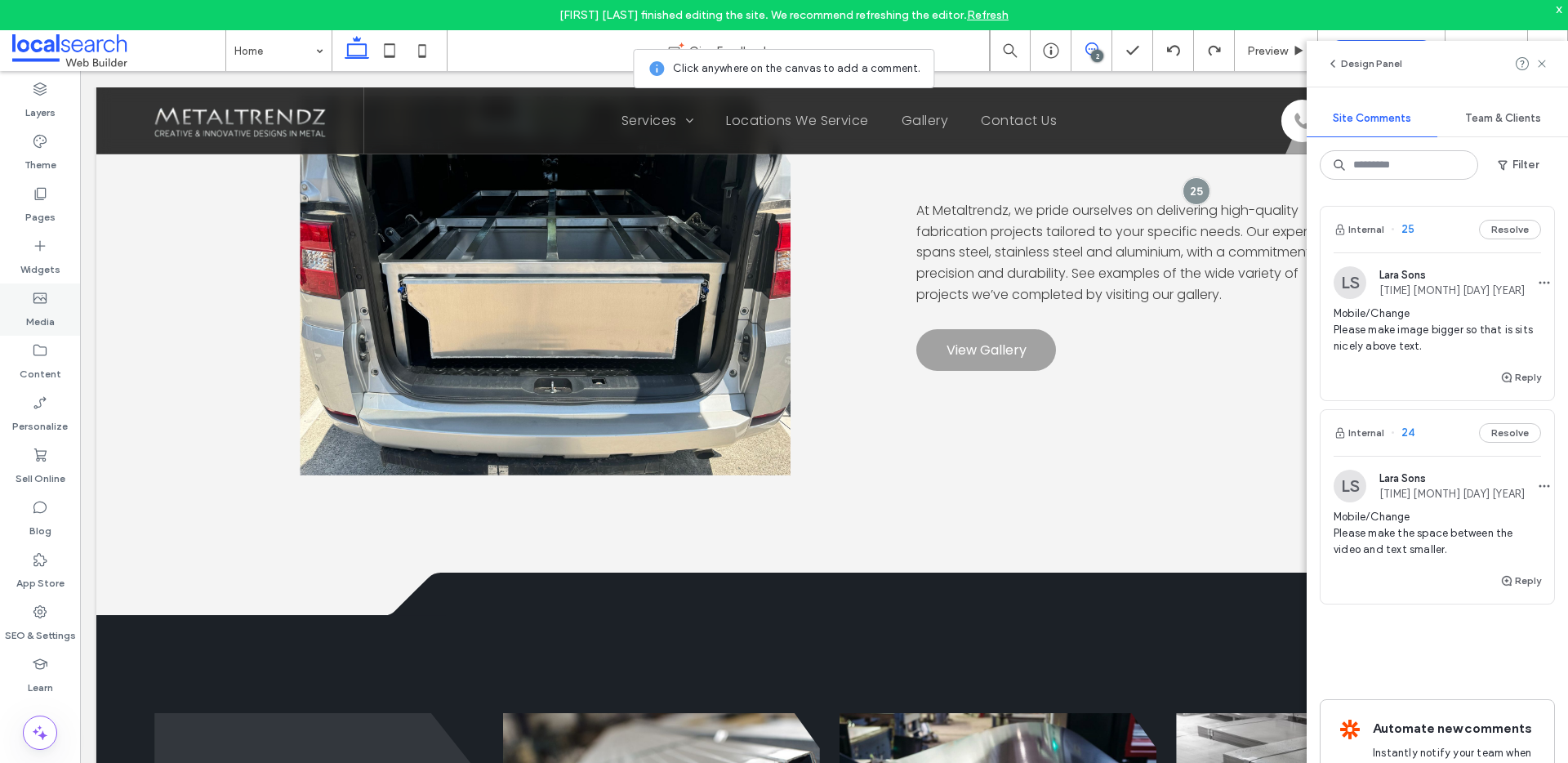 scroll, scrollTop: 1284, scrollLeft: 0, axis: vertical 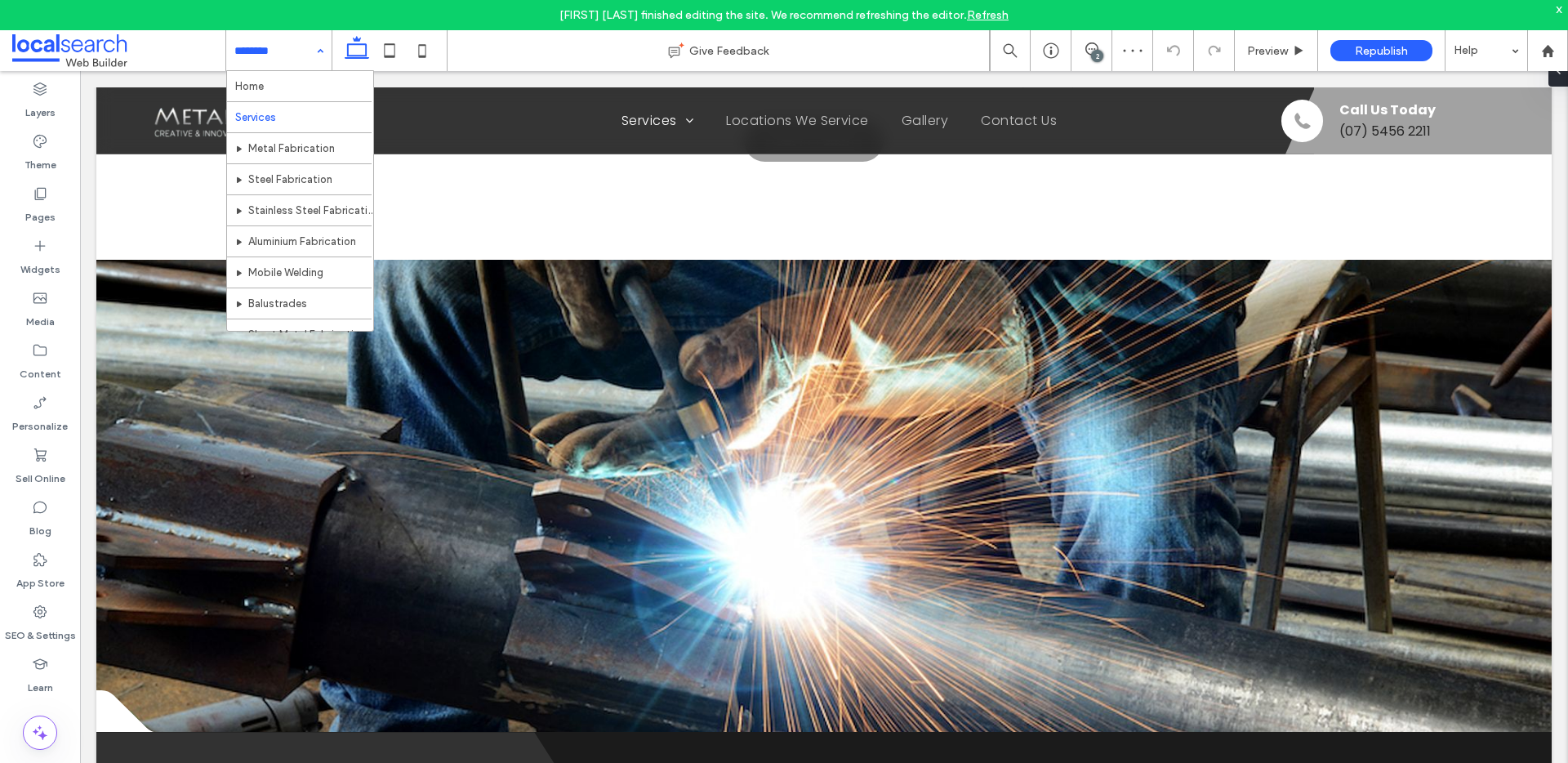 click at bounding box center [274, 51] 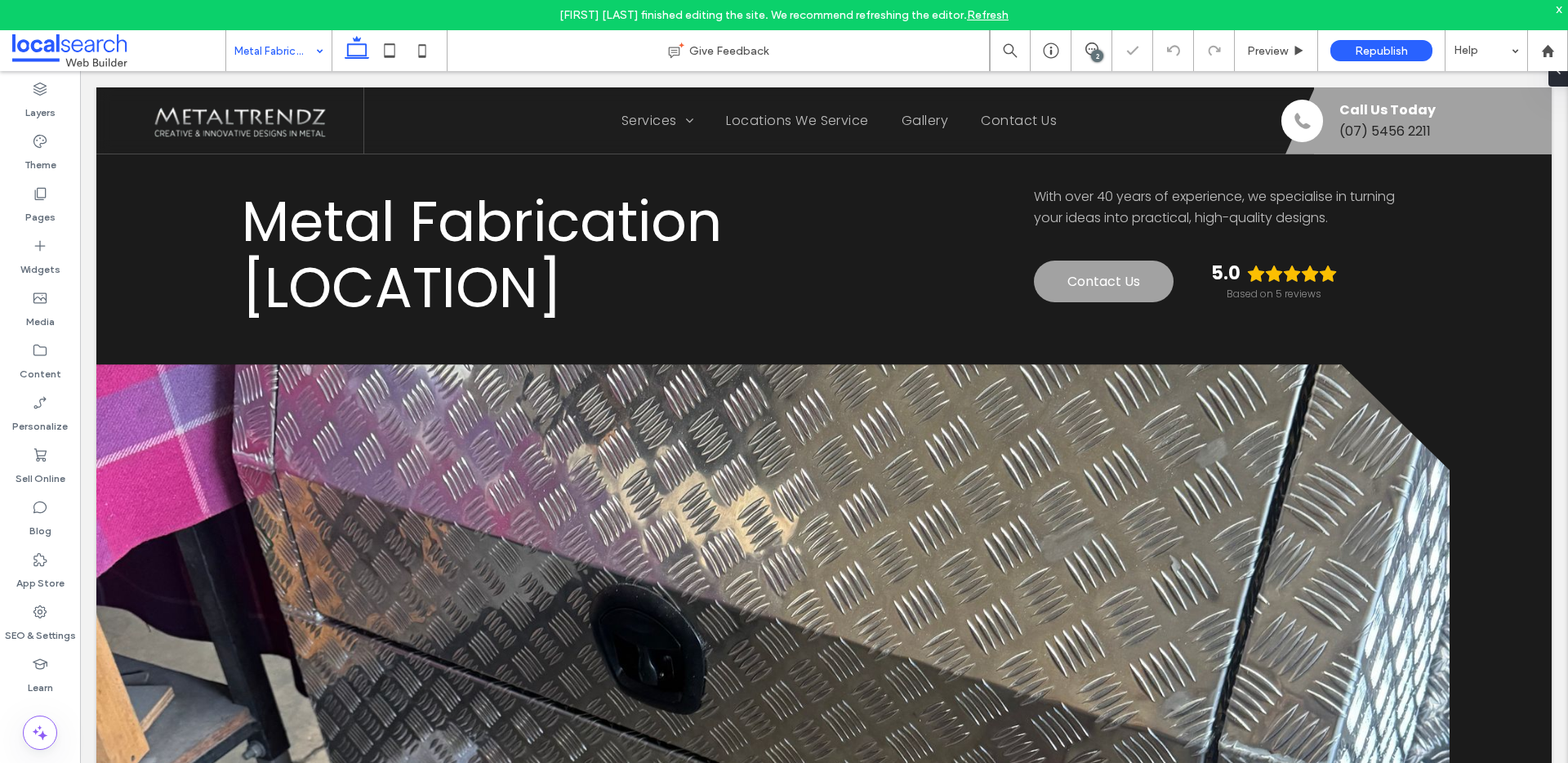 scroll, scrollTop: 190, scrollLeft: 0, axis: vertical 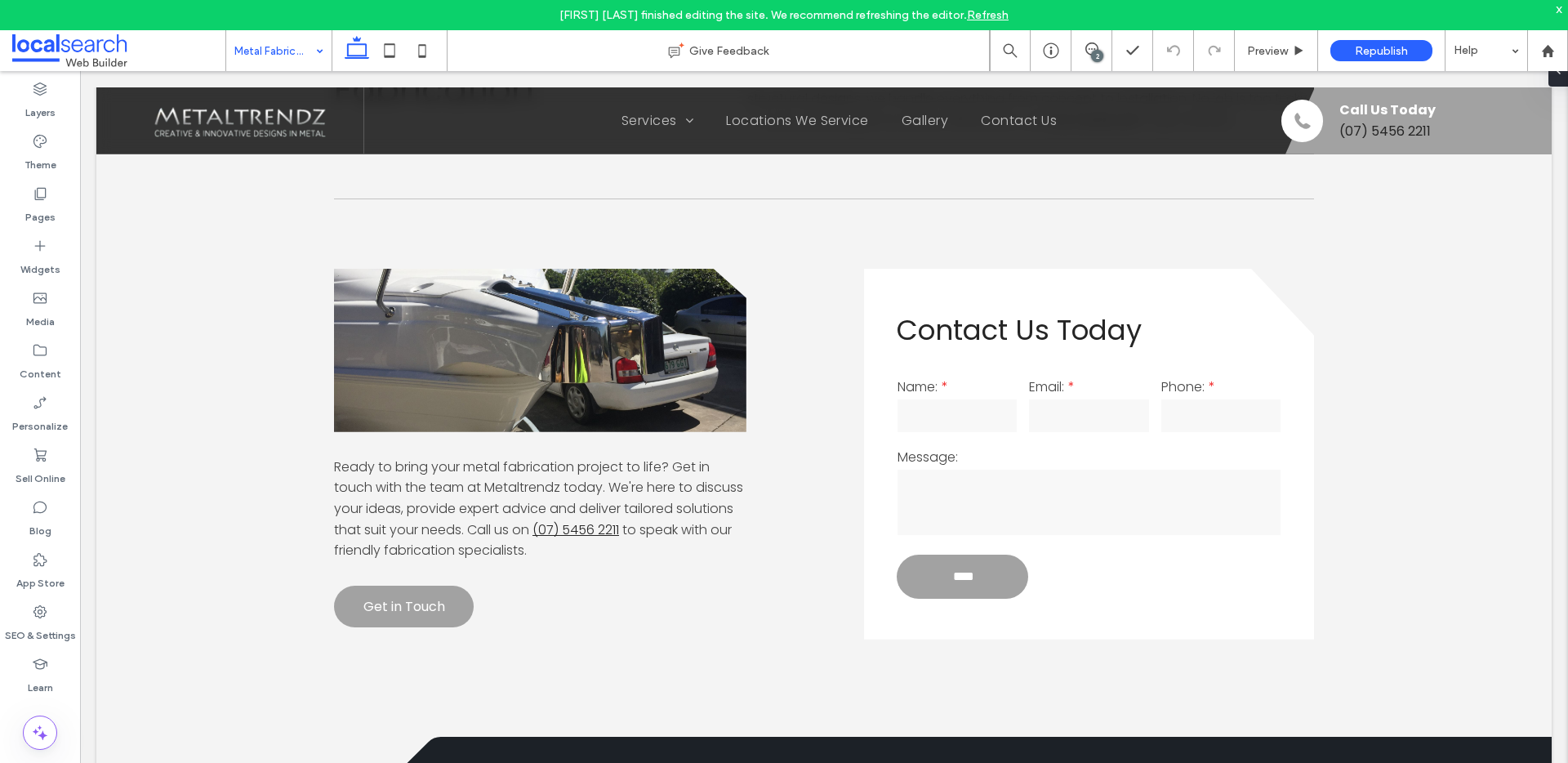 click at bounding box center (274, 51) 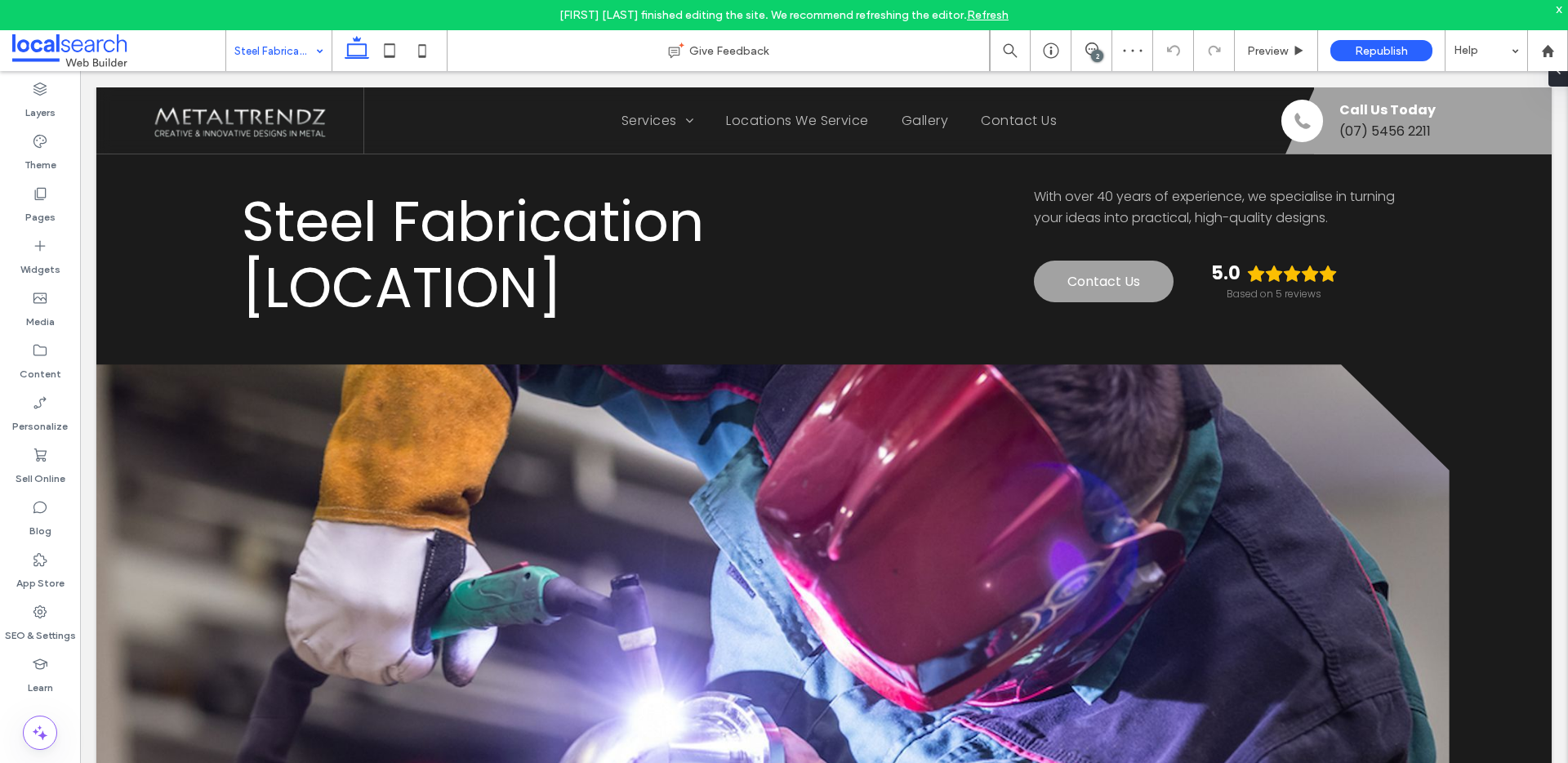 scroll, scrollTop: 0, scrollLeft: 0, axis: both 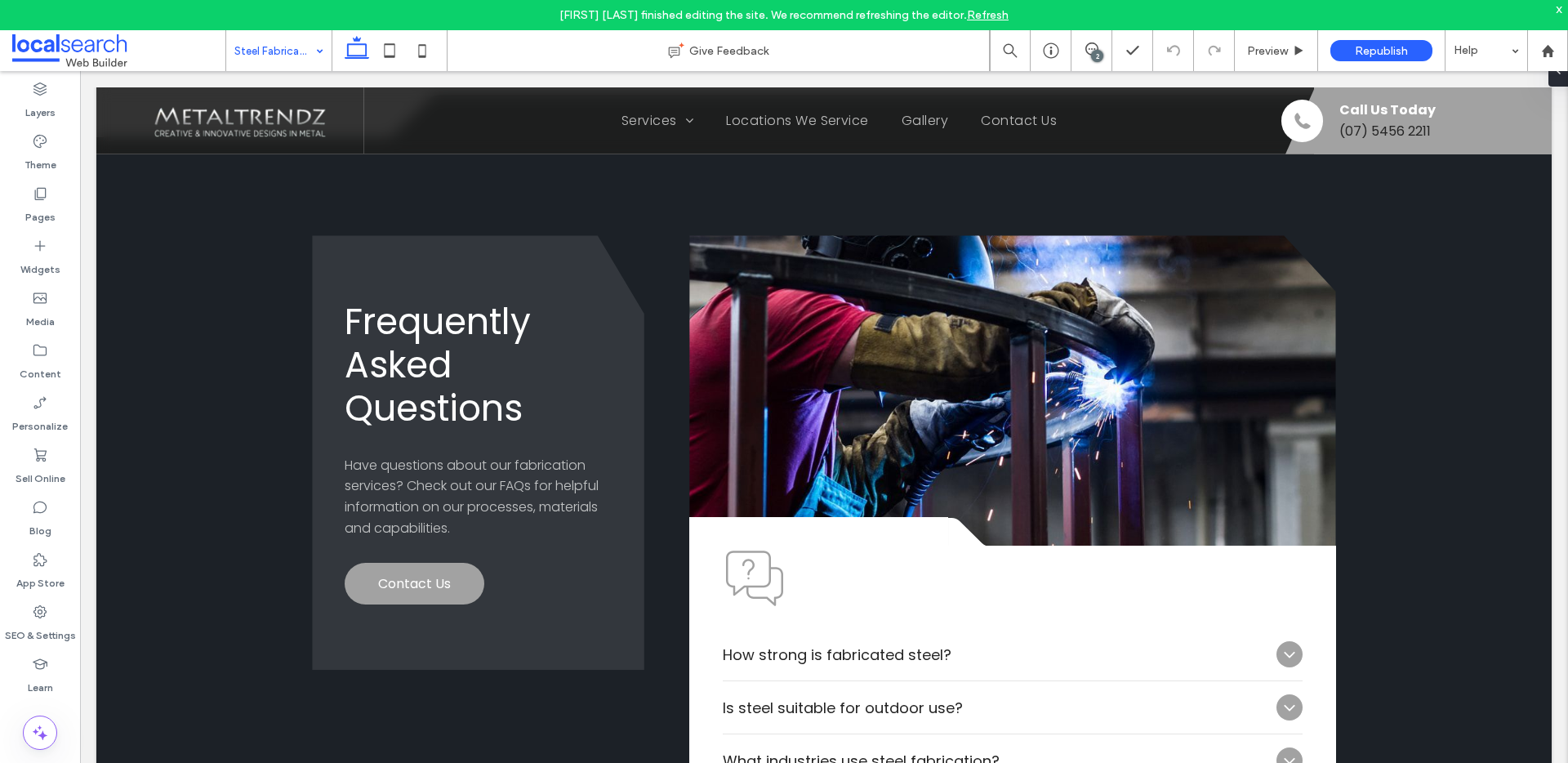 click at bounding box center (274, 51) 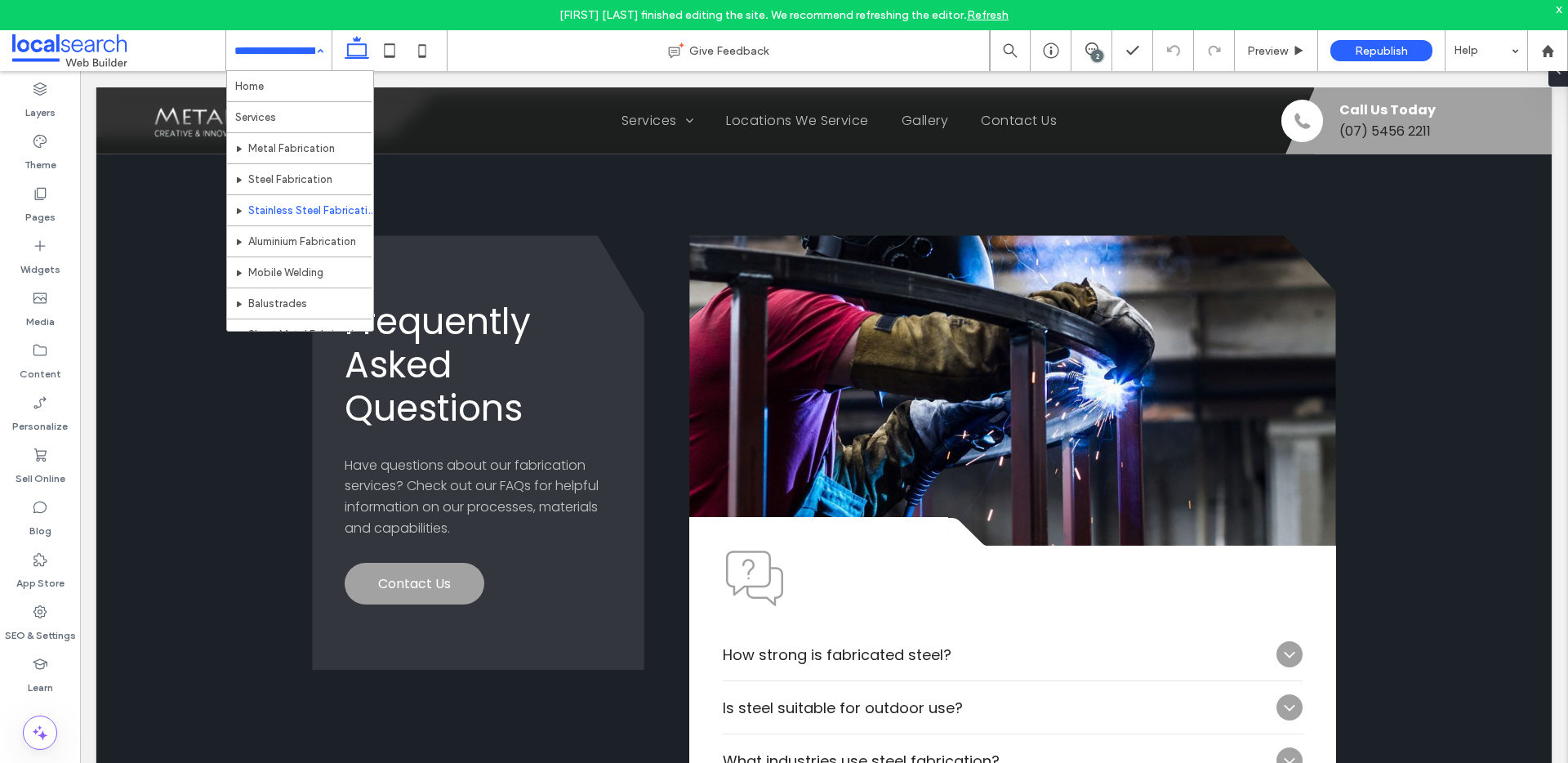 click at bounding box center [274, 51] 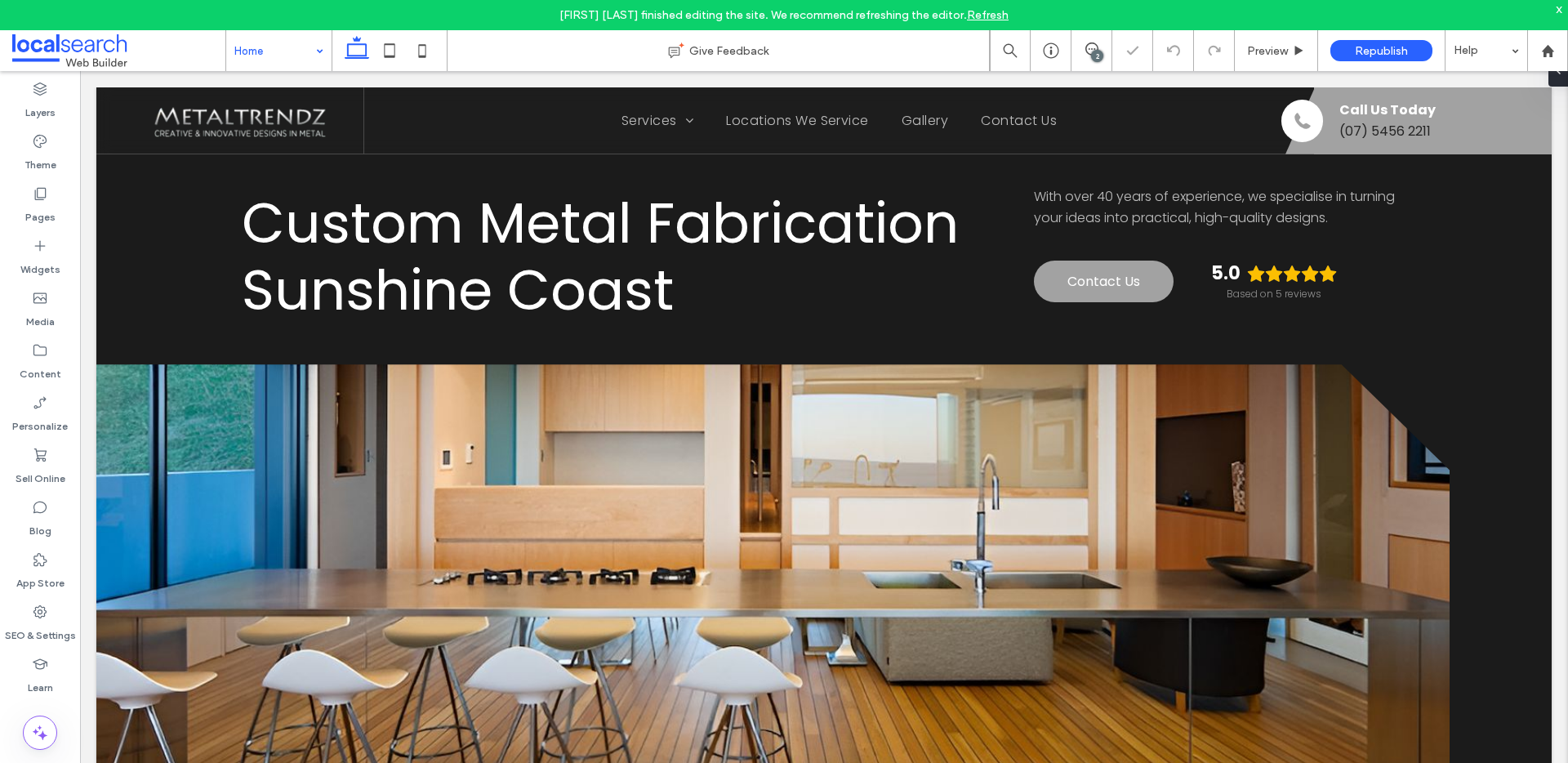 scroll, scrollTop: 436, scrollLeft: 0, axis: vertical 